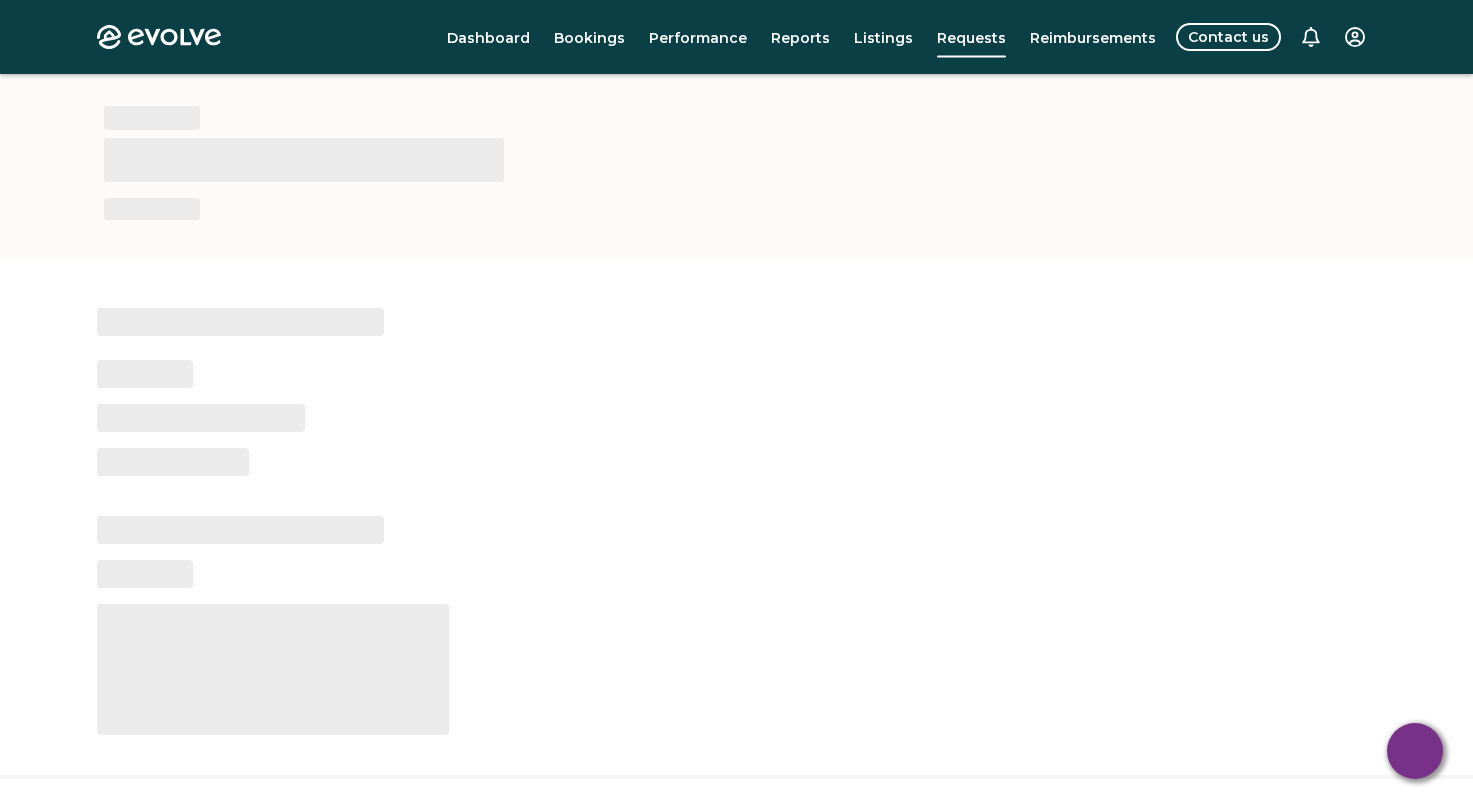 scroll, scrollTop: 1026, scrollLeft: 0, axis: vertical 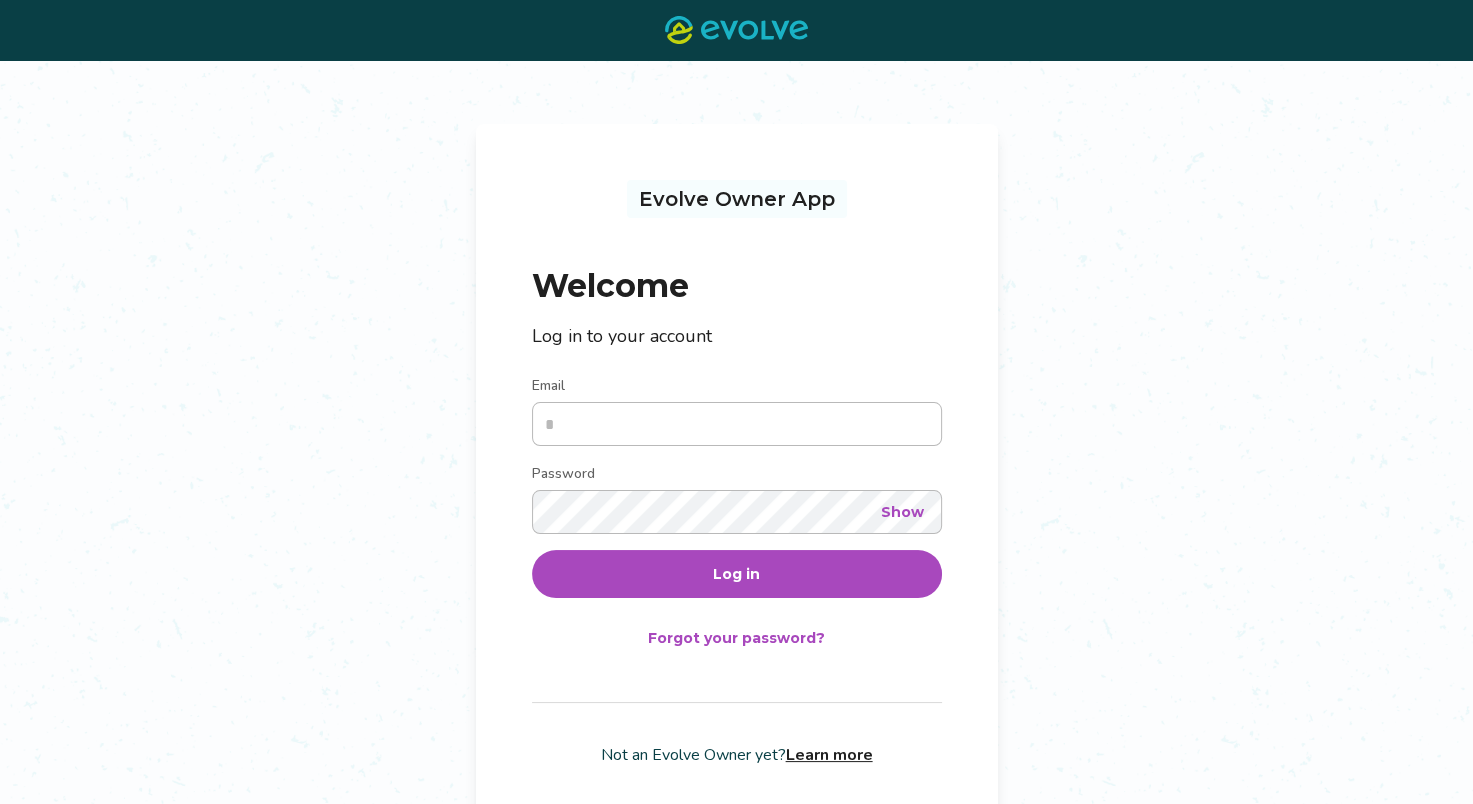type on "**********" 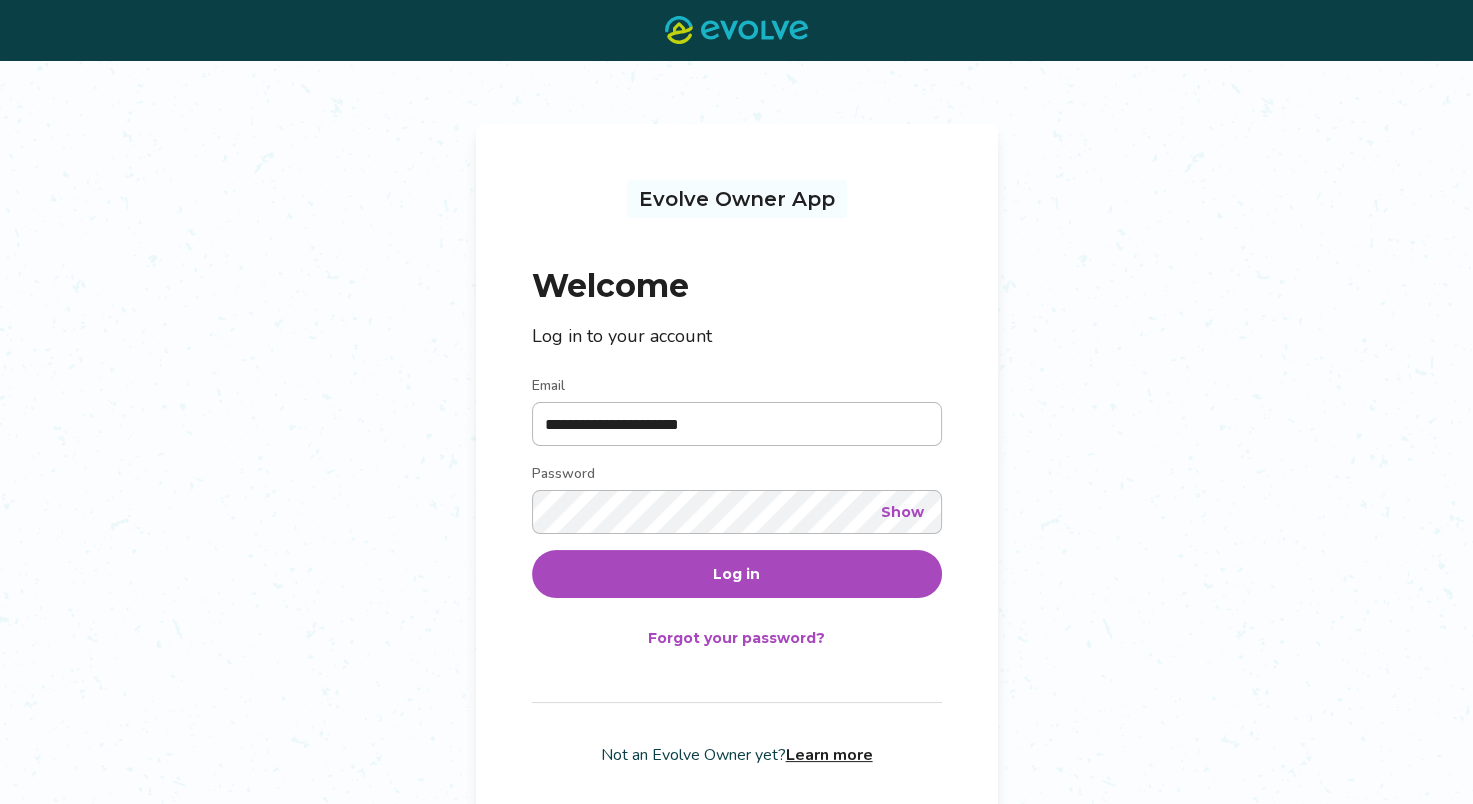 click on "Log in" at bounding box center (737, 574) 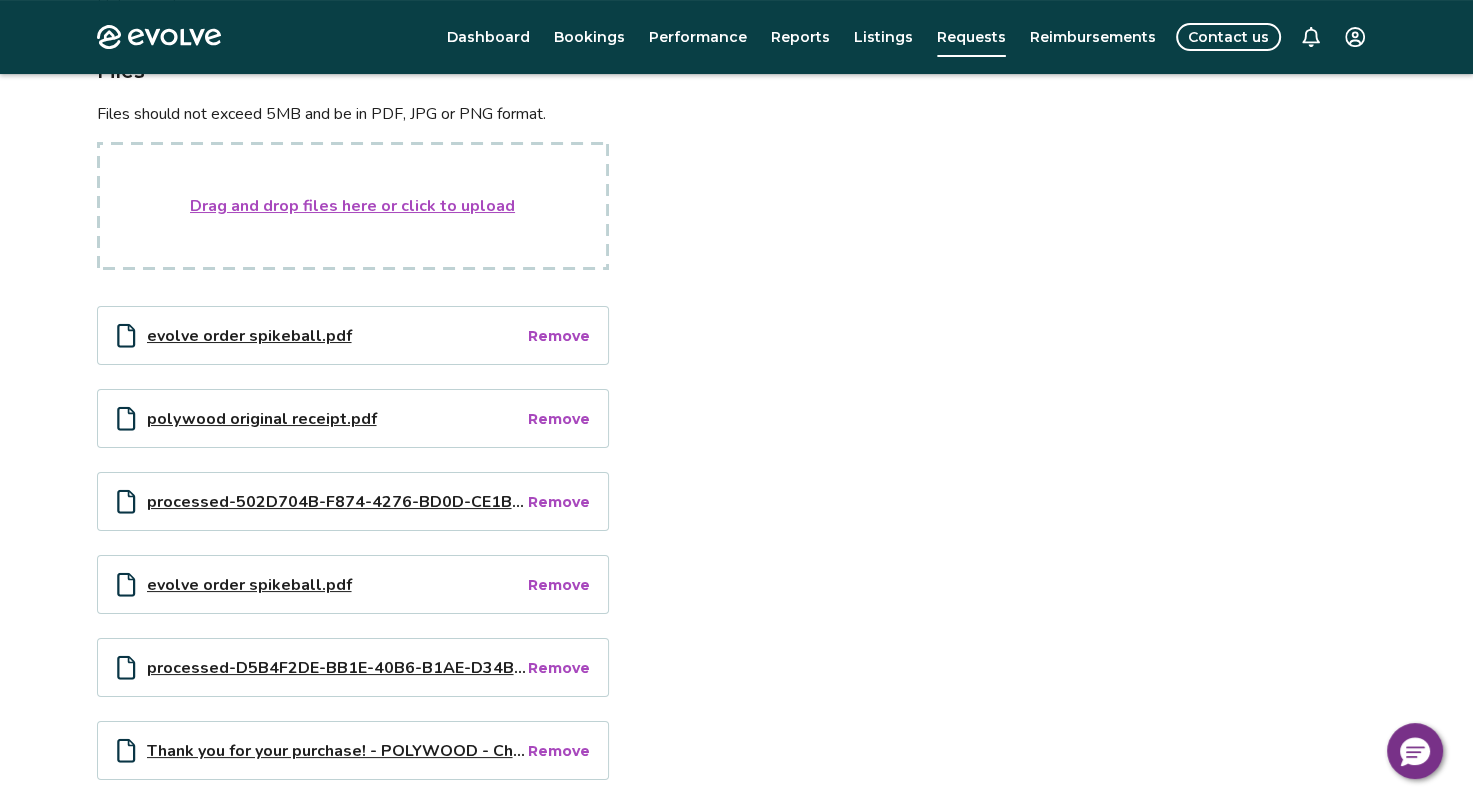 scroll, scrollTop: 696, scrollLeft: 0, axis: vertical 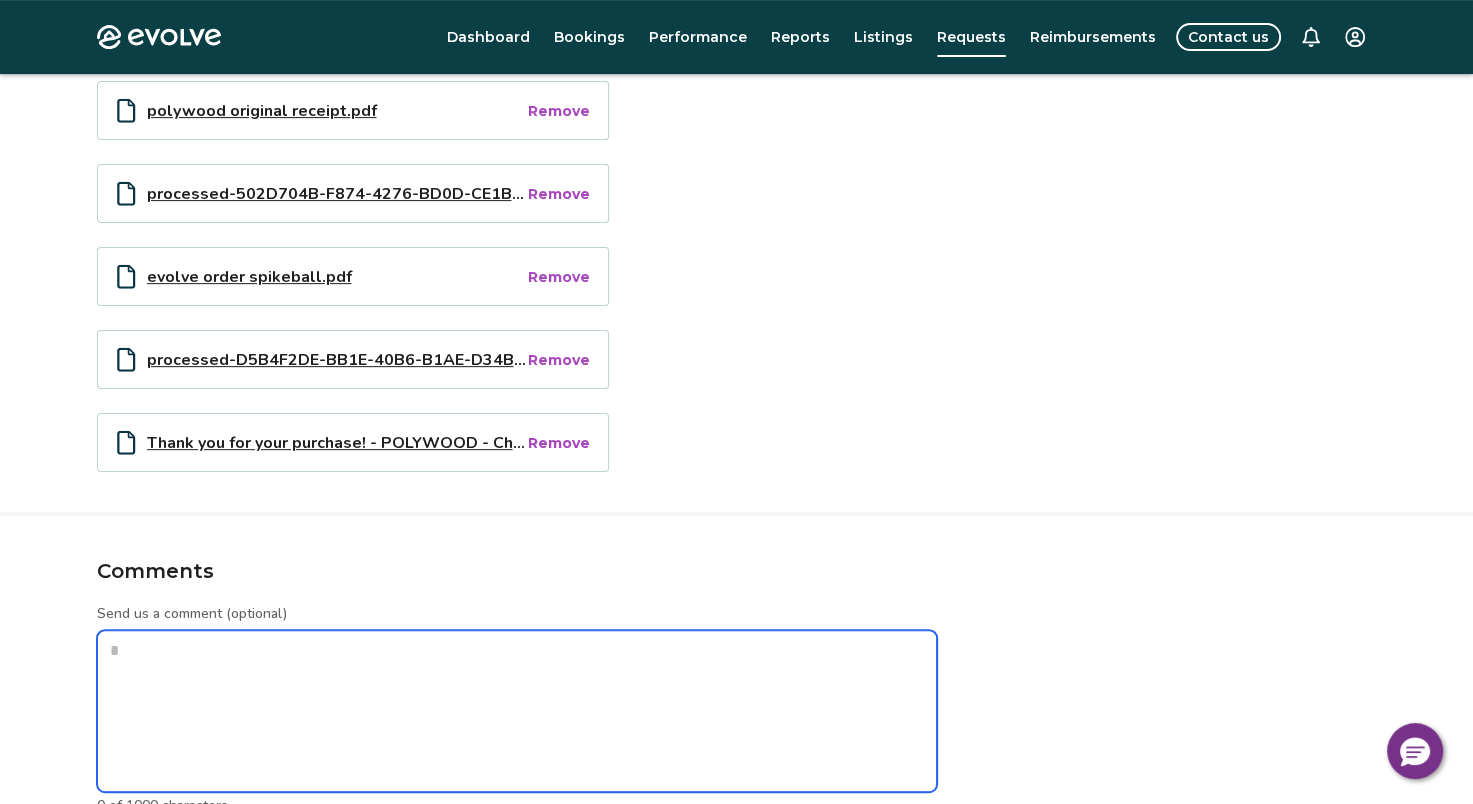 click on "Send us a comment (optional)" at bounding box center (517, 711) 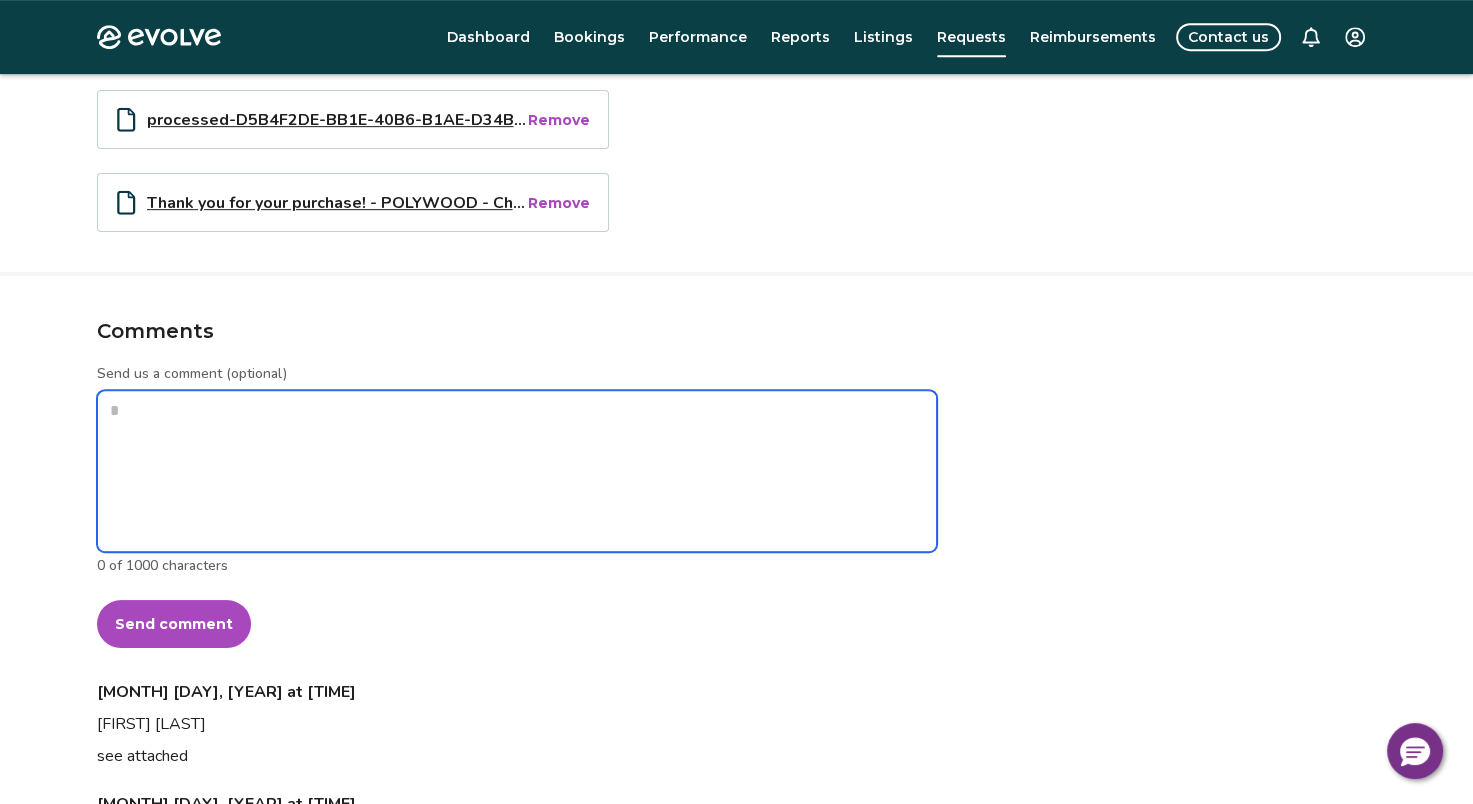 scroll, scrollTop: 970, scrollLeft: 0, axis: vertical 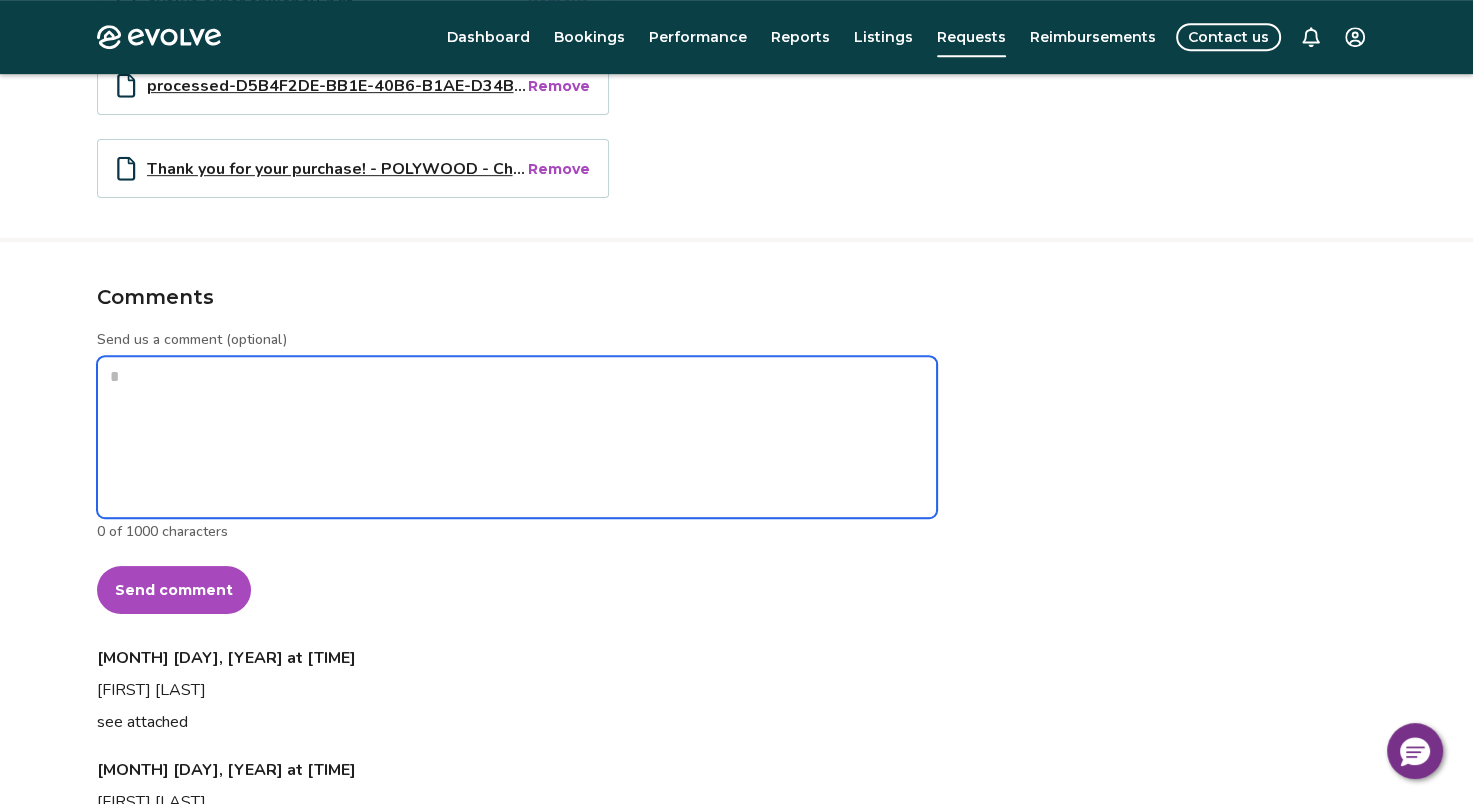 type on "*" 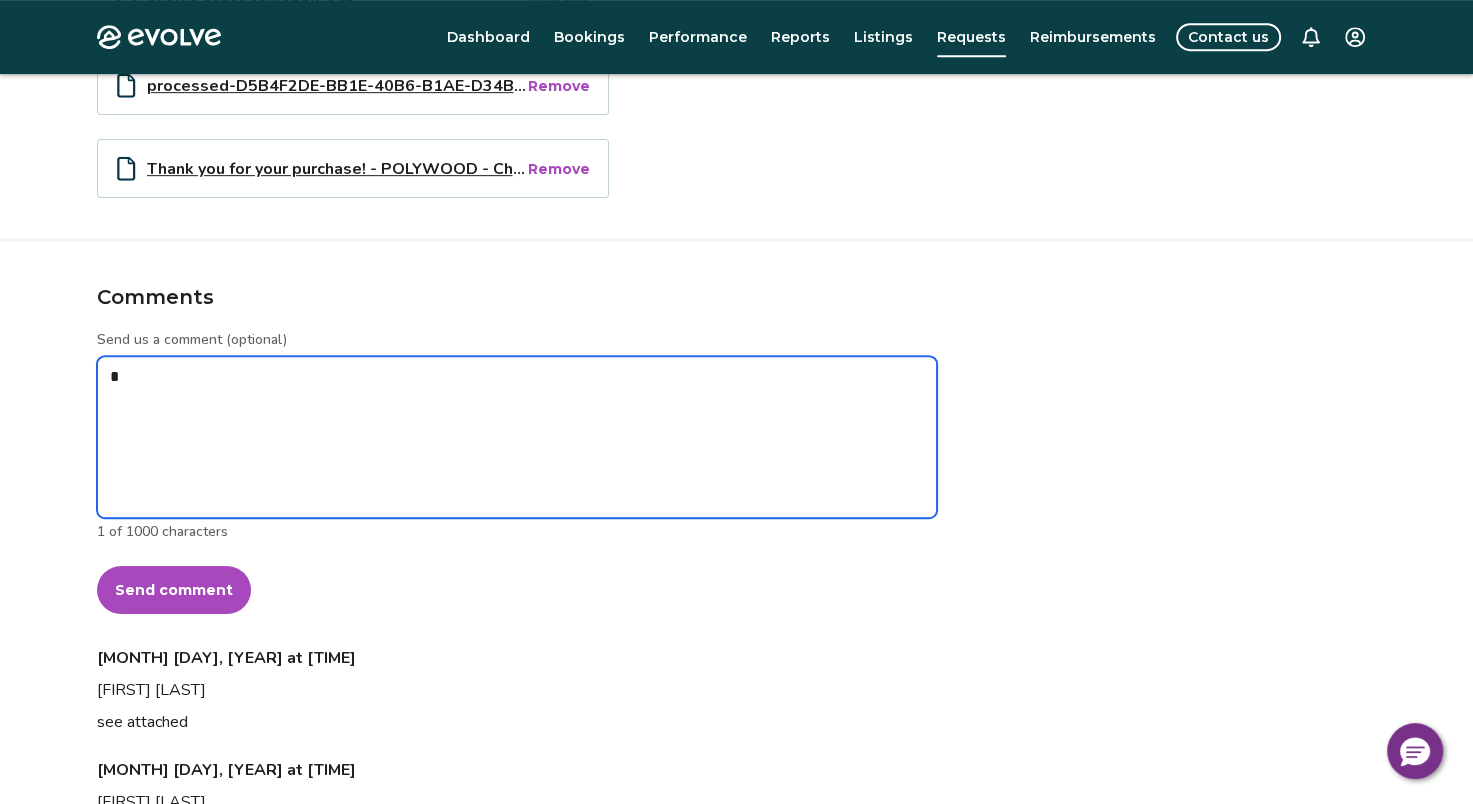 type on "*" 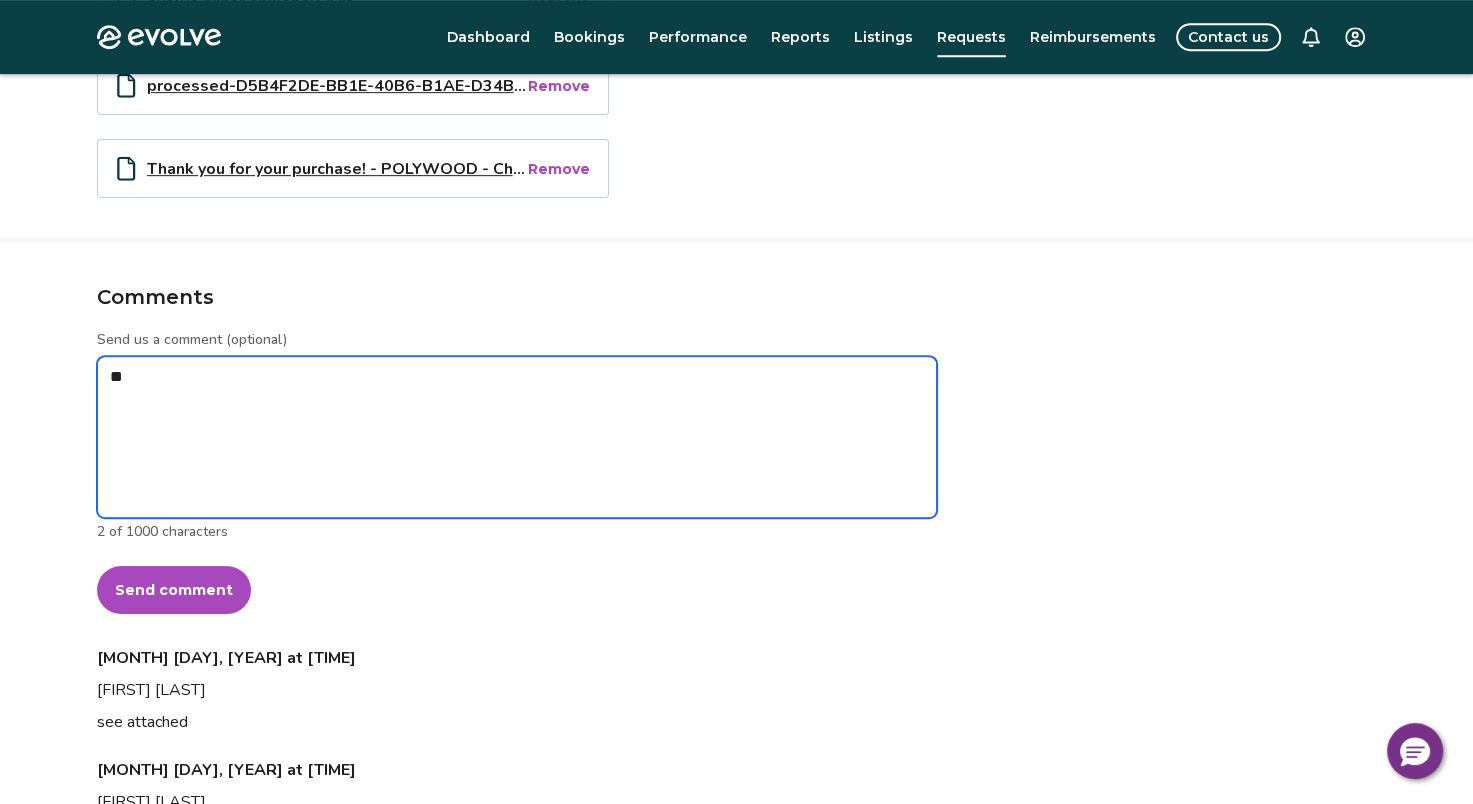 type on "*" 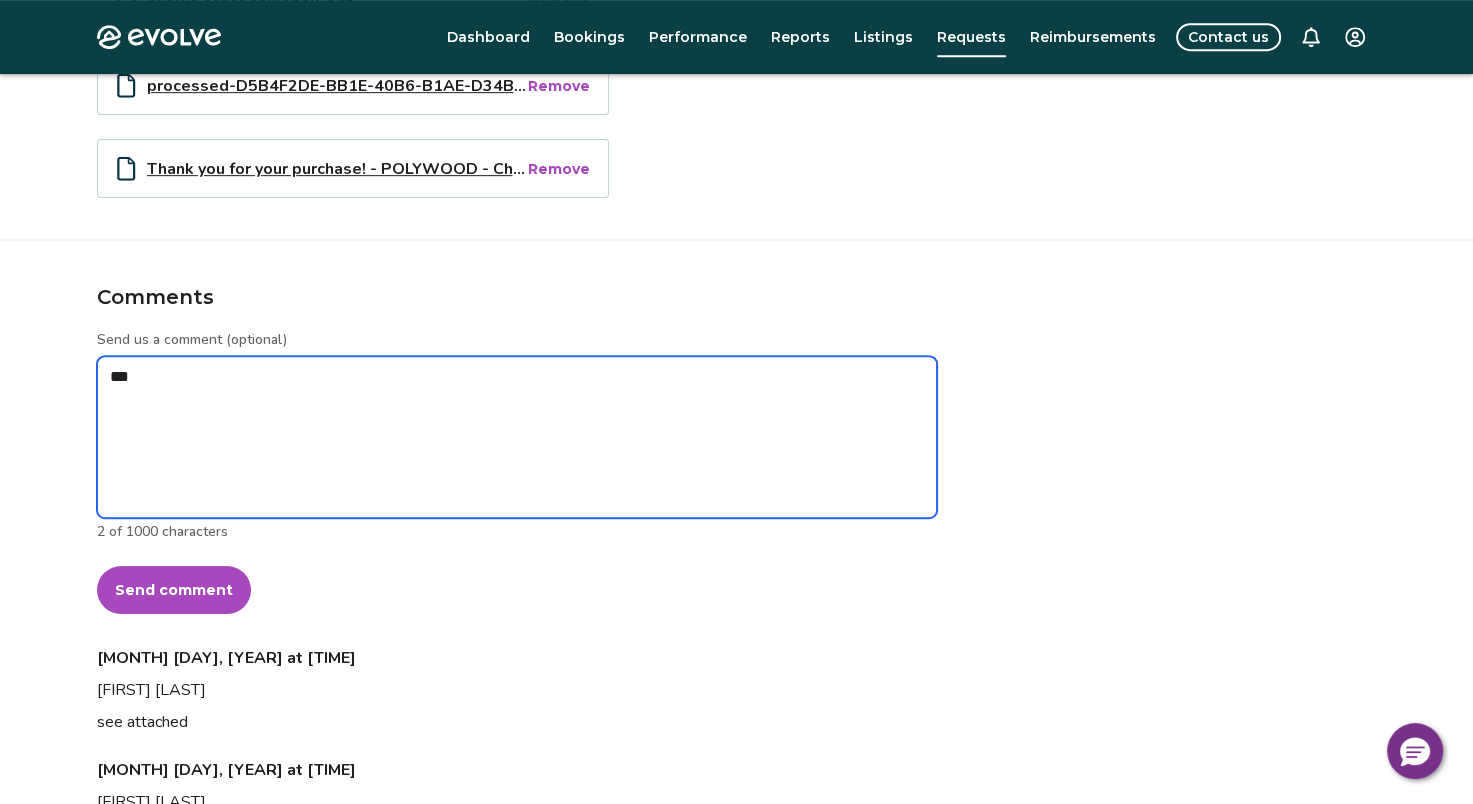 type on "*" 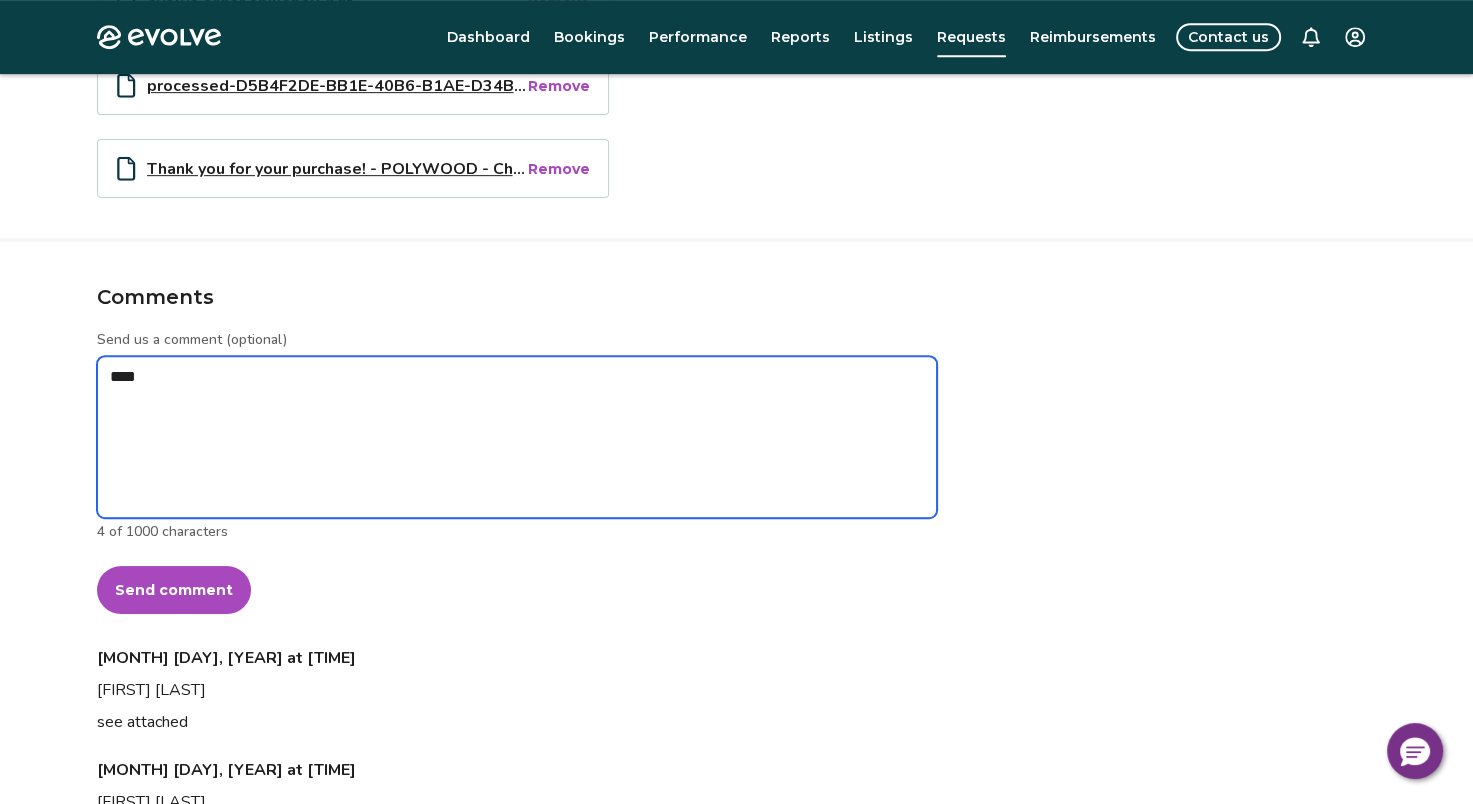 type on "*" 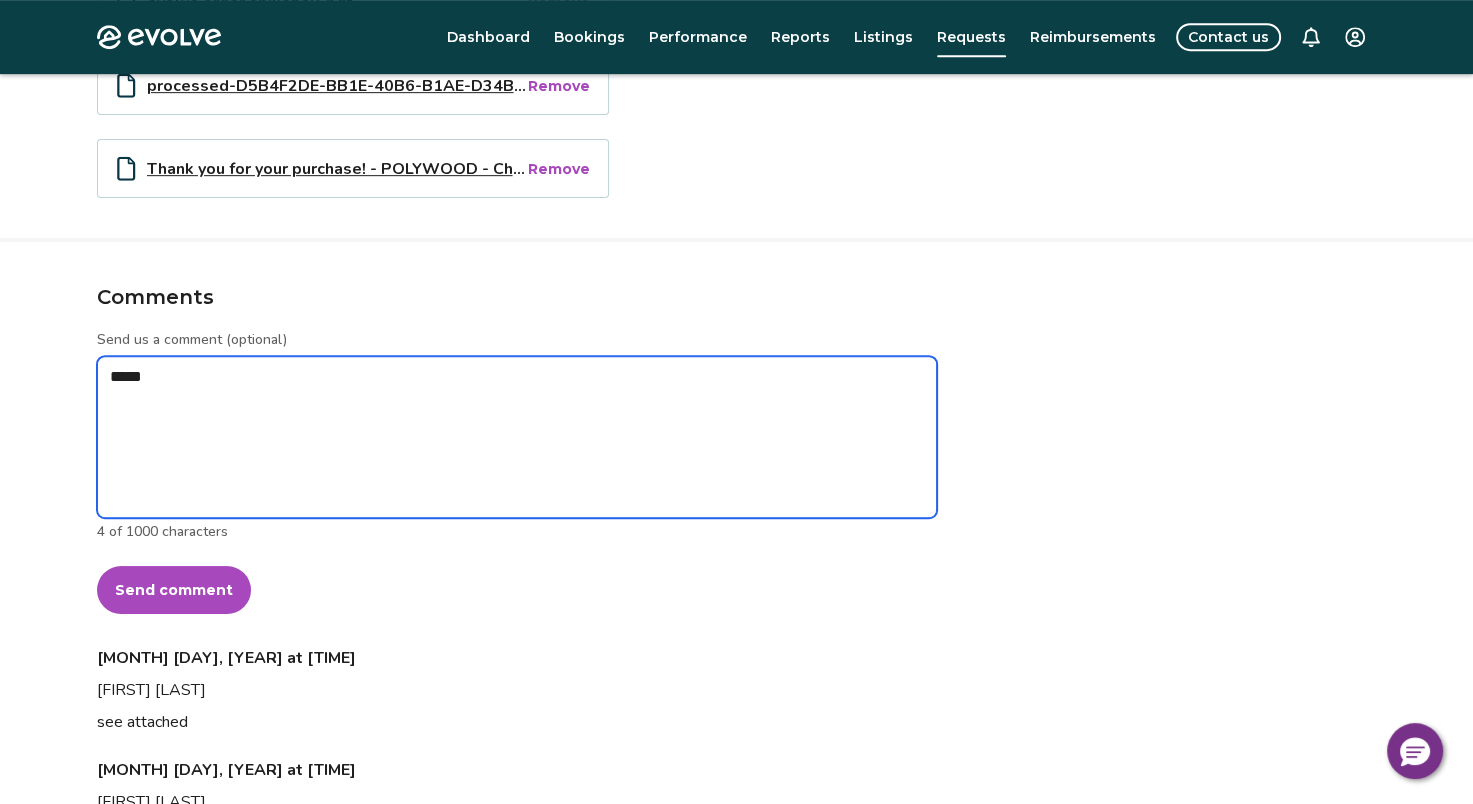 type on "*" 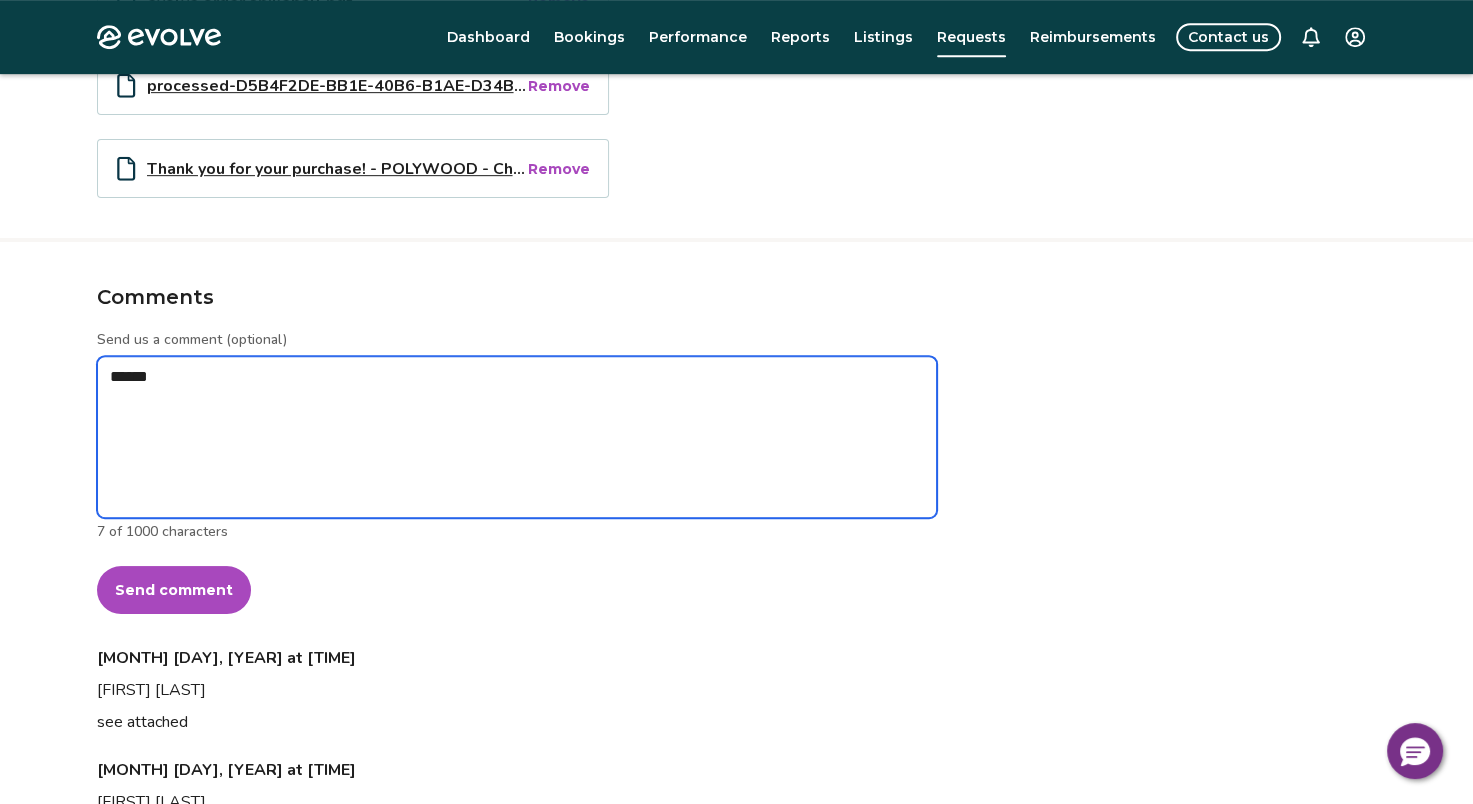 type on "*" 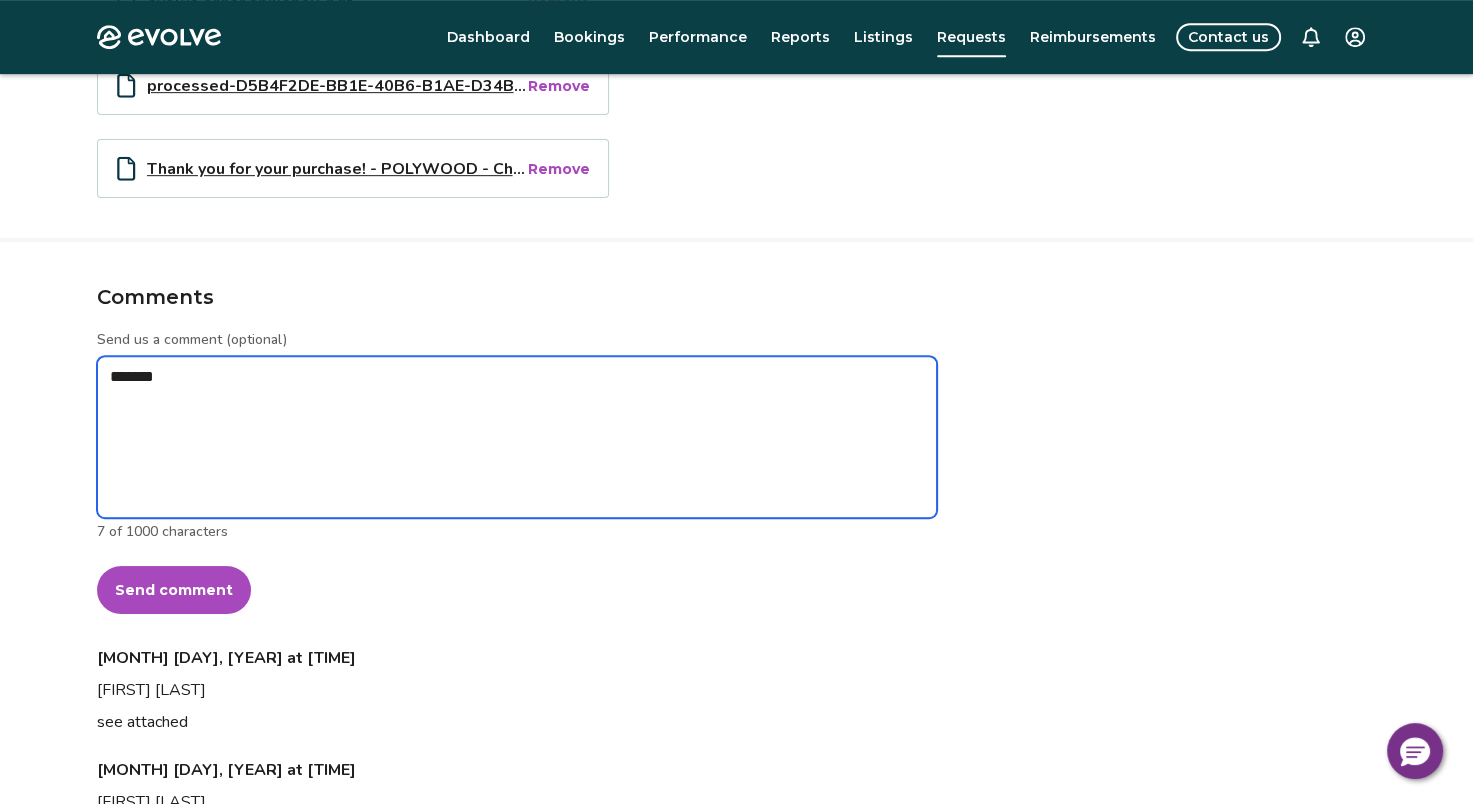 type on "*" 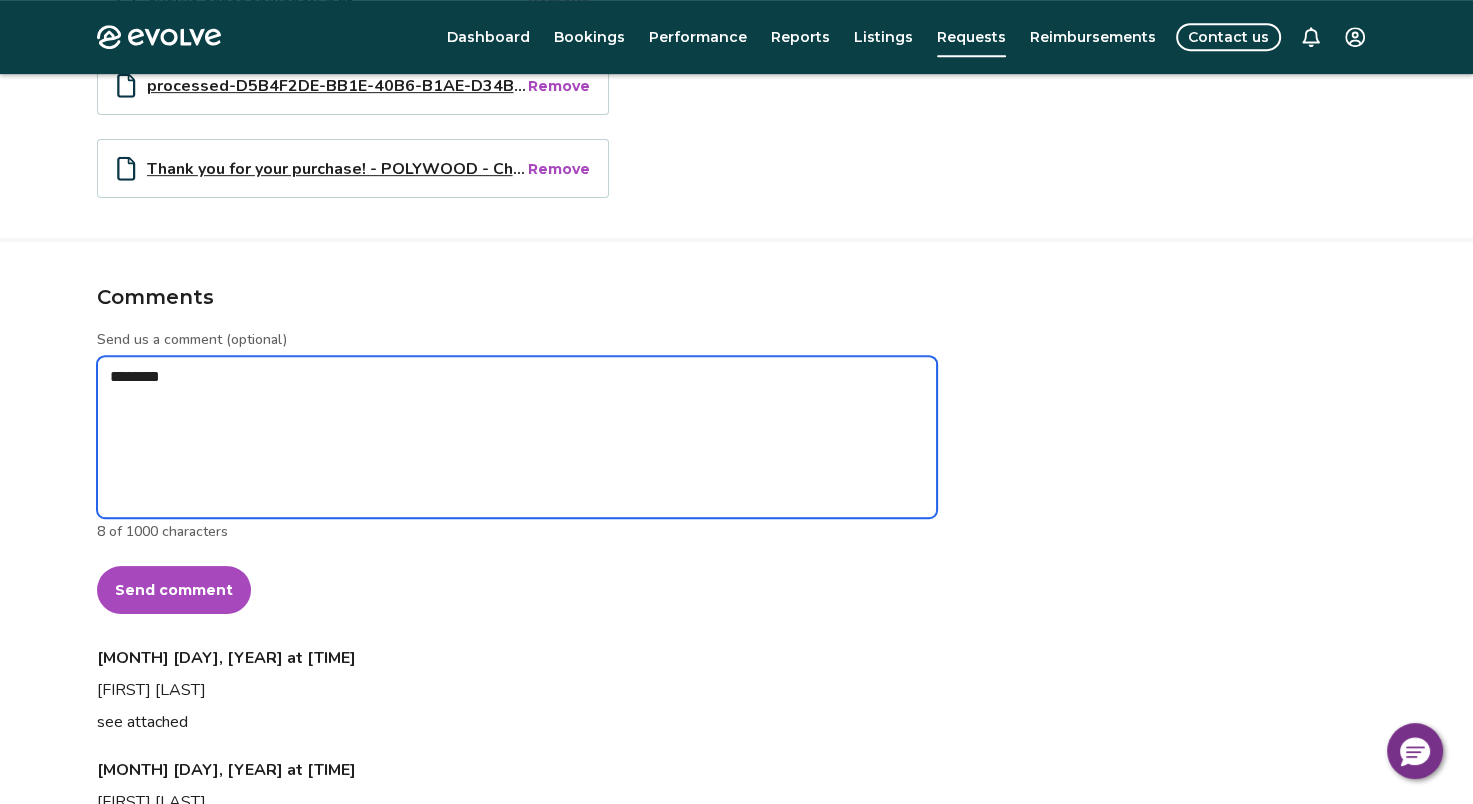 type on "*" 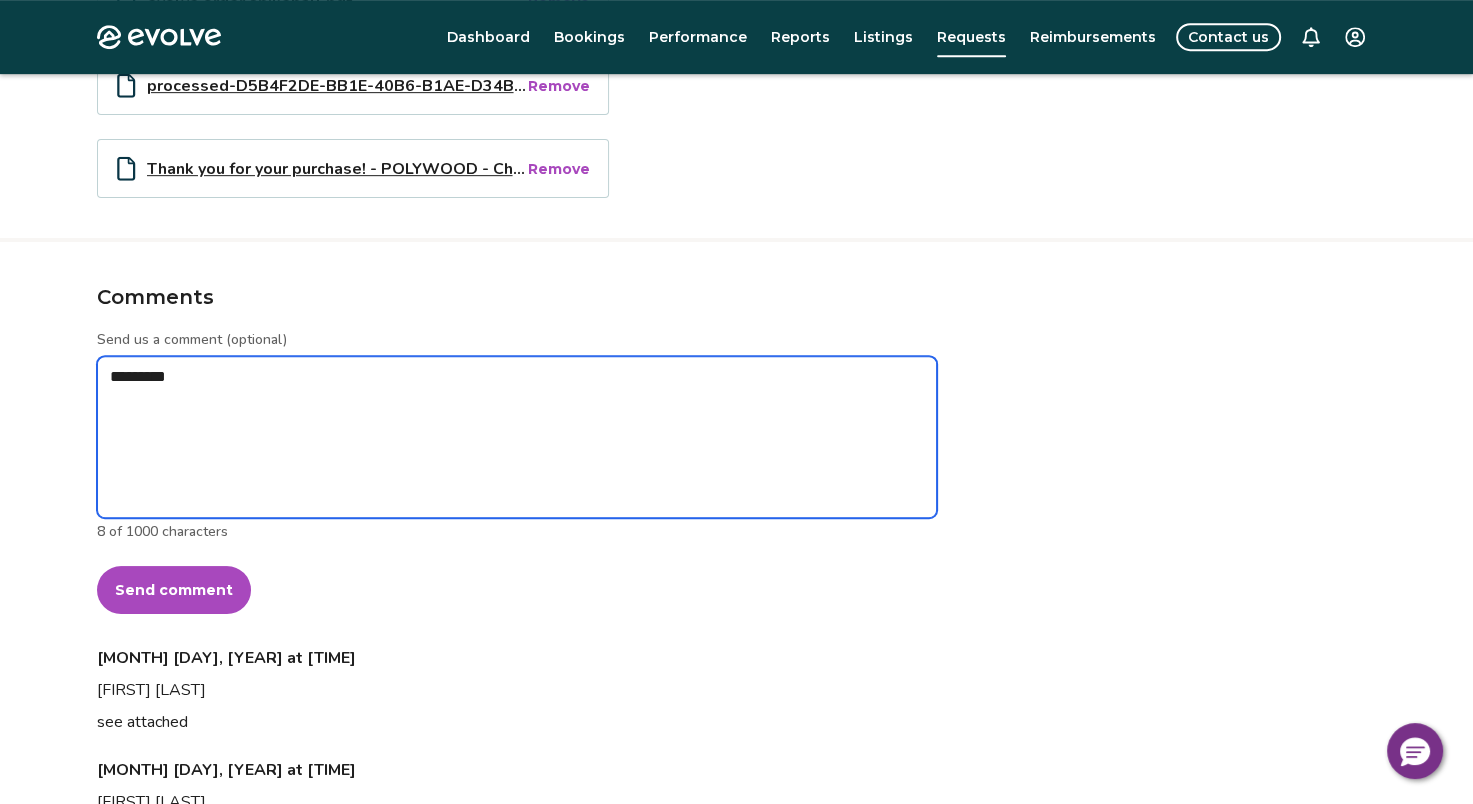 type on "**********" 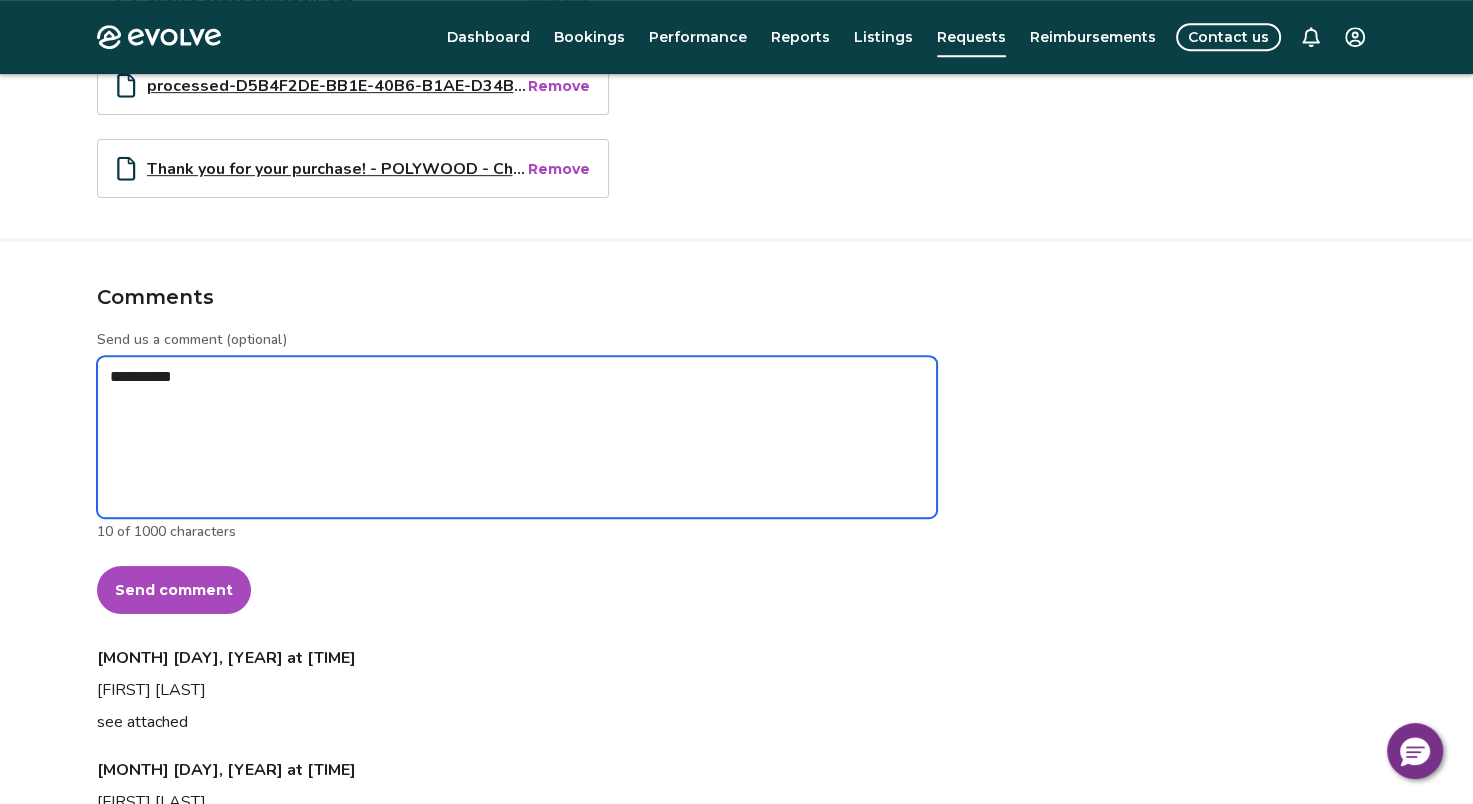 type on "*" 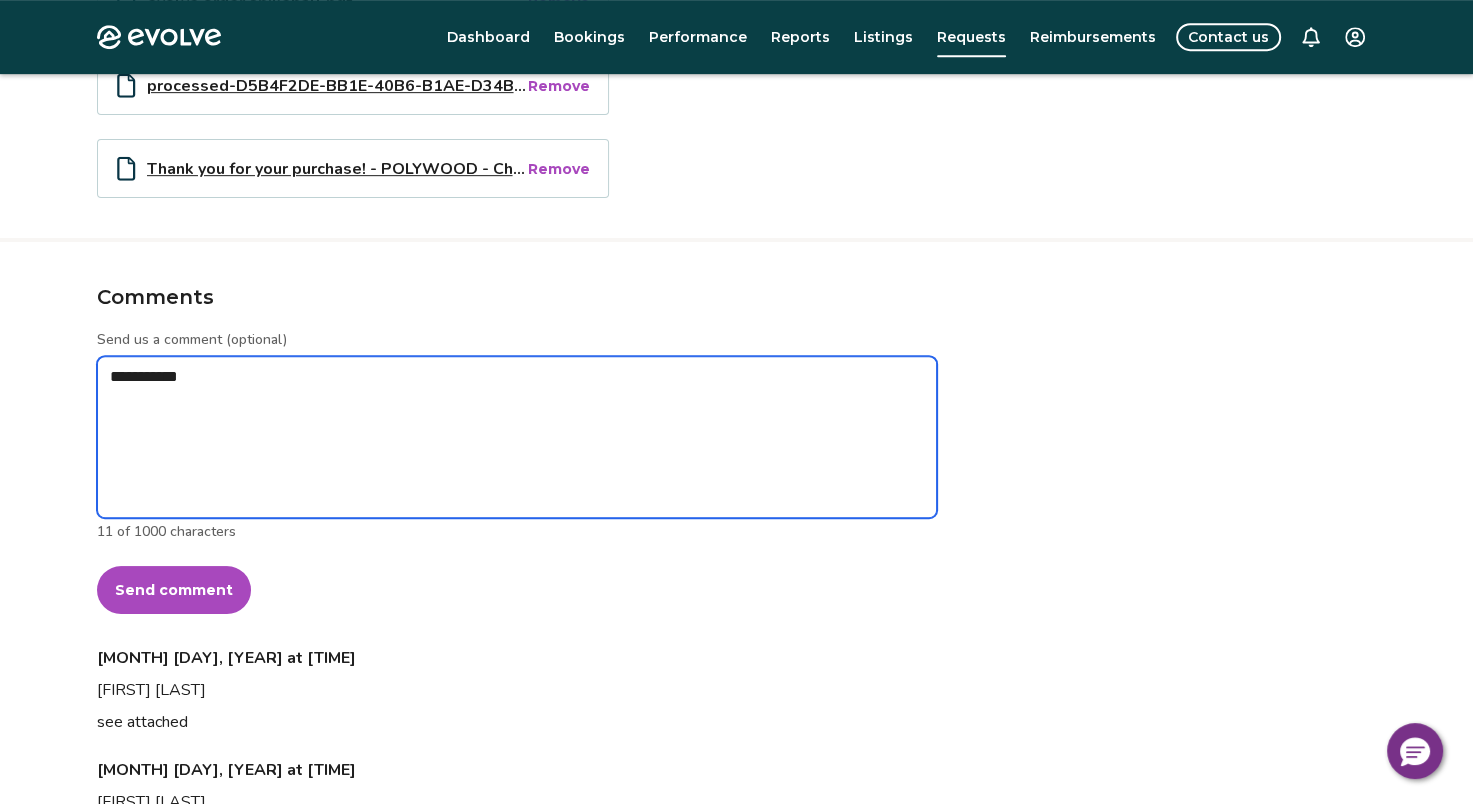 type on "*" 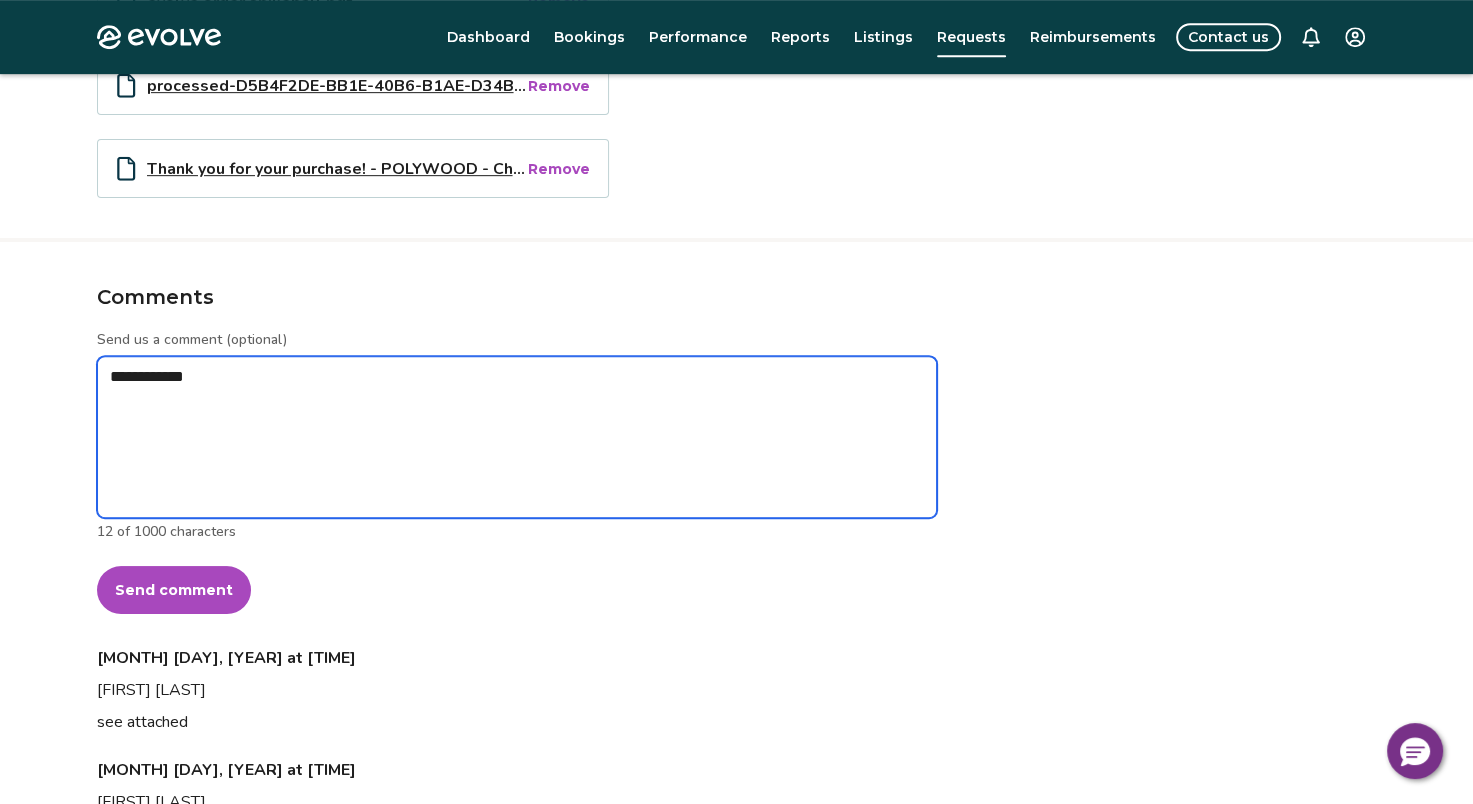 type on "*" 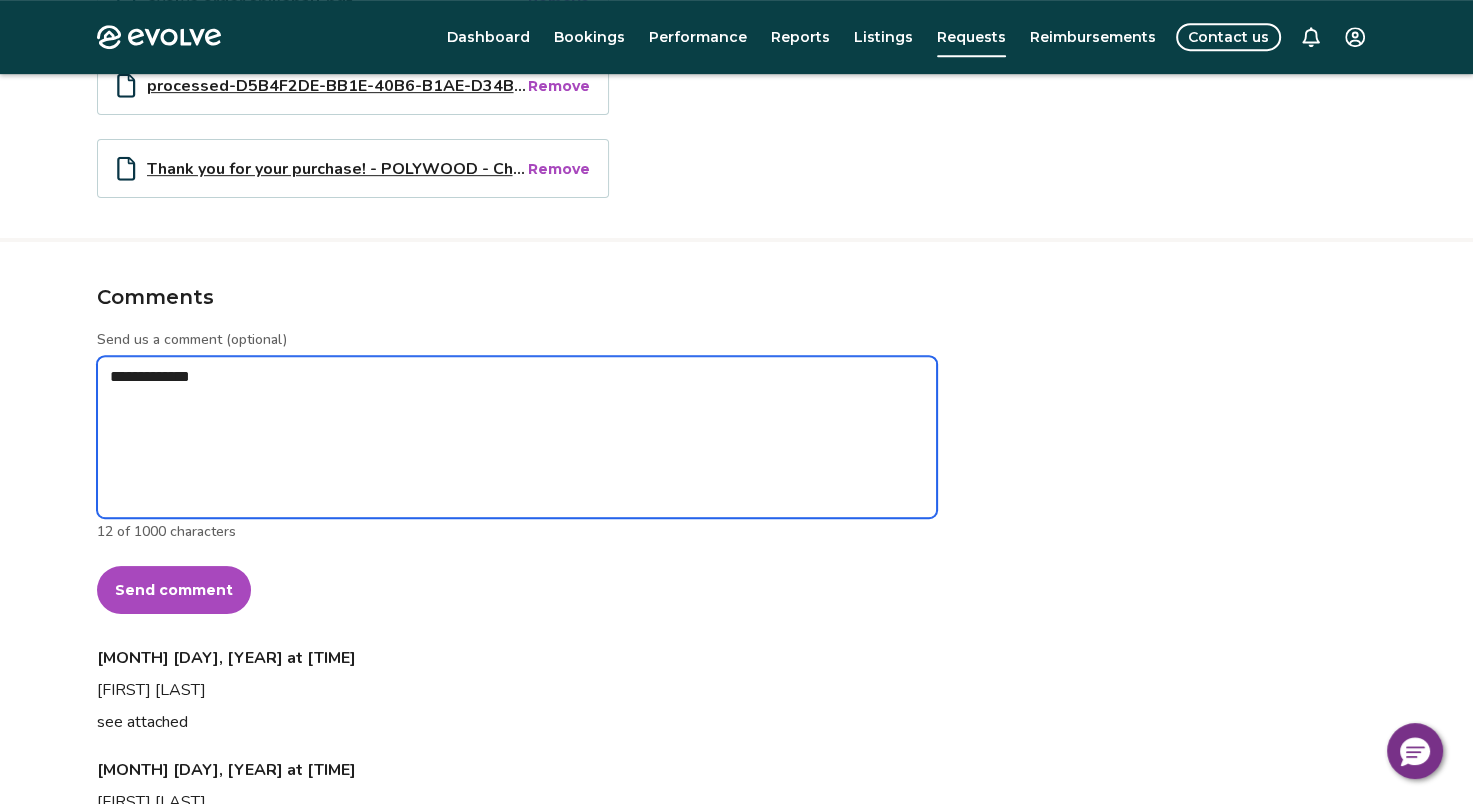 type on "*" 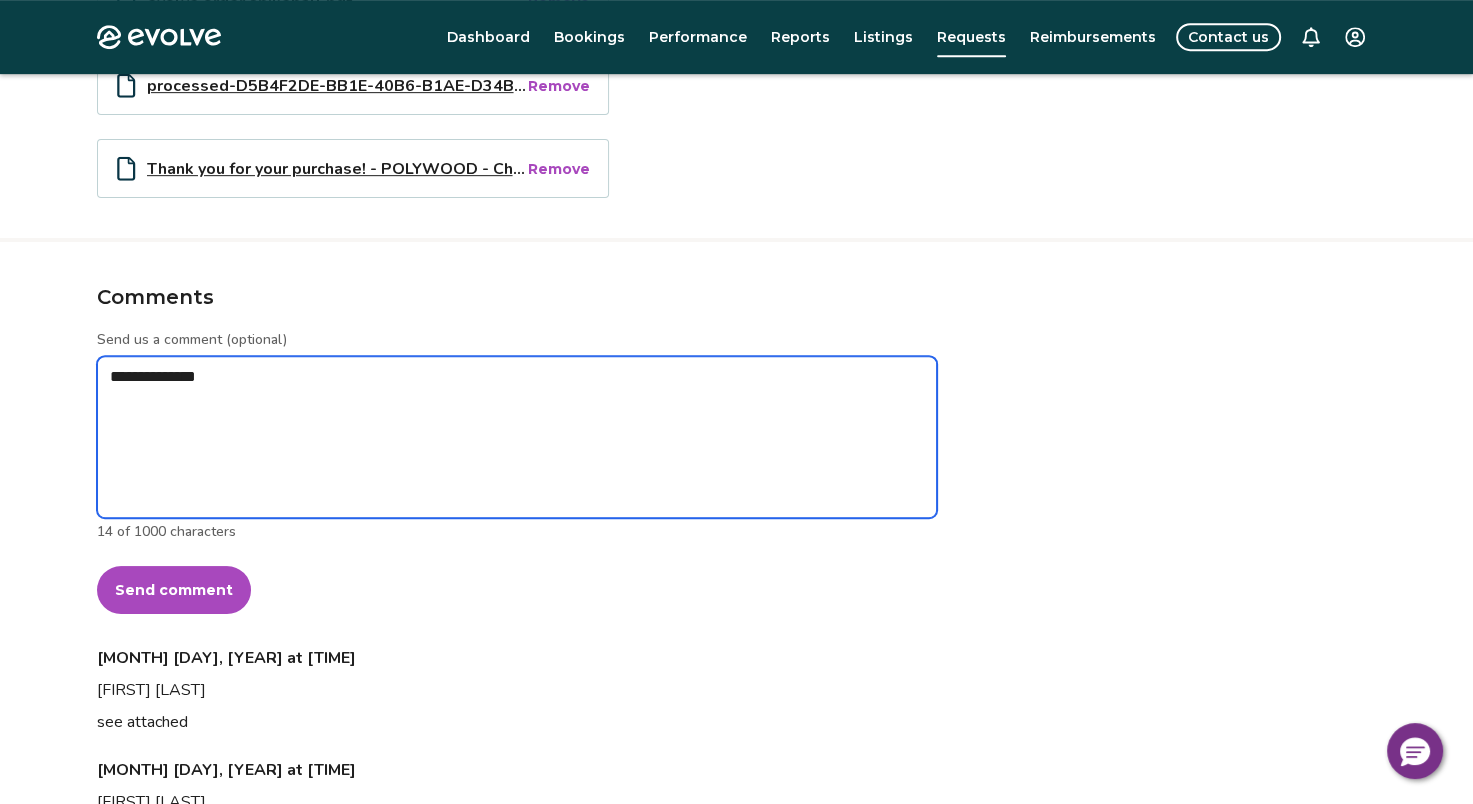 type on "*" 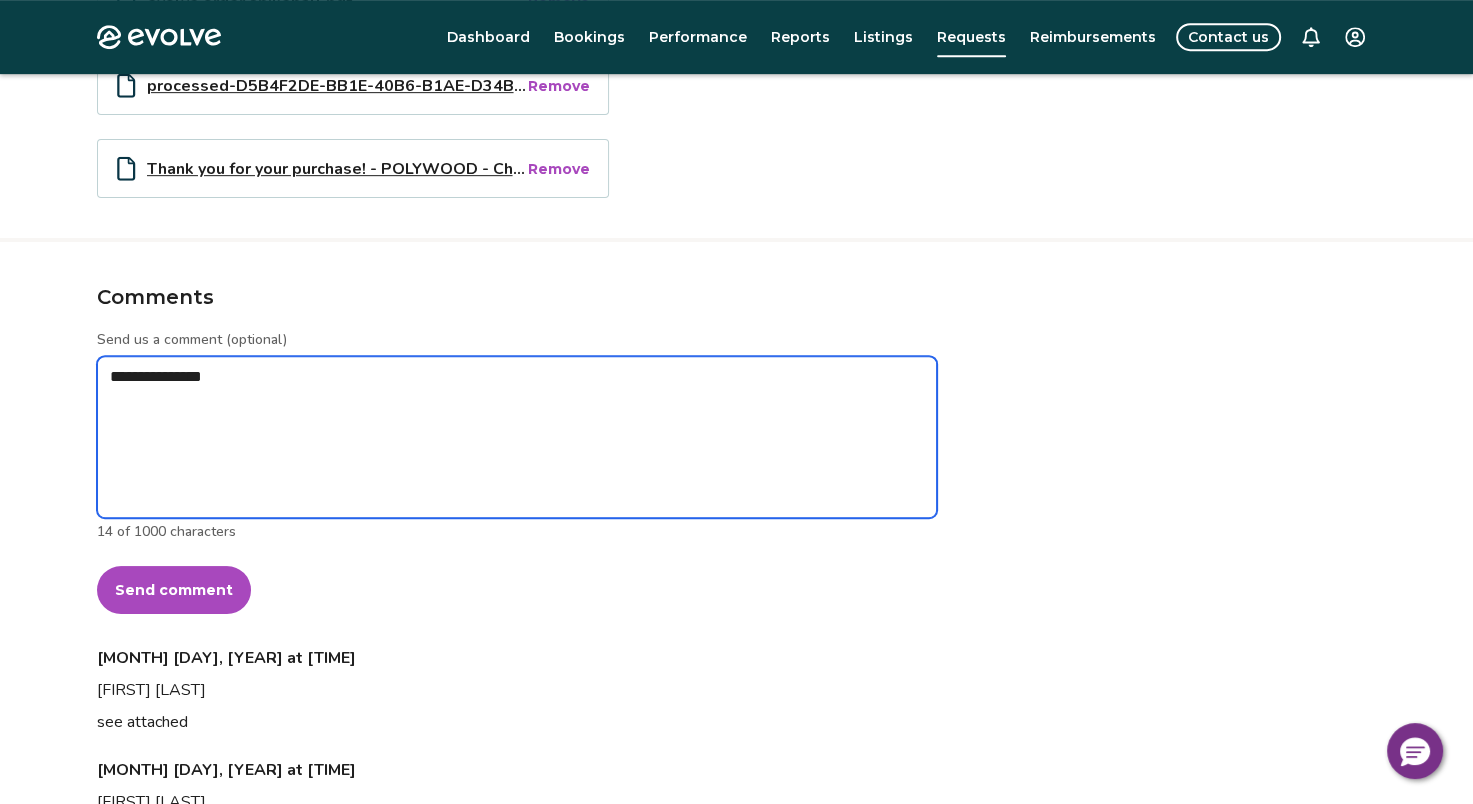 type on "*" 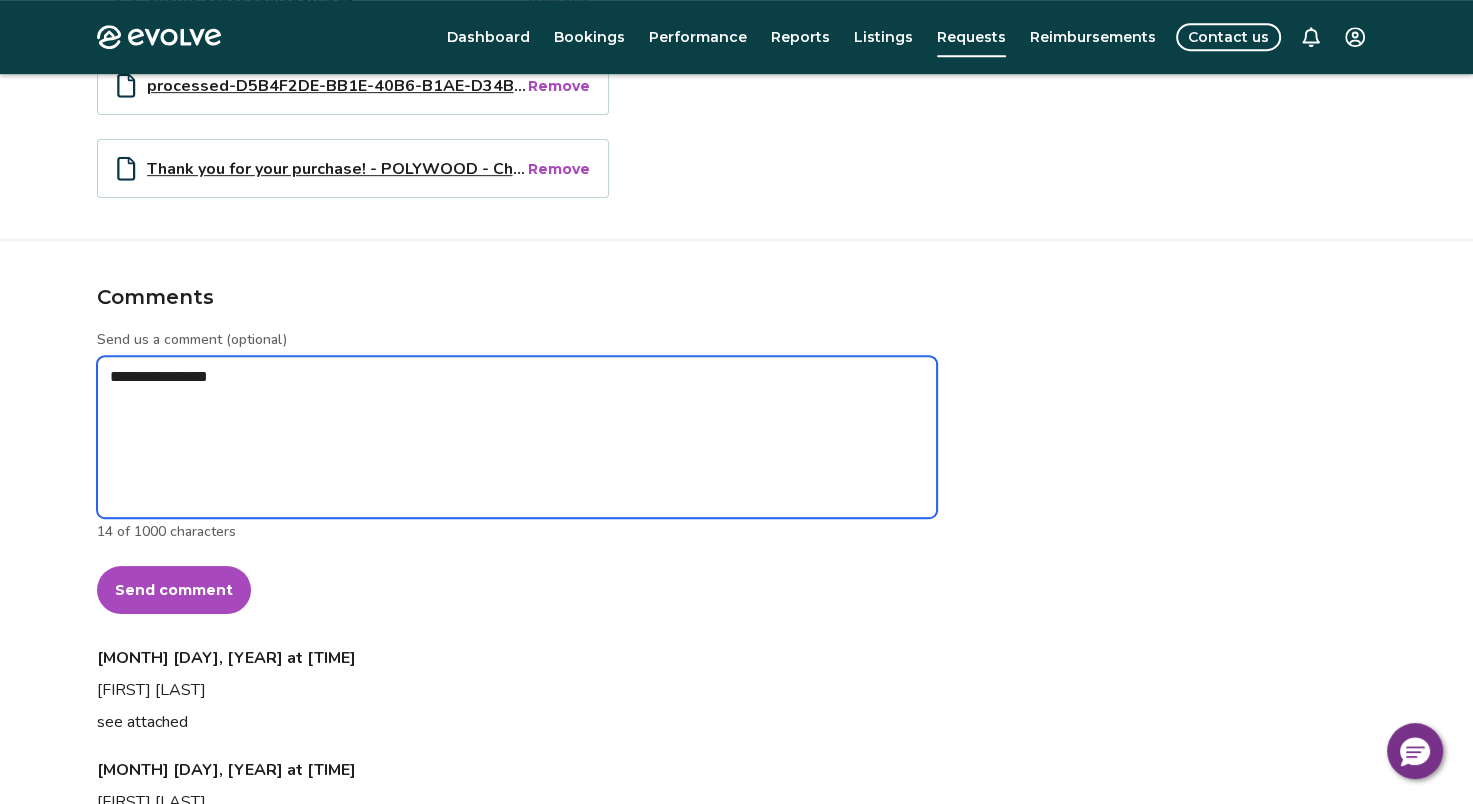 type on "*" 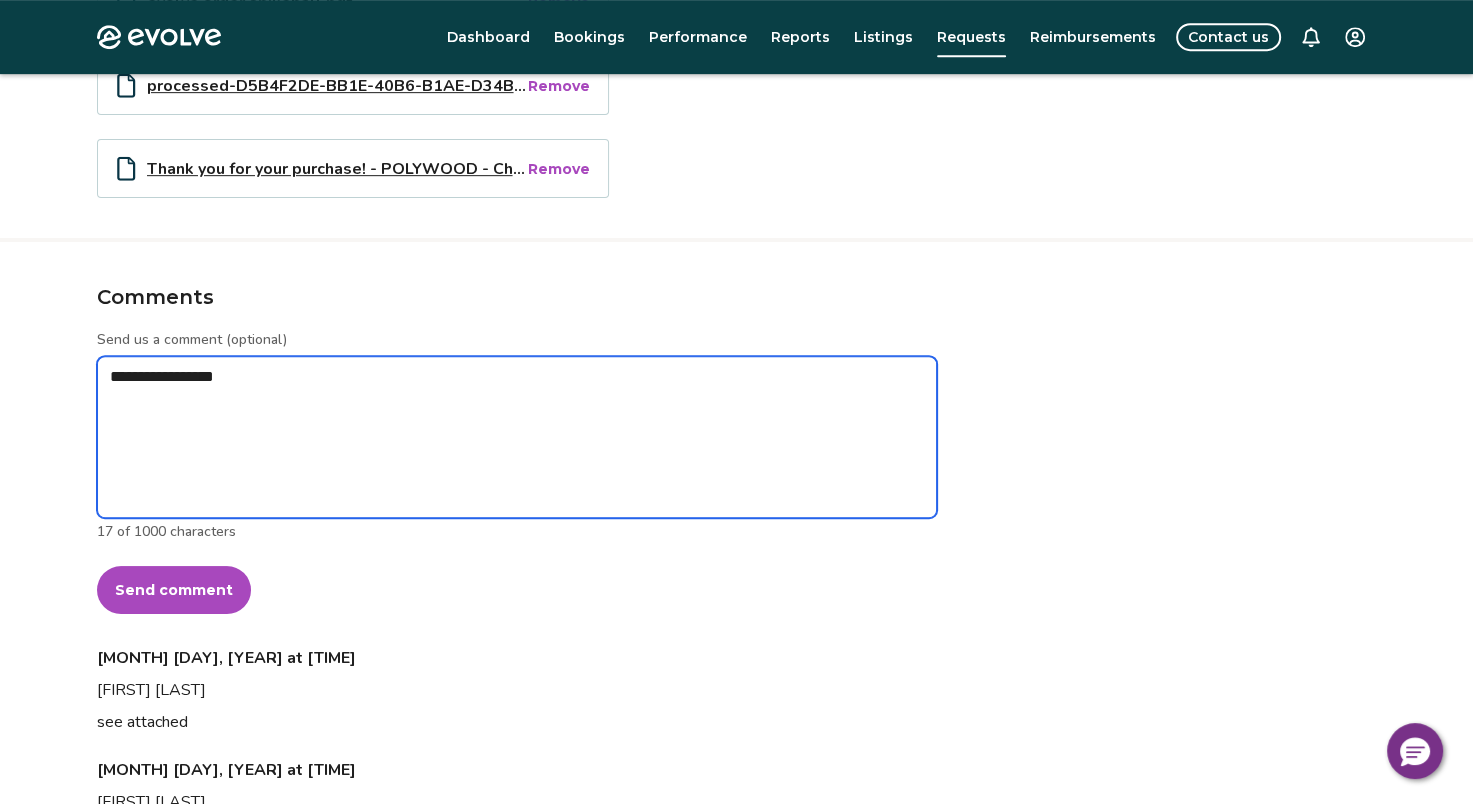 type on "*" 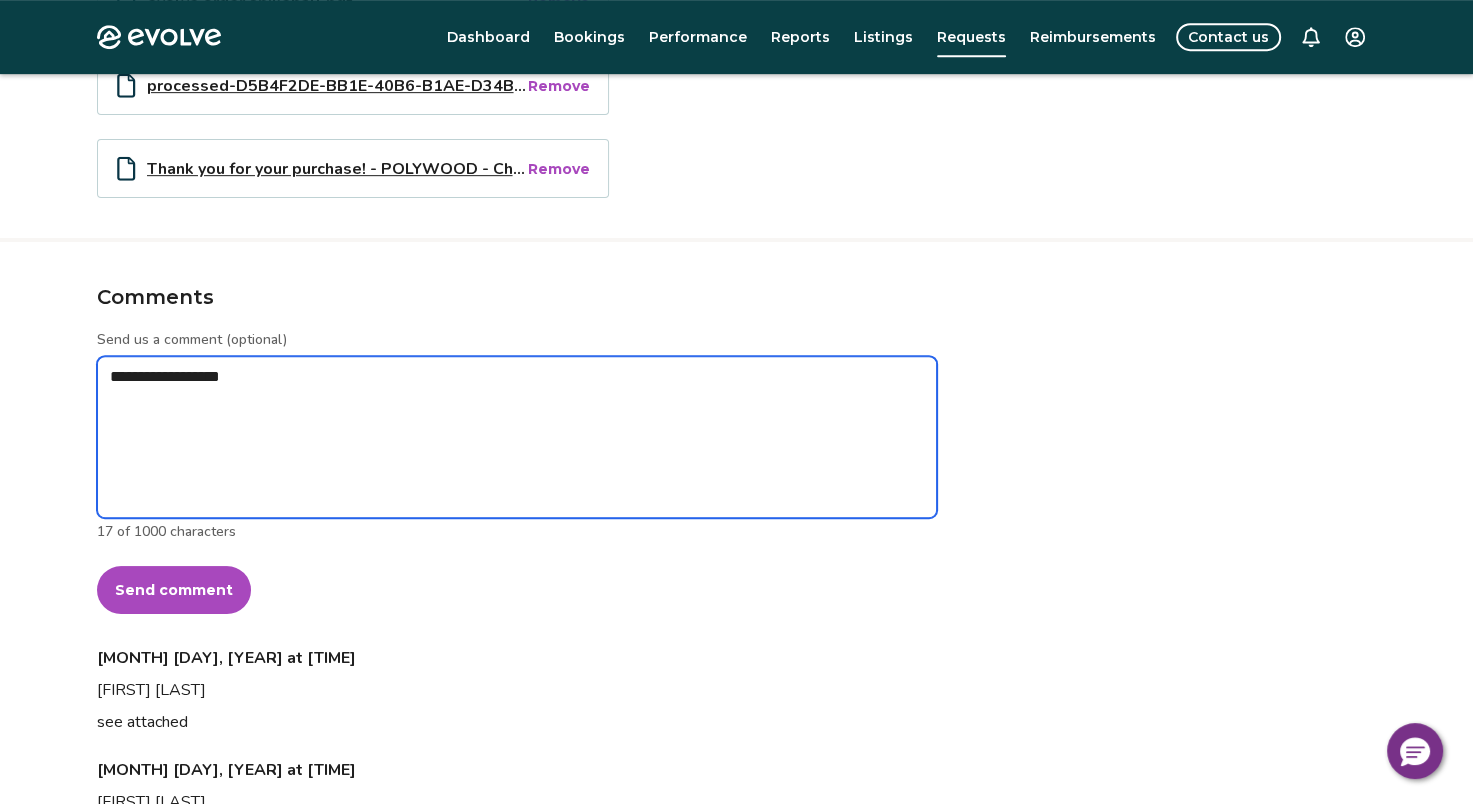 type on "*" 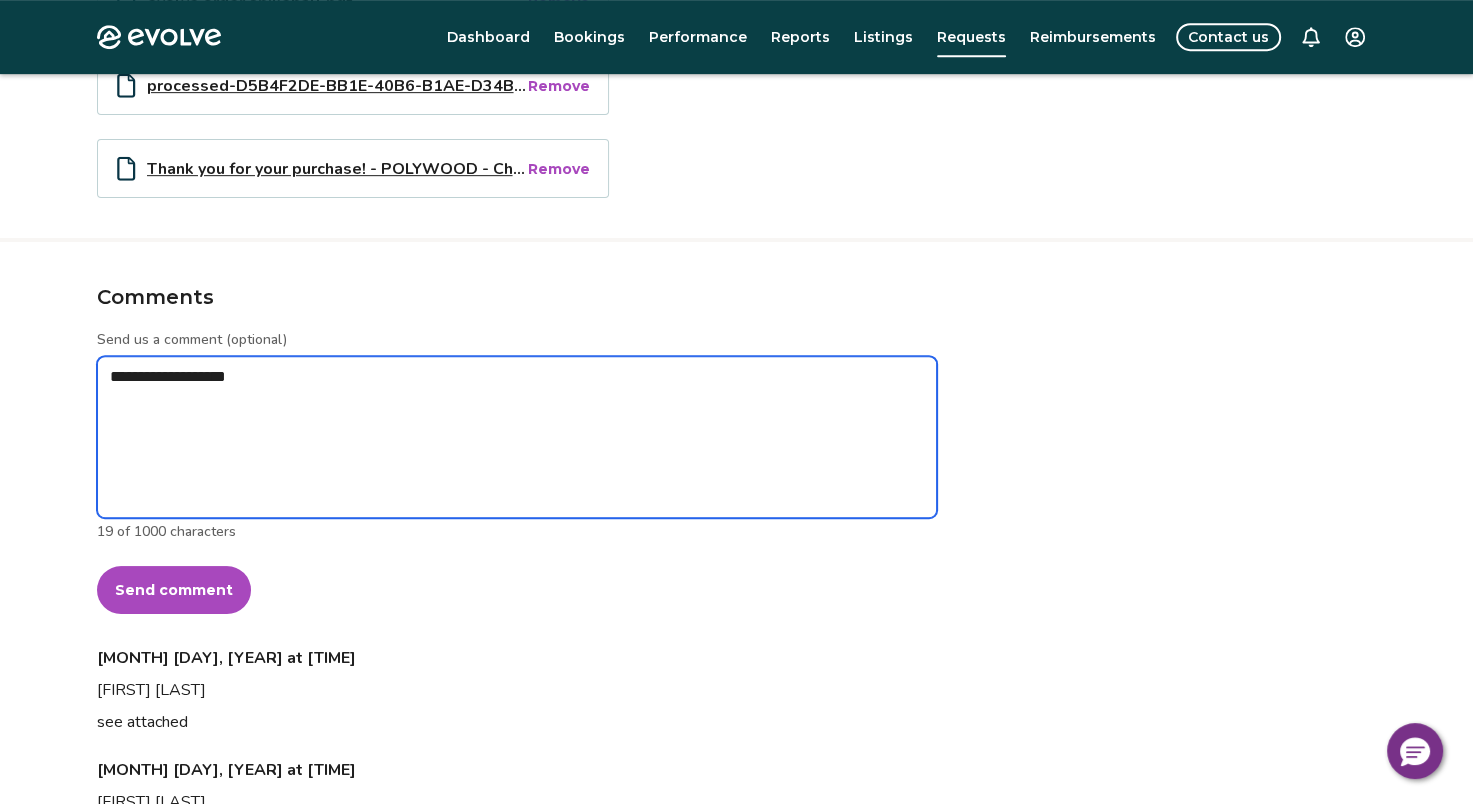 type on "*" 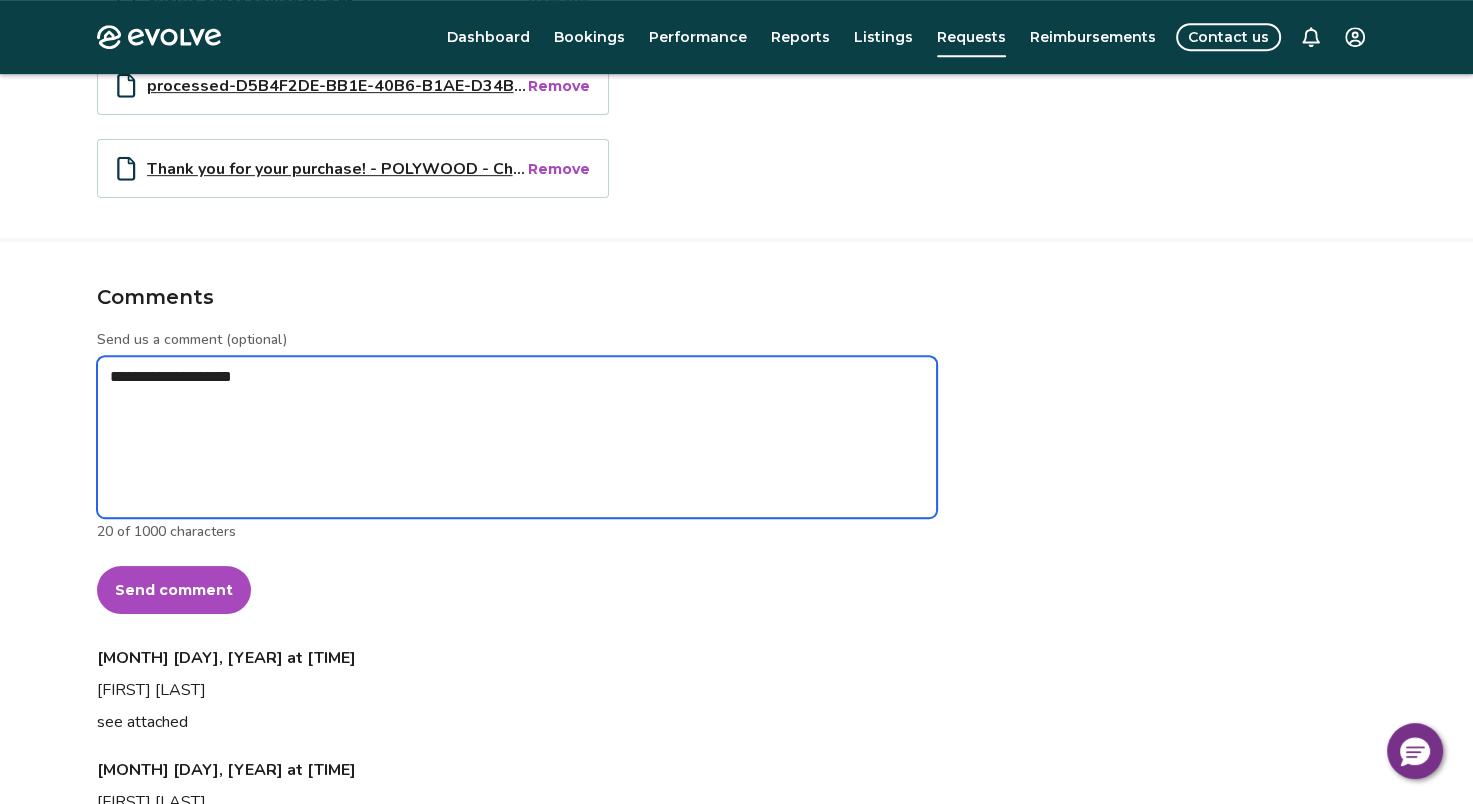 type on "*" 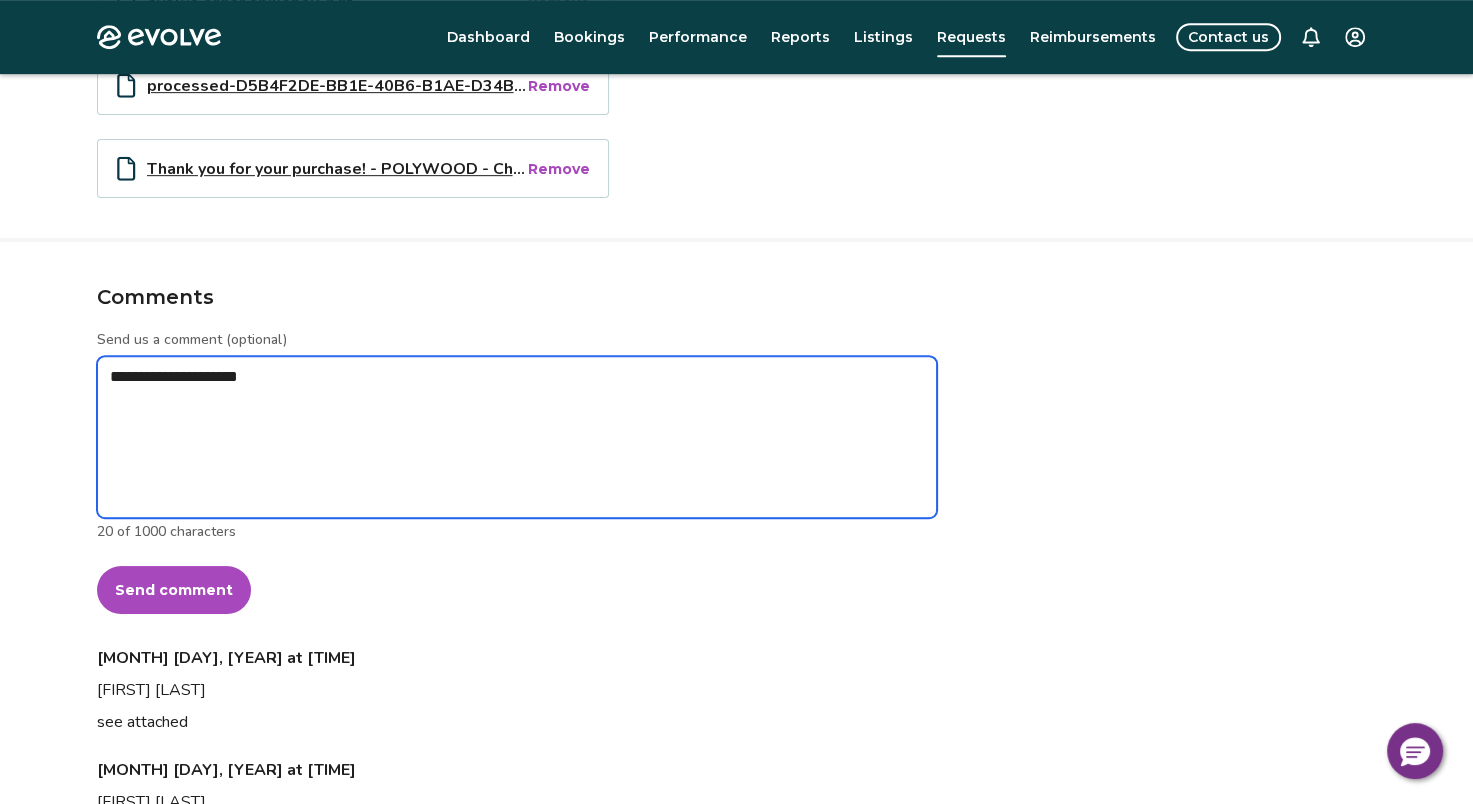 type on "*" 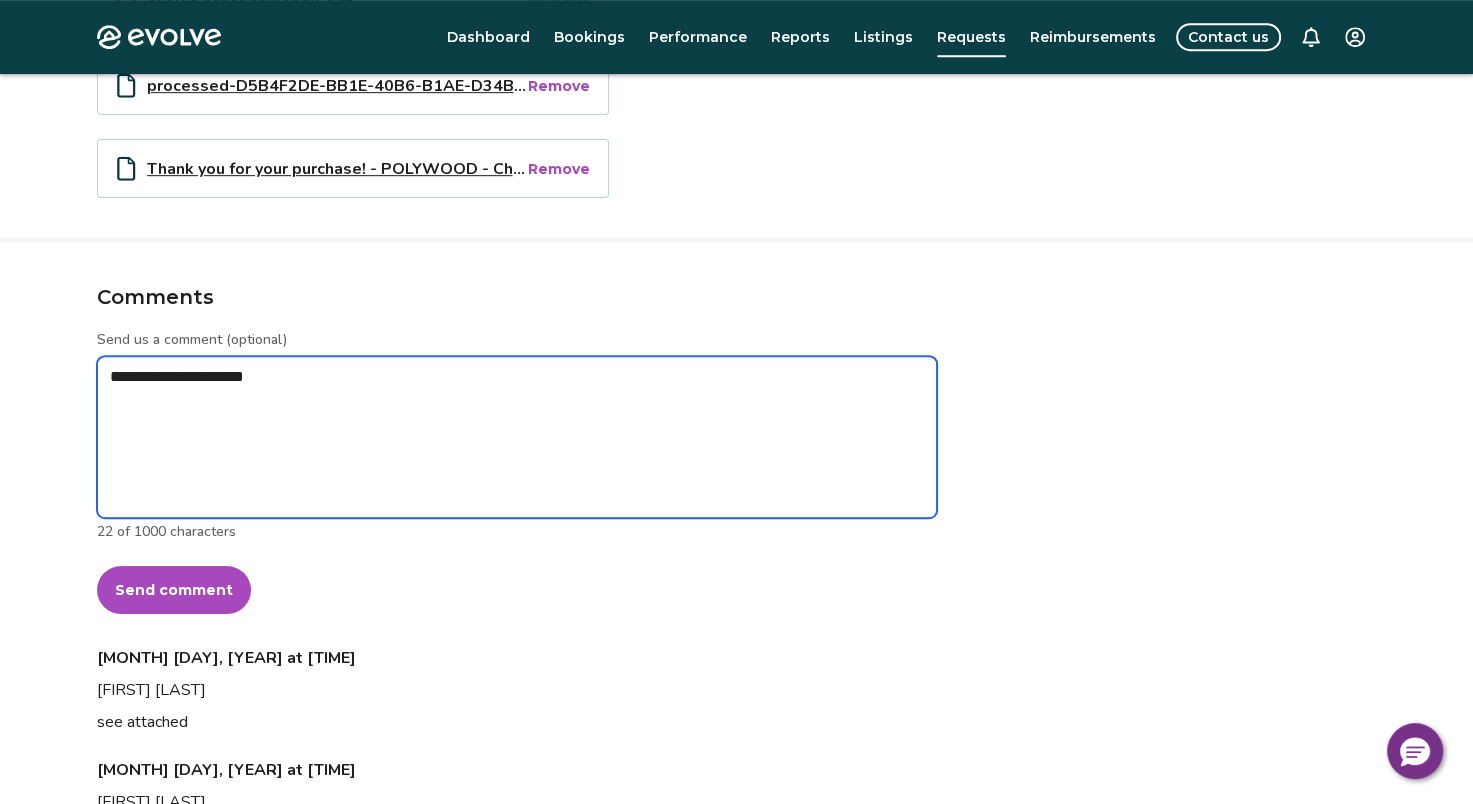 type on "*" 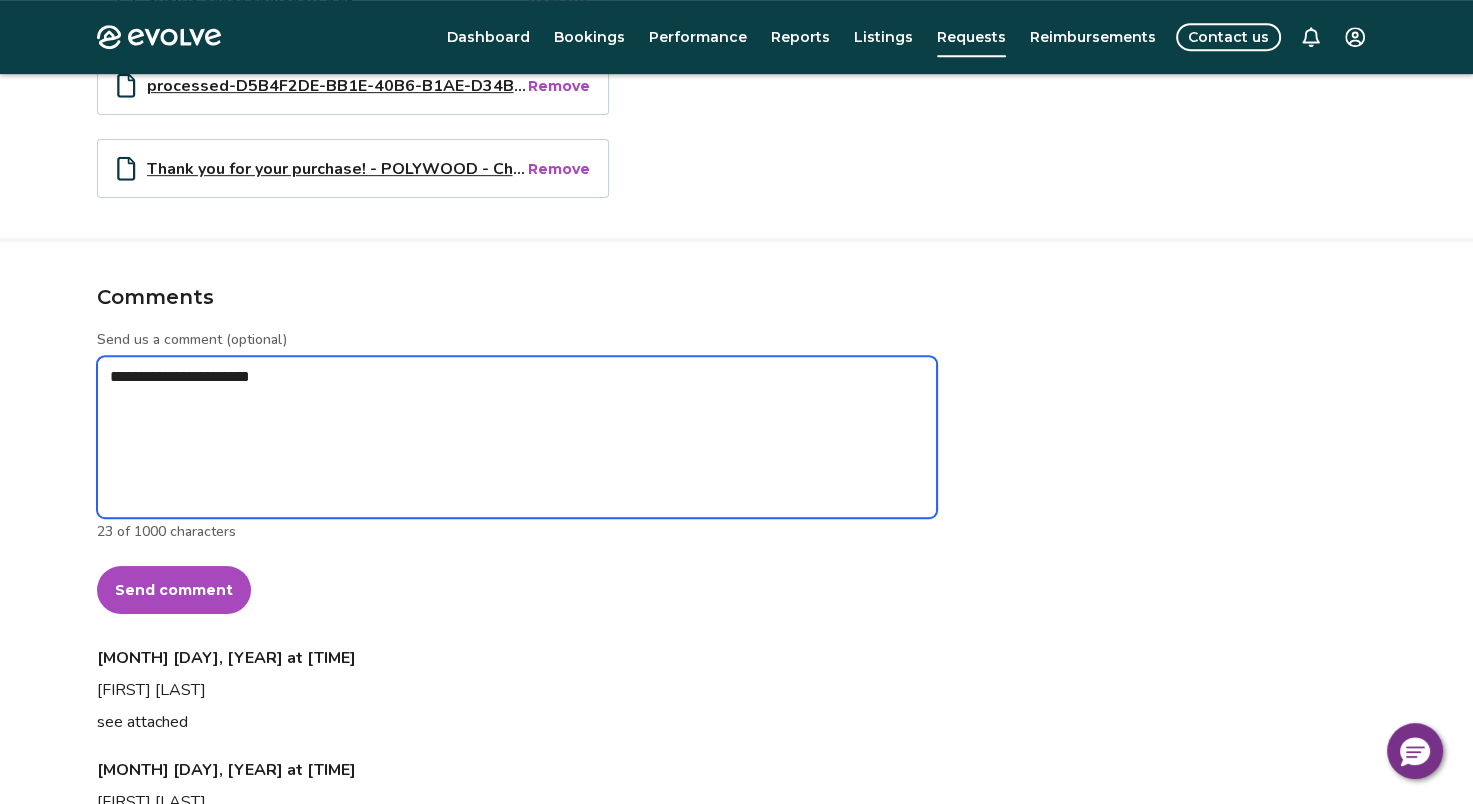 type on "*" 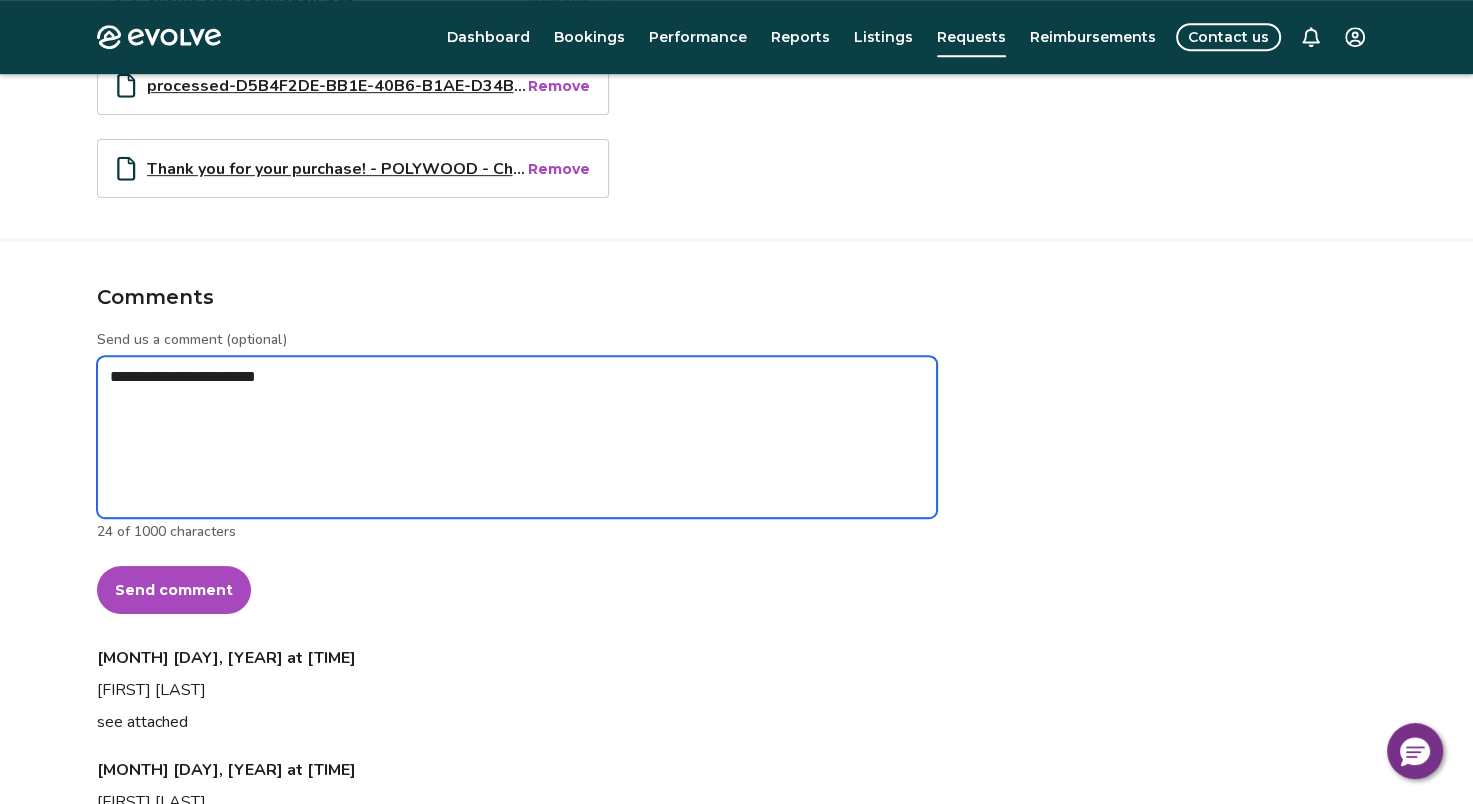 type on "*" 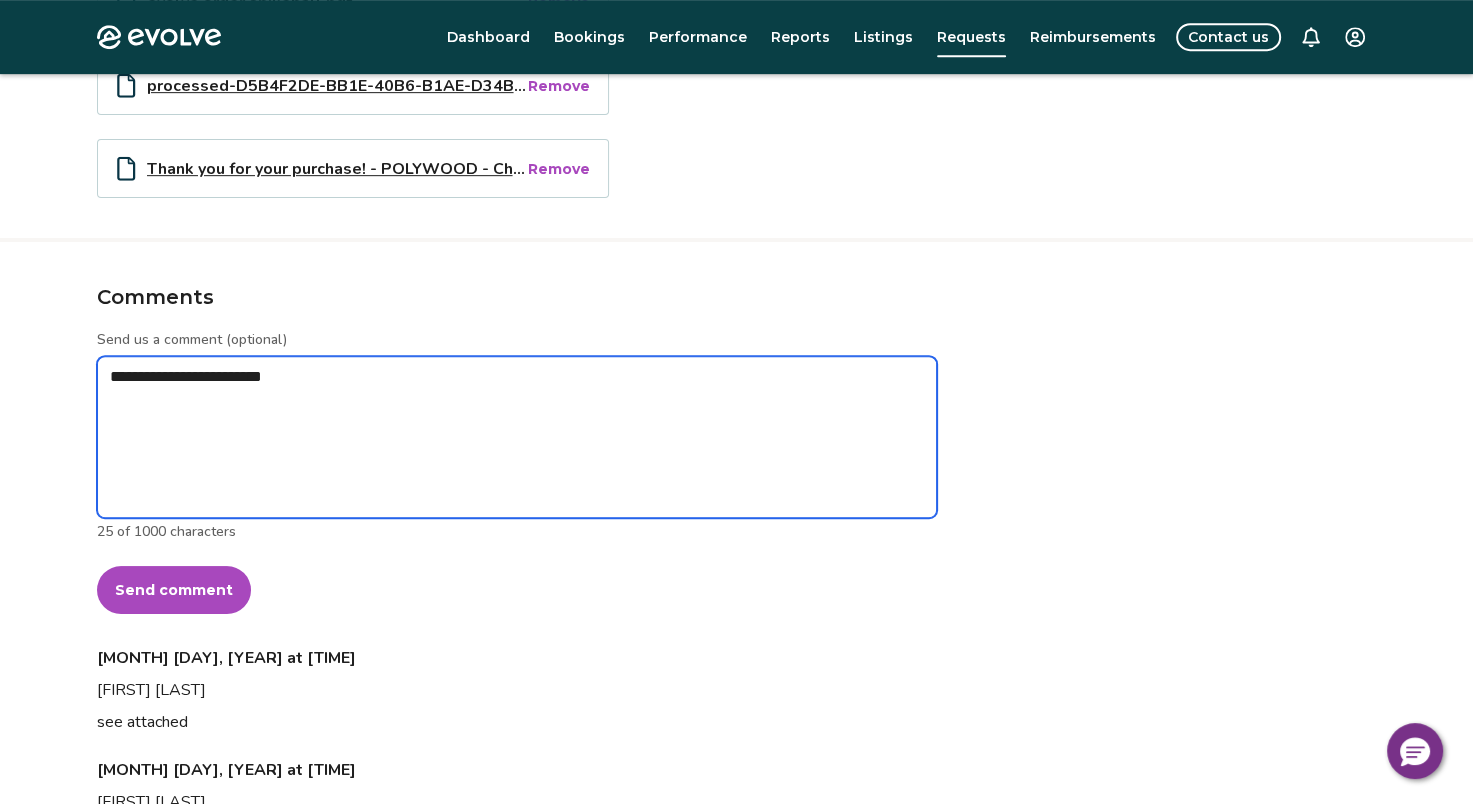type on "*" 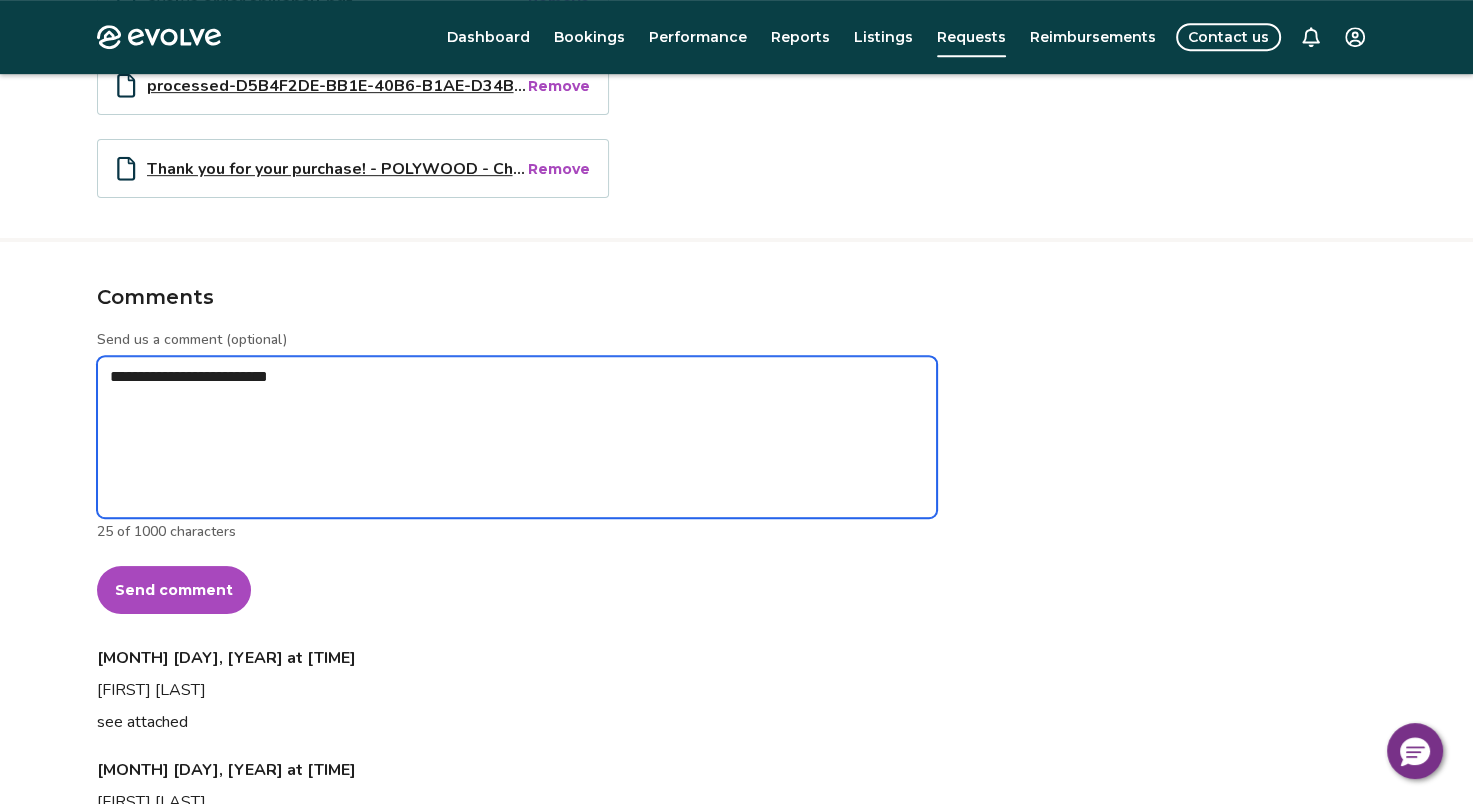 type on "*" 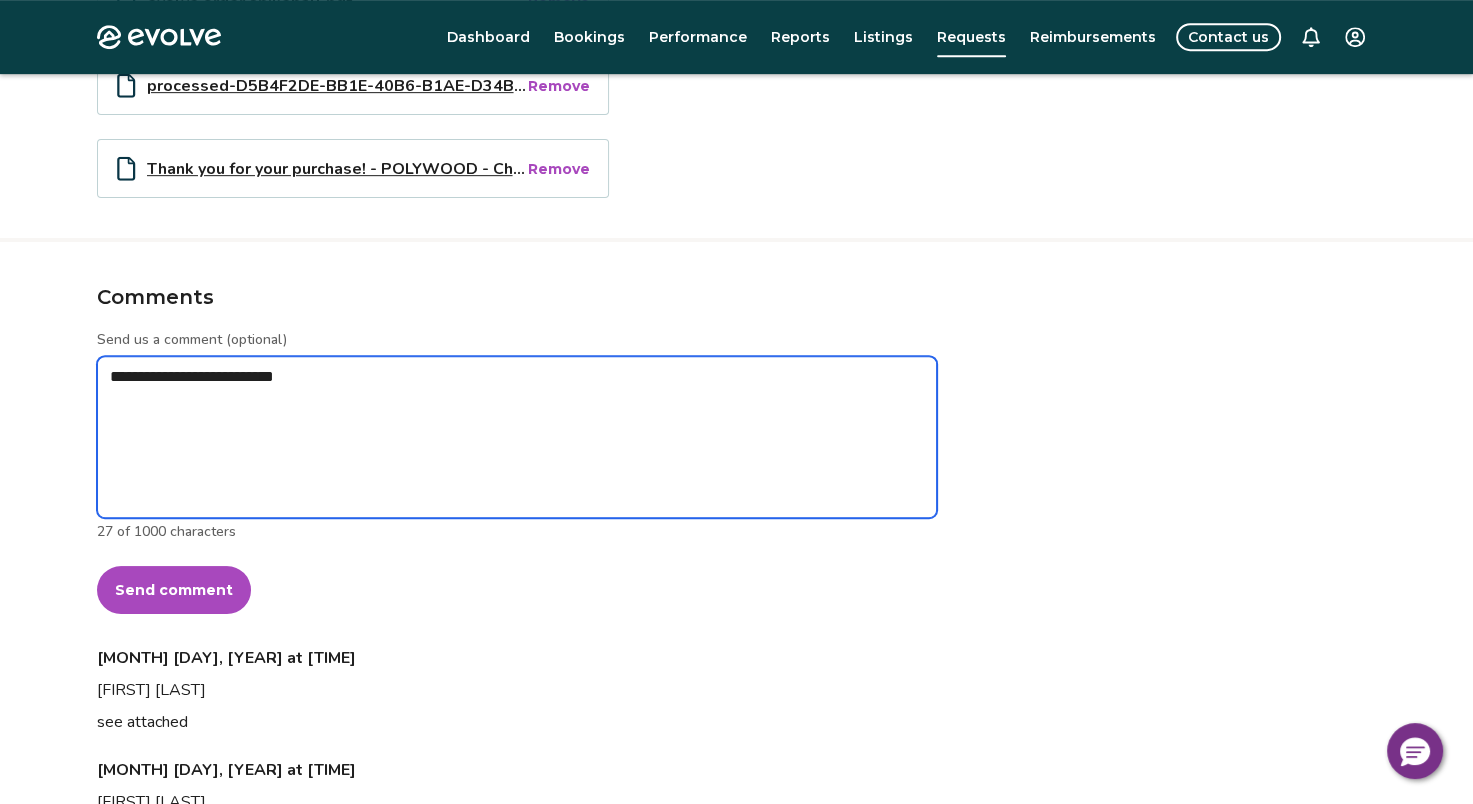 type on "*" 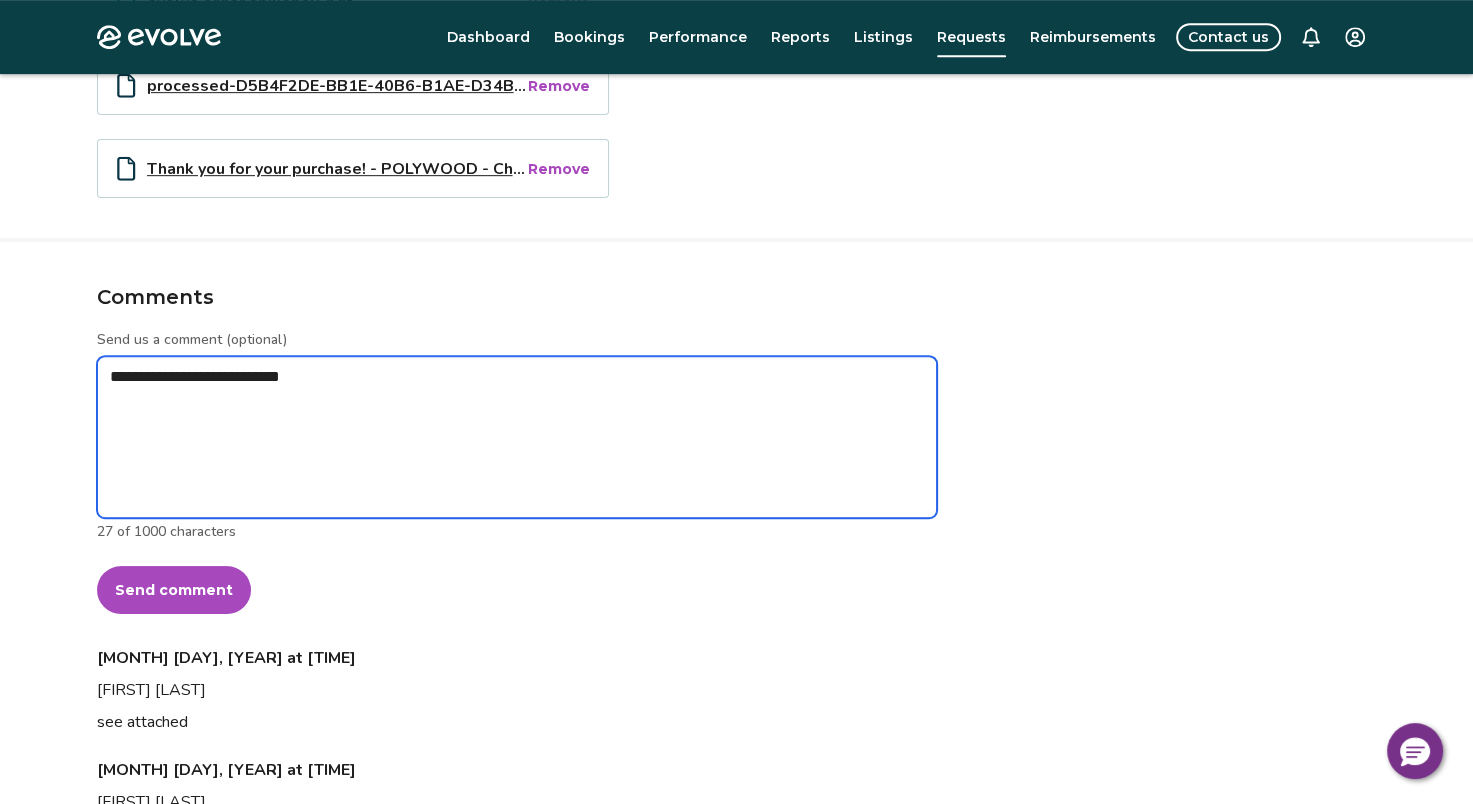type on "*" 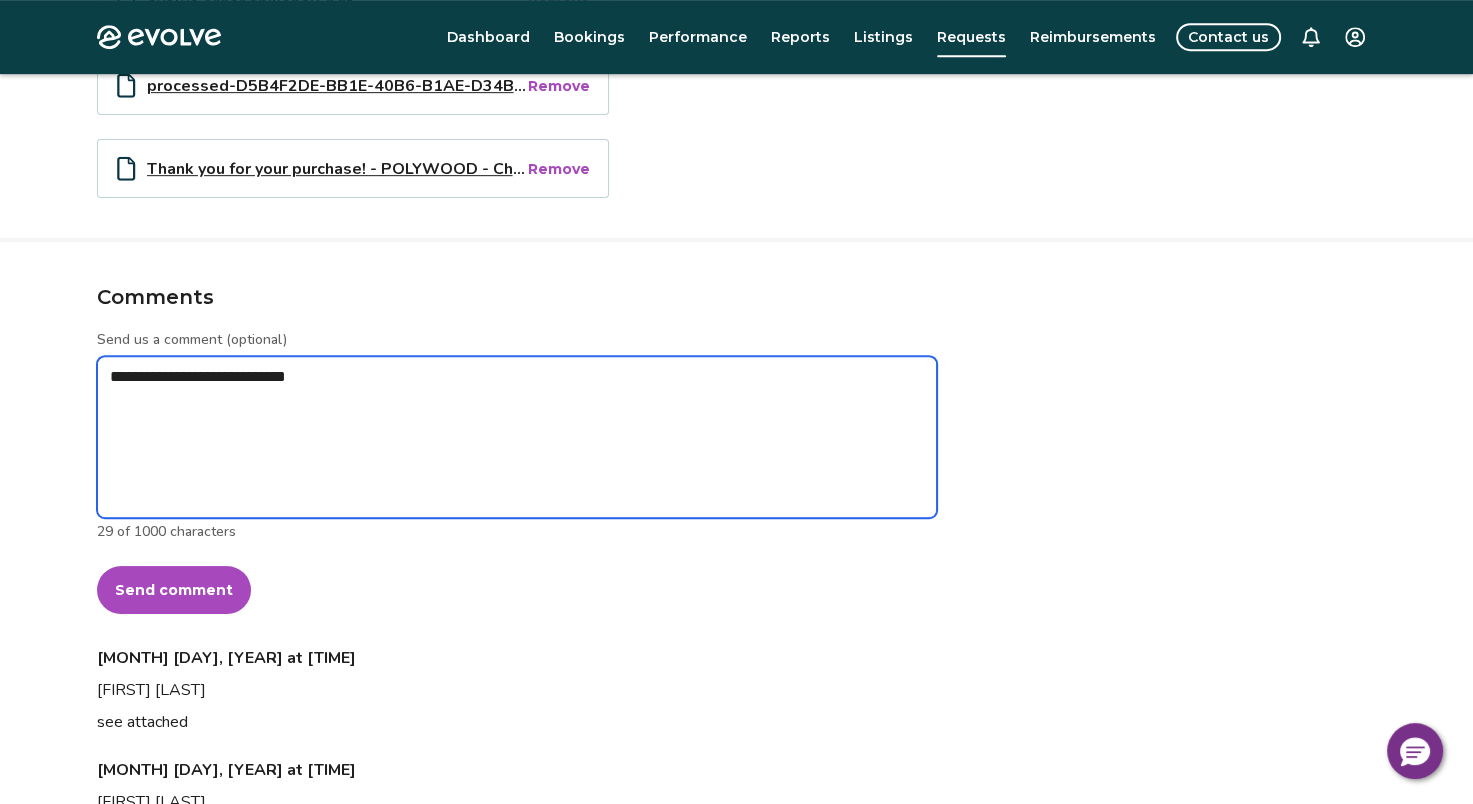 type on "*" 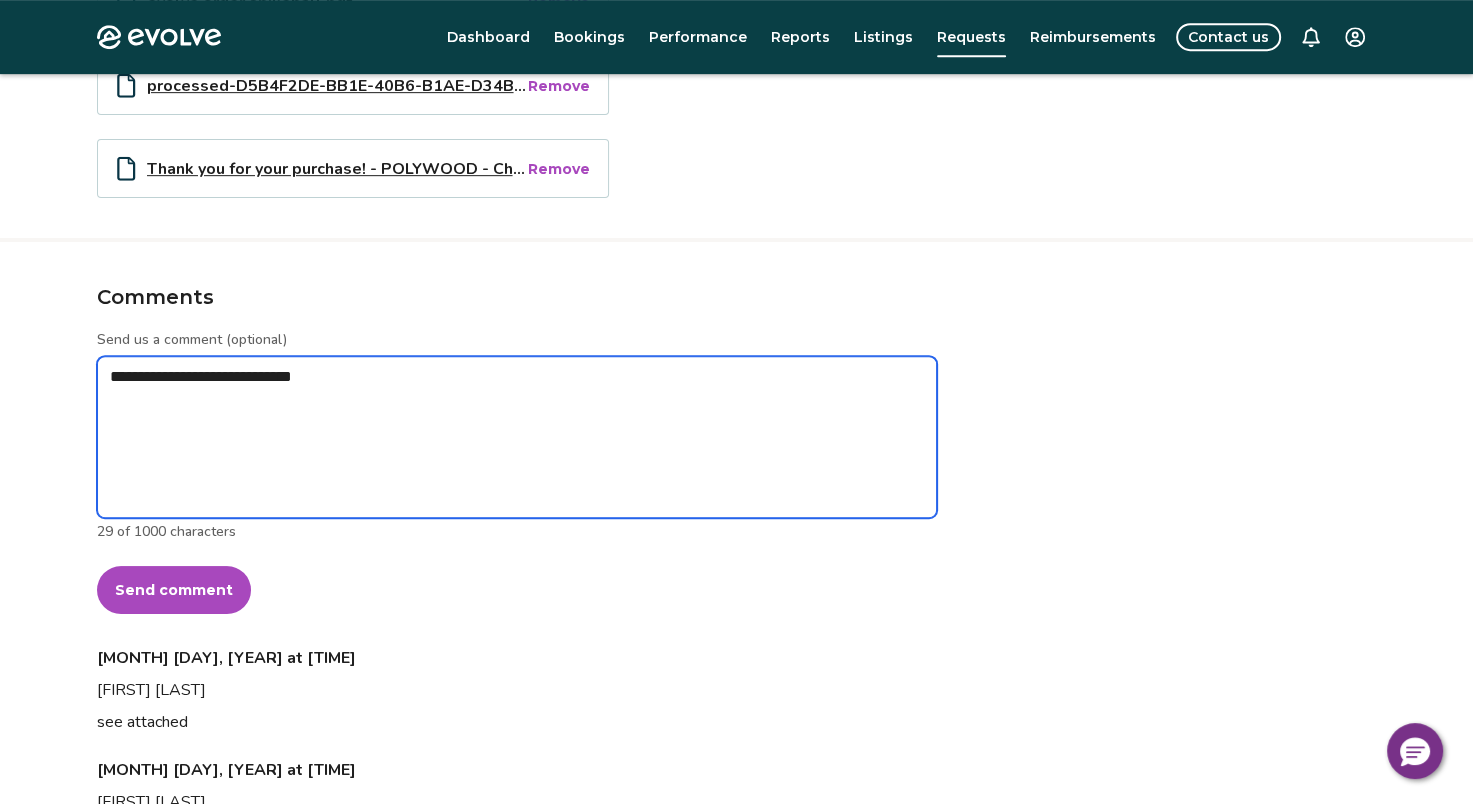 type on "*" 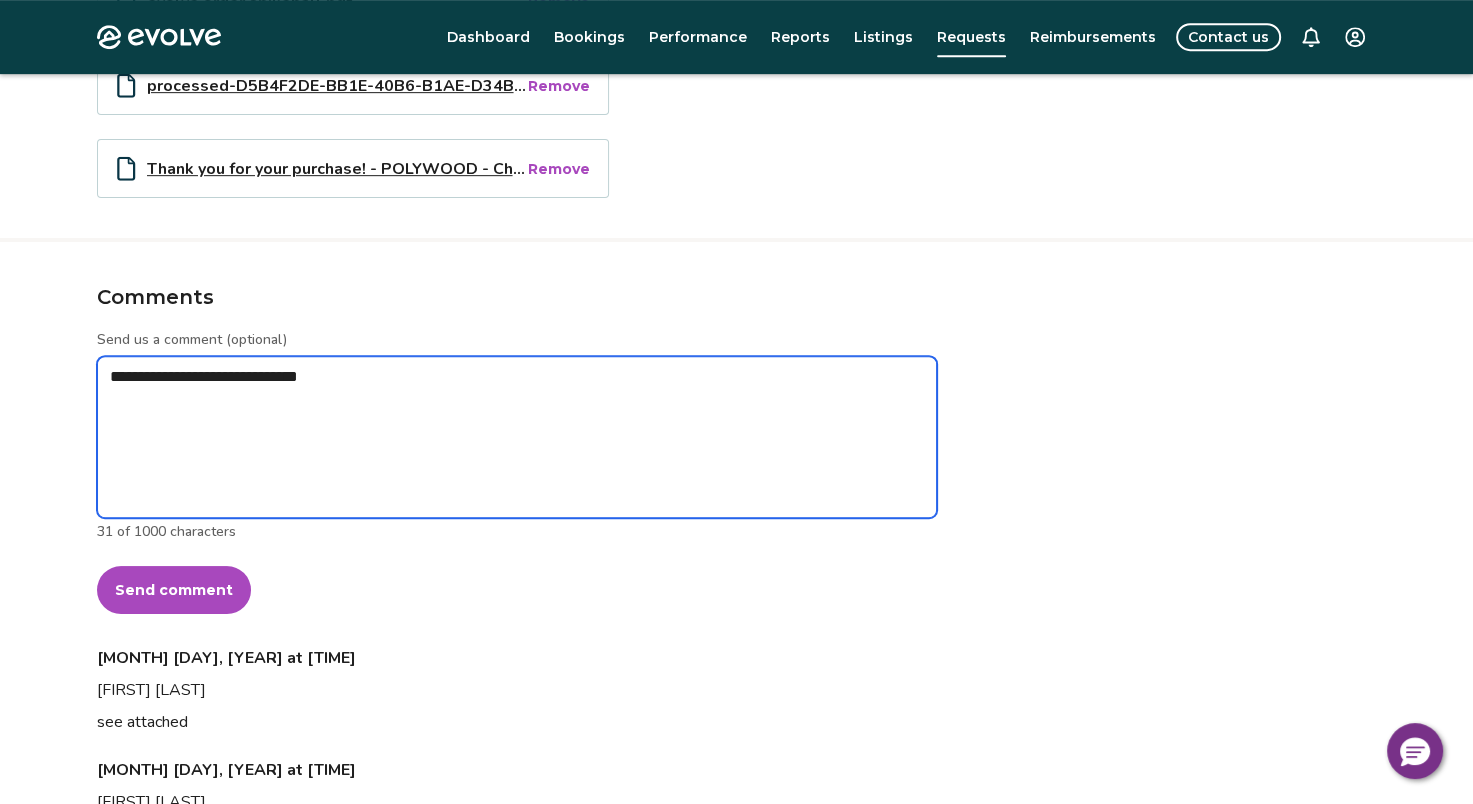 type on "*" 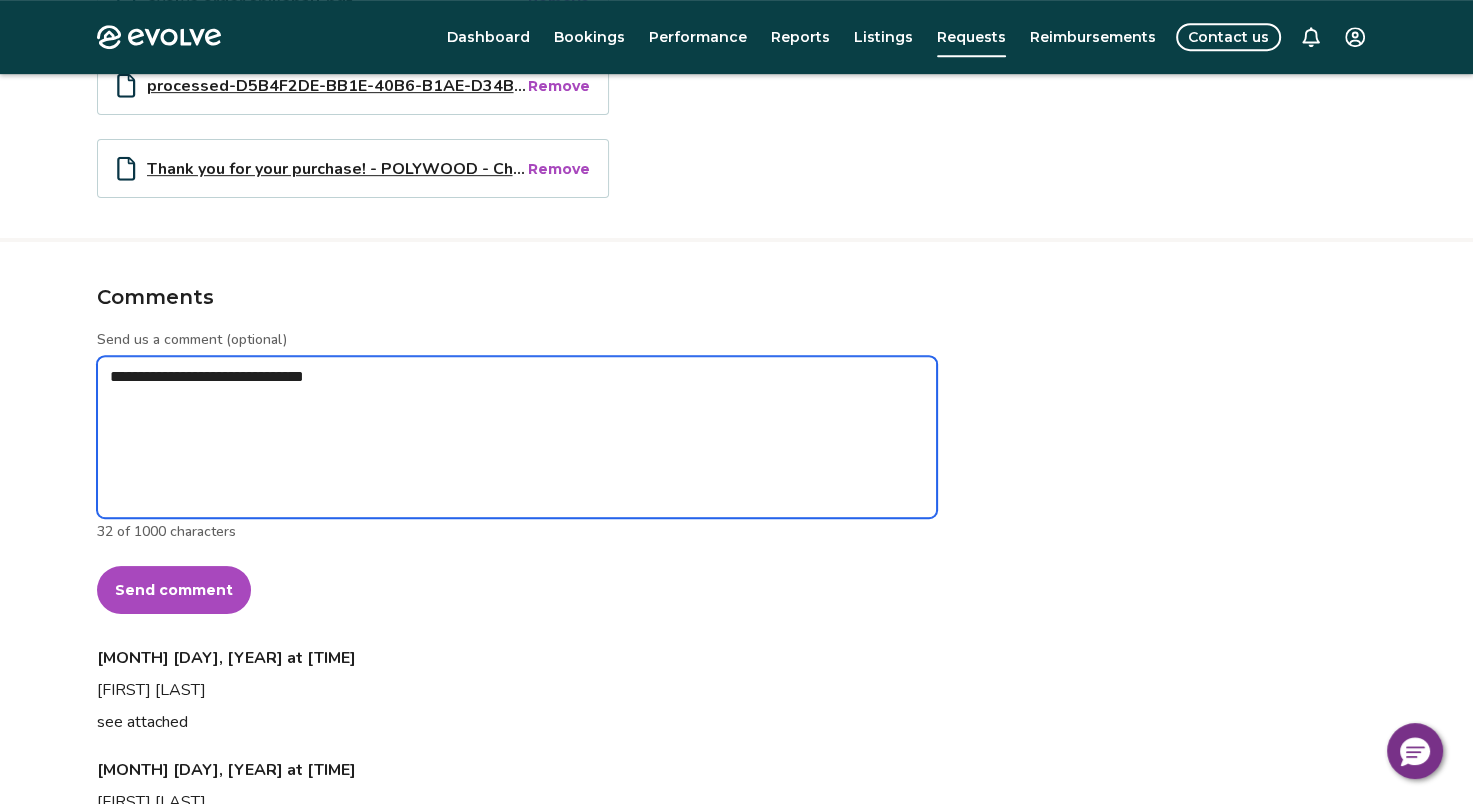 type on "*" 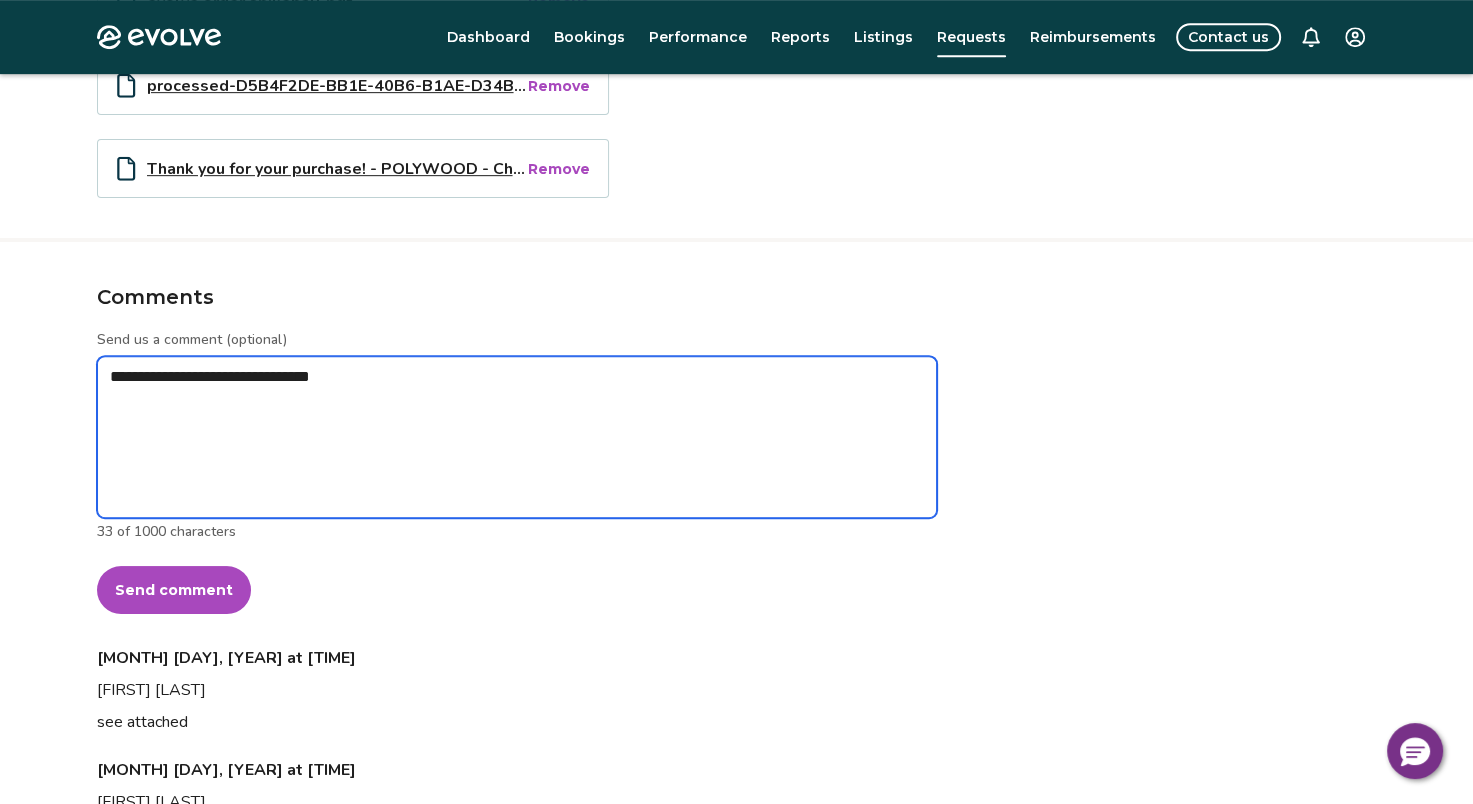 type on "*" 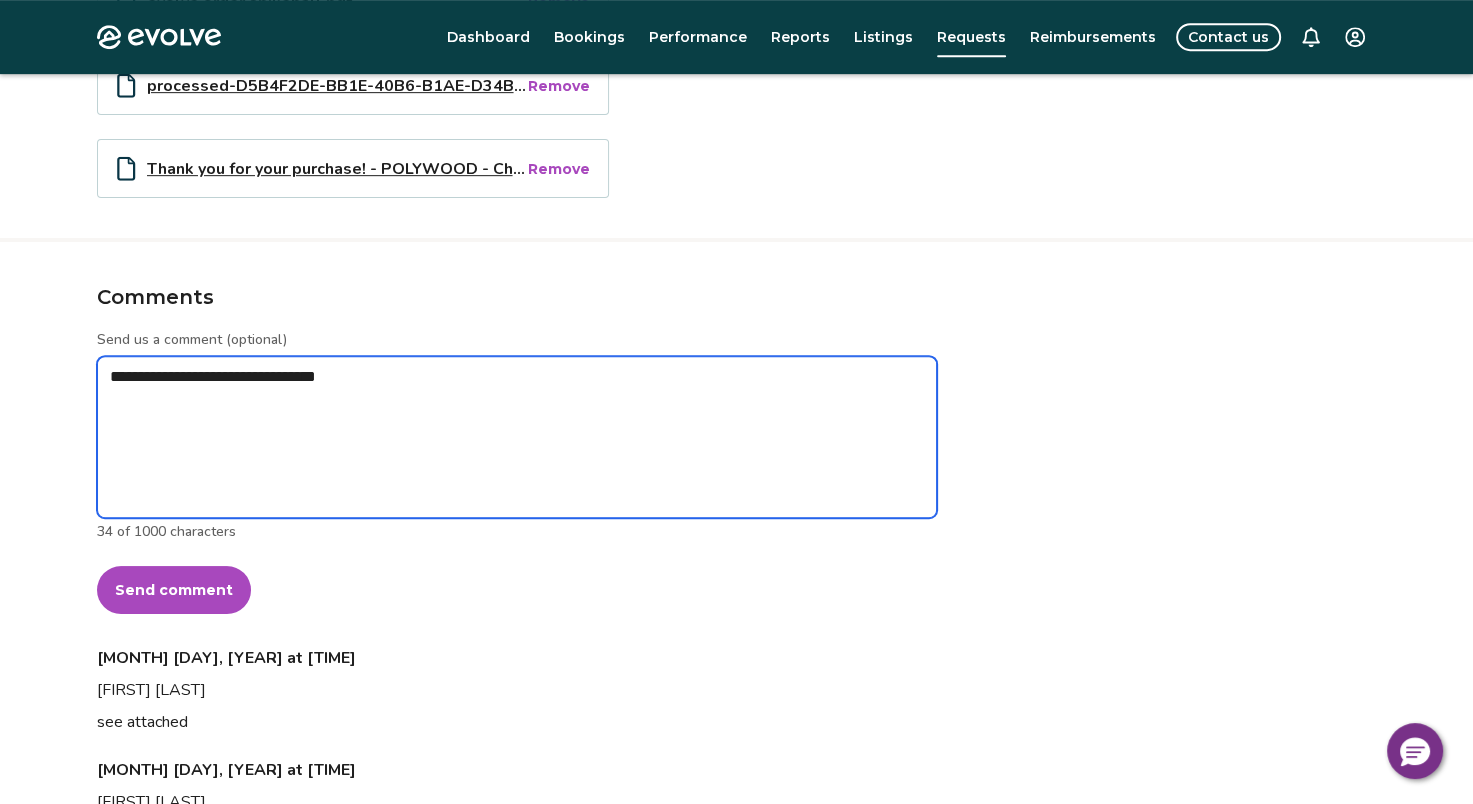 type on "*" 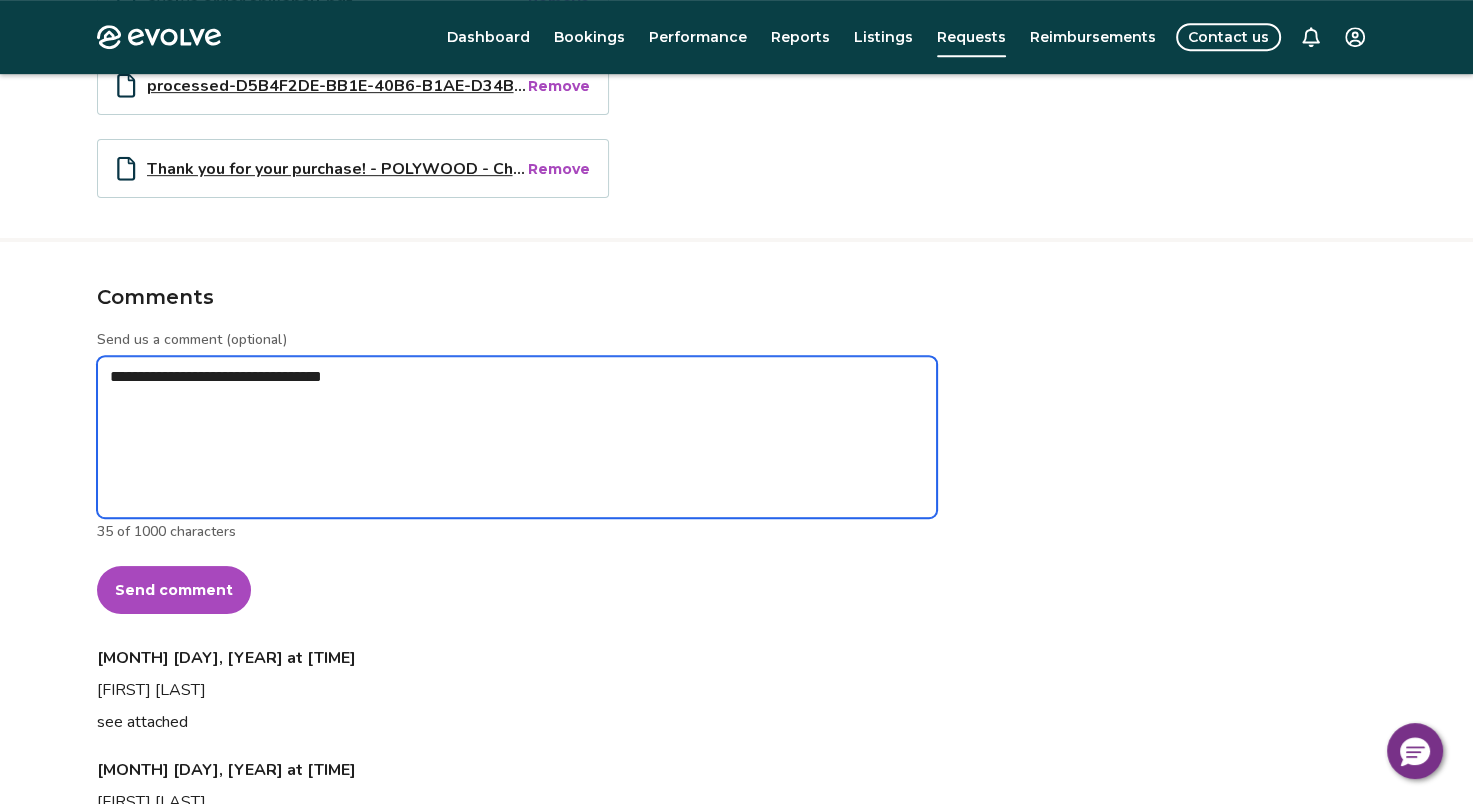 type on "*" 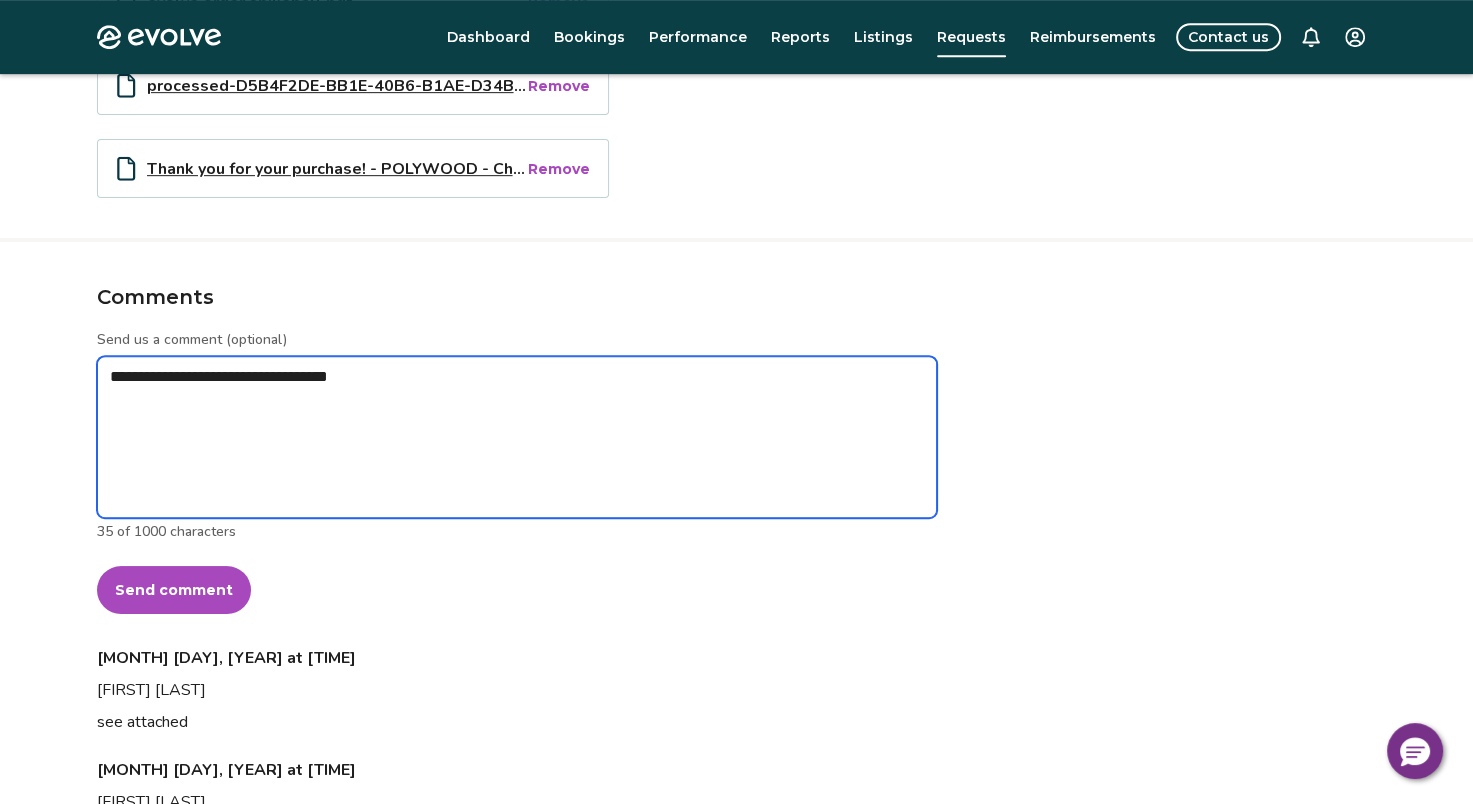 type on "*" 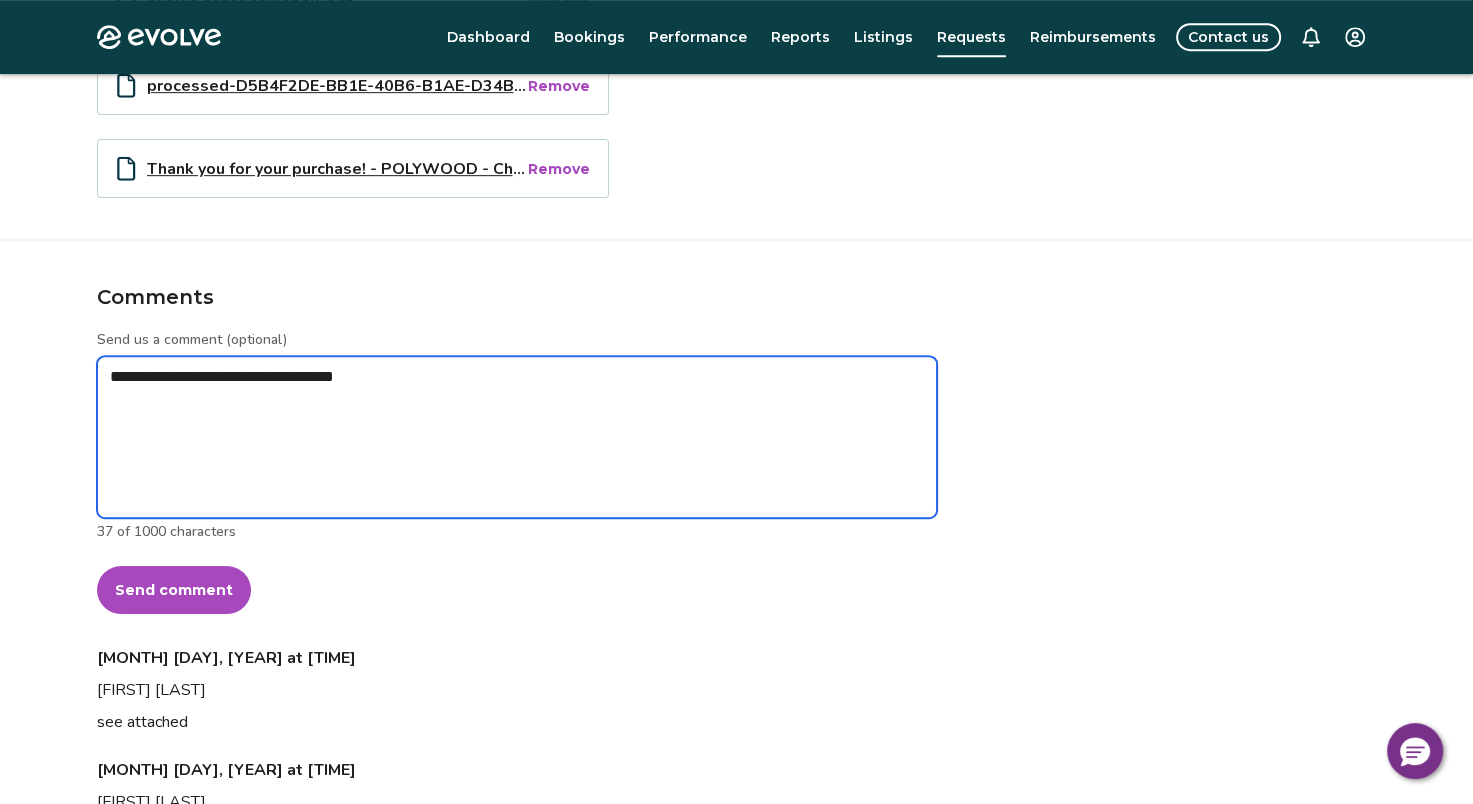 type on "*" 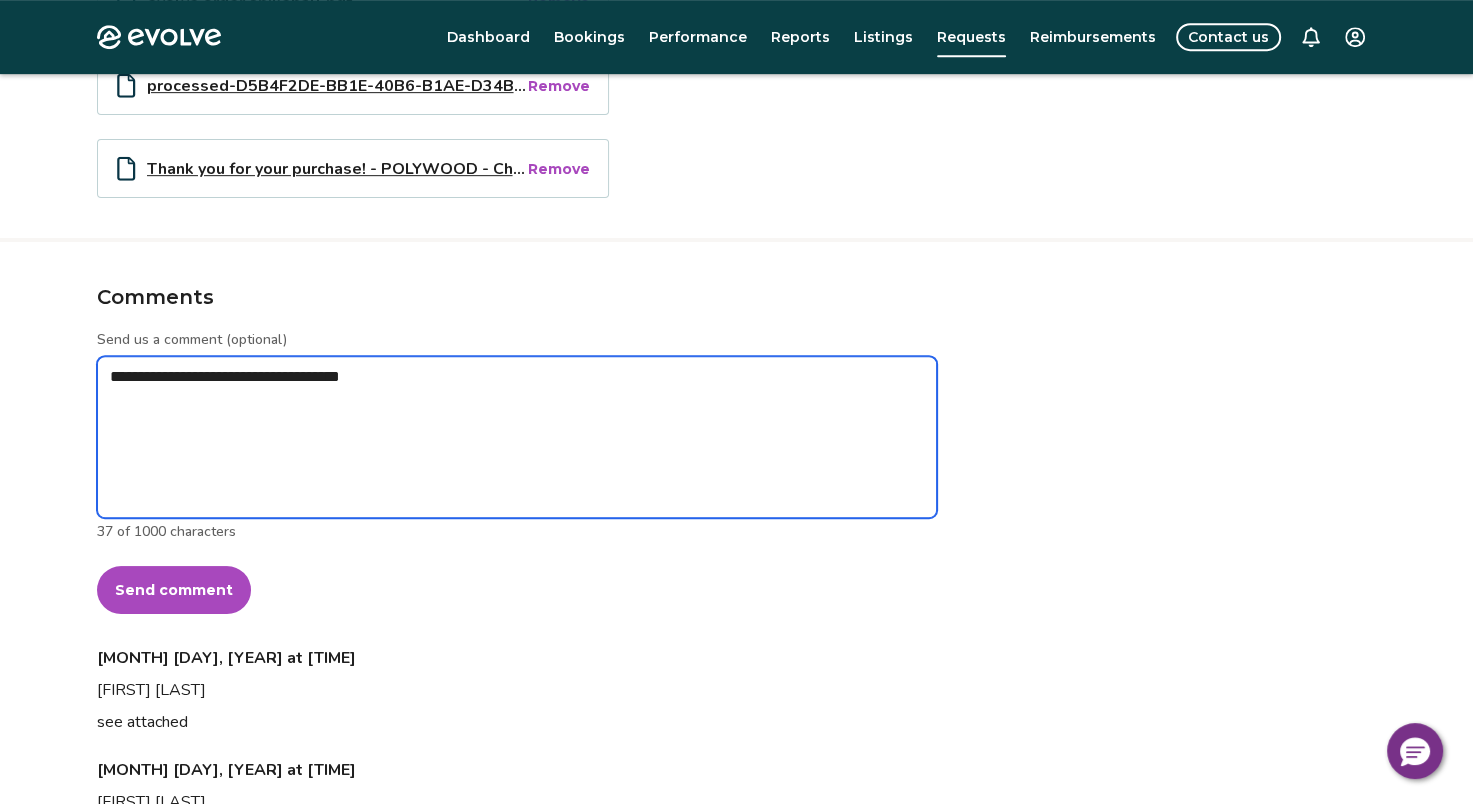 type on "*" 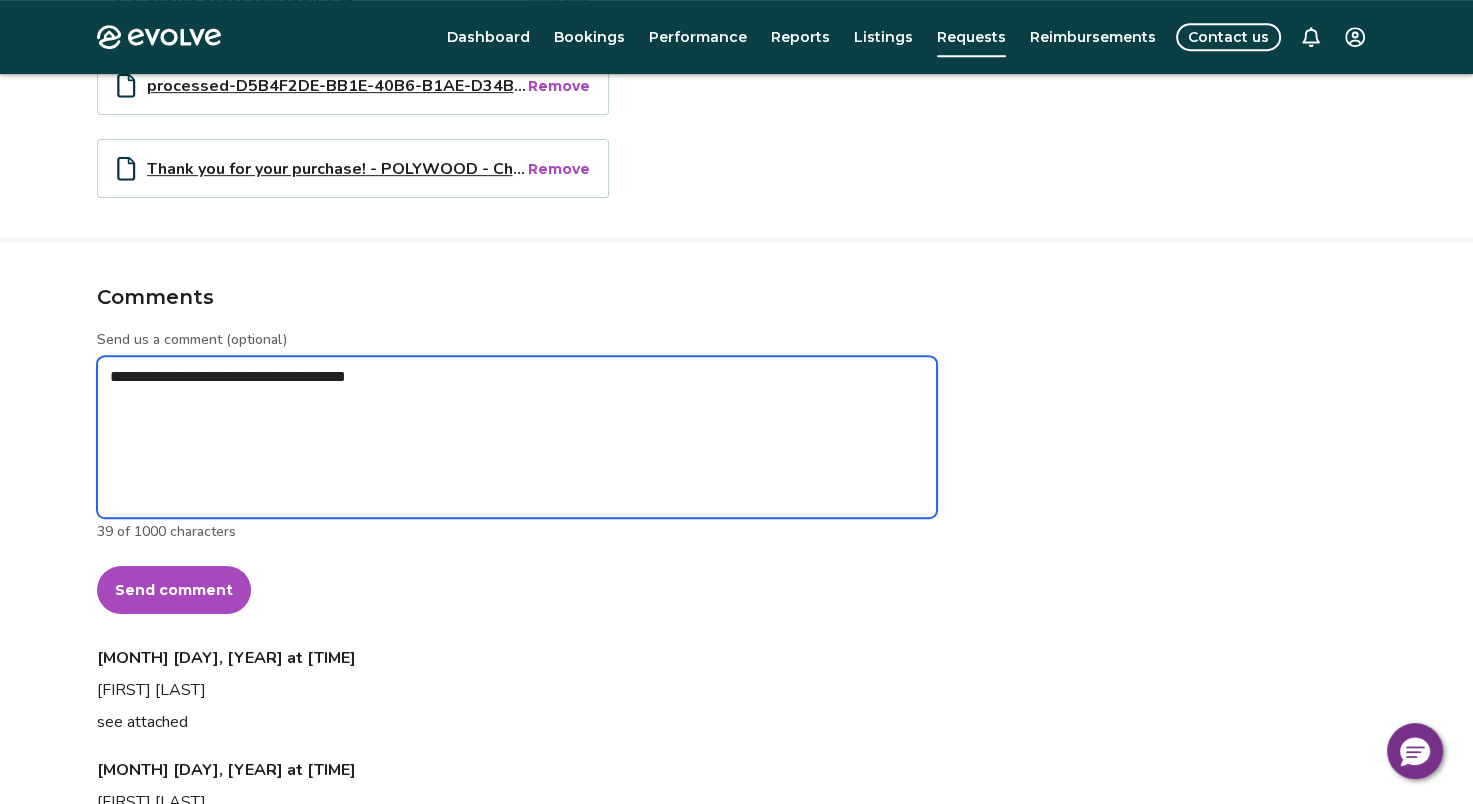 type on "*" 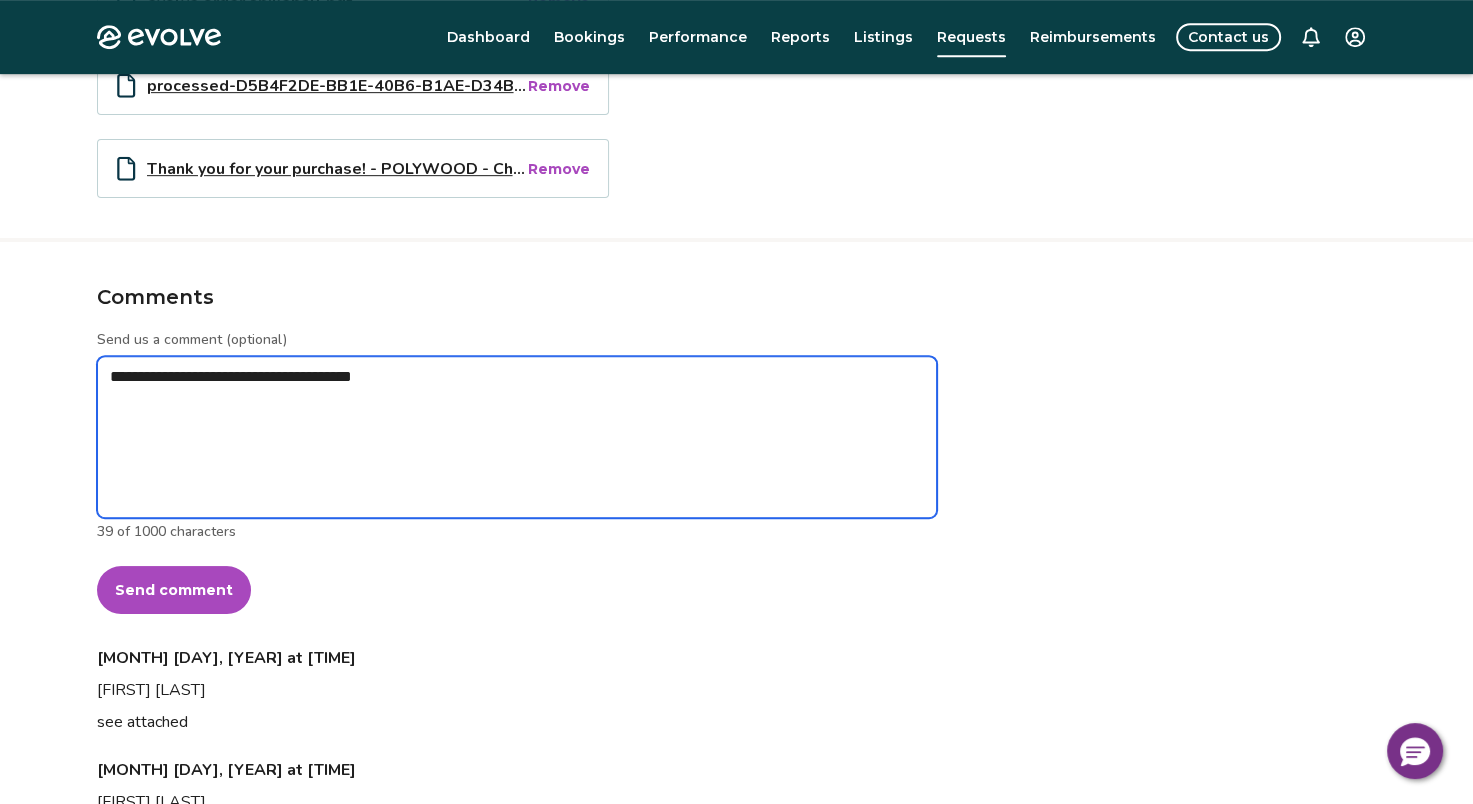 type on "*" 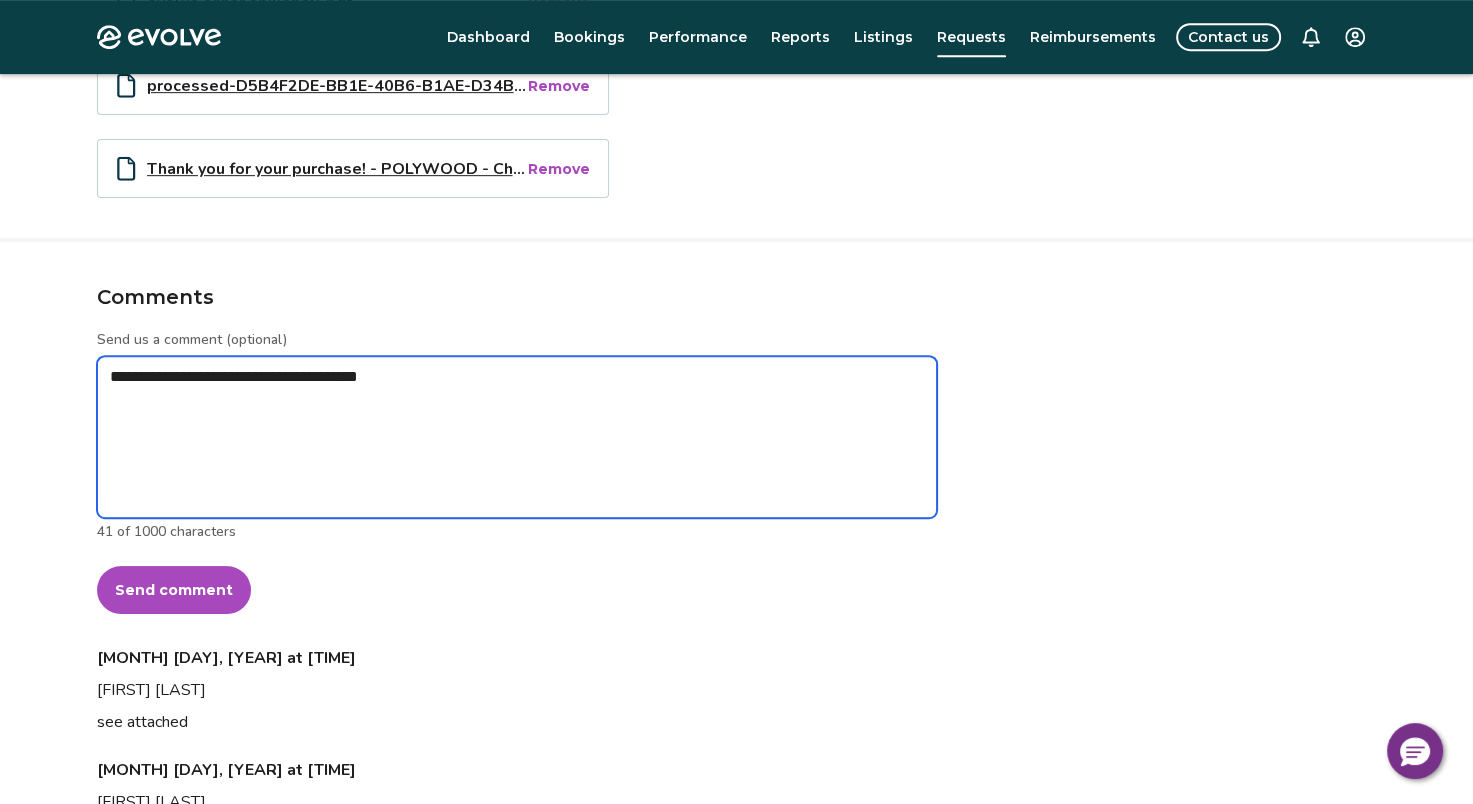 type on "*" 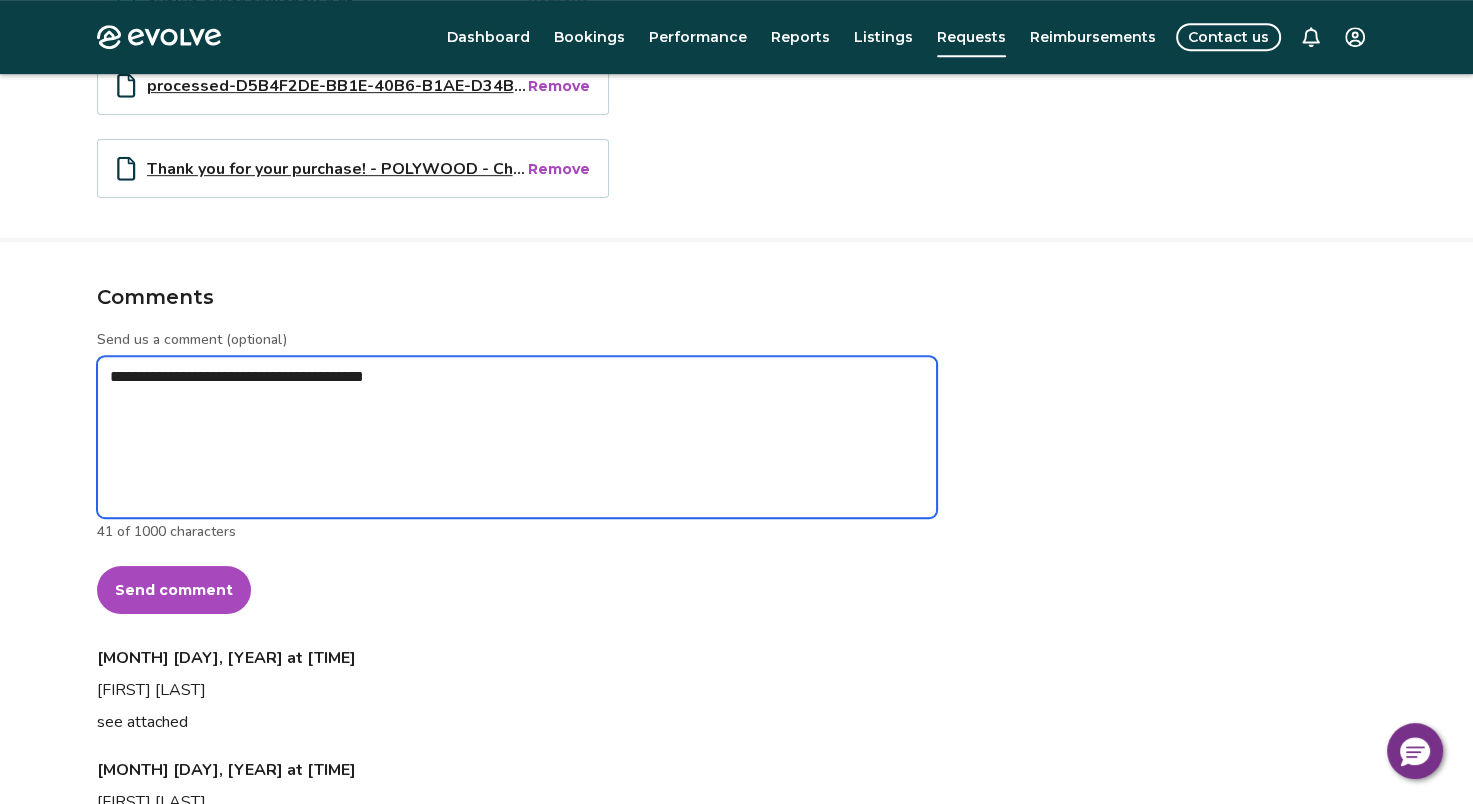 type on "*" 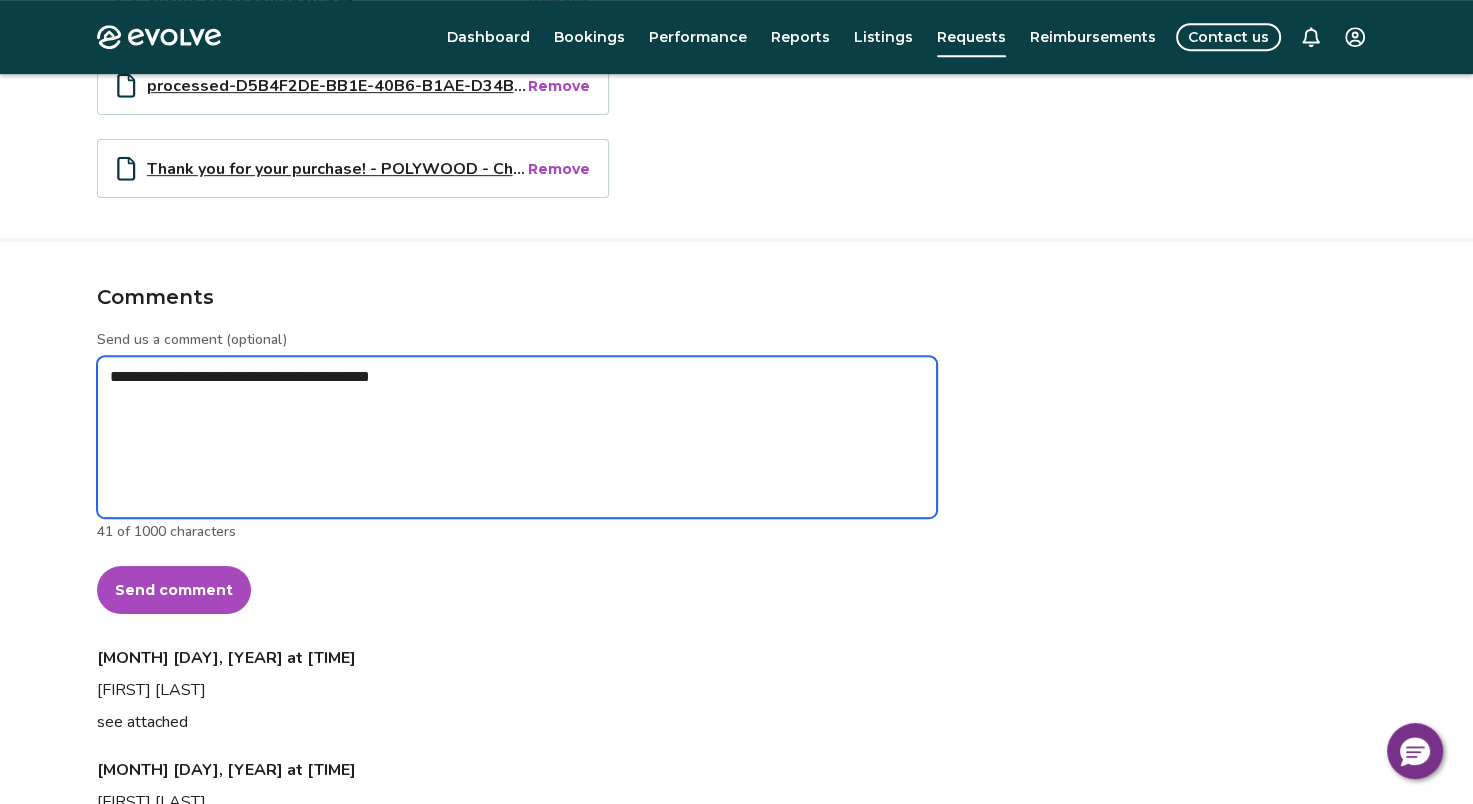 type on "*" 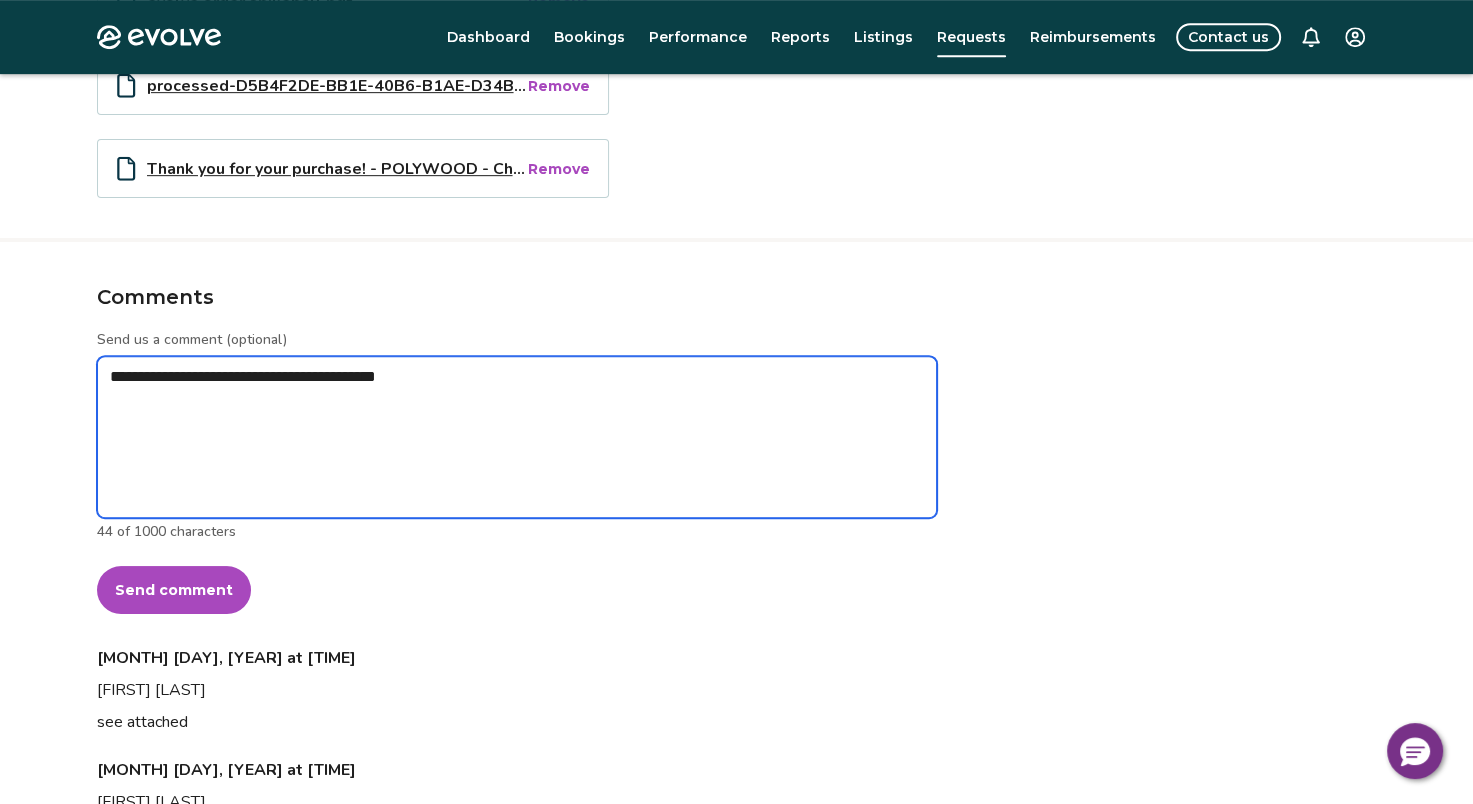 type on "*" 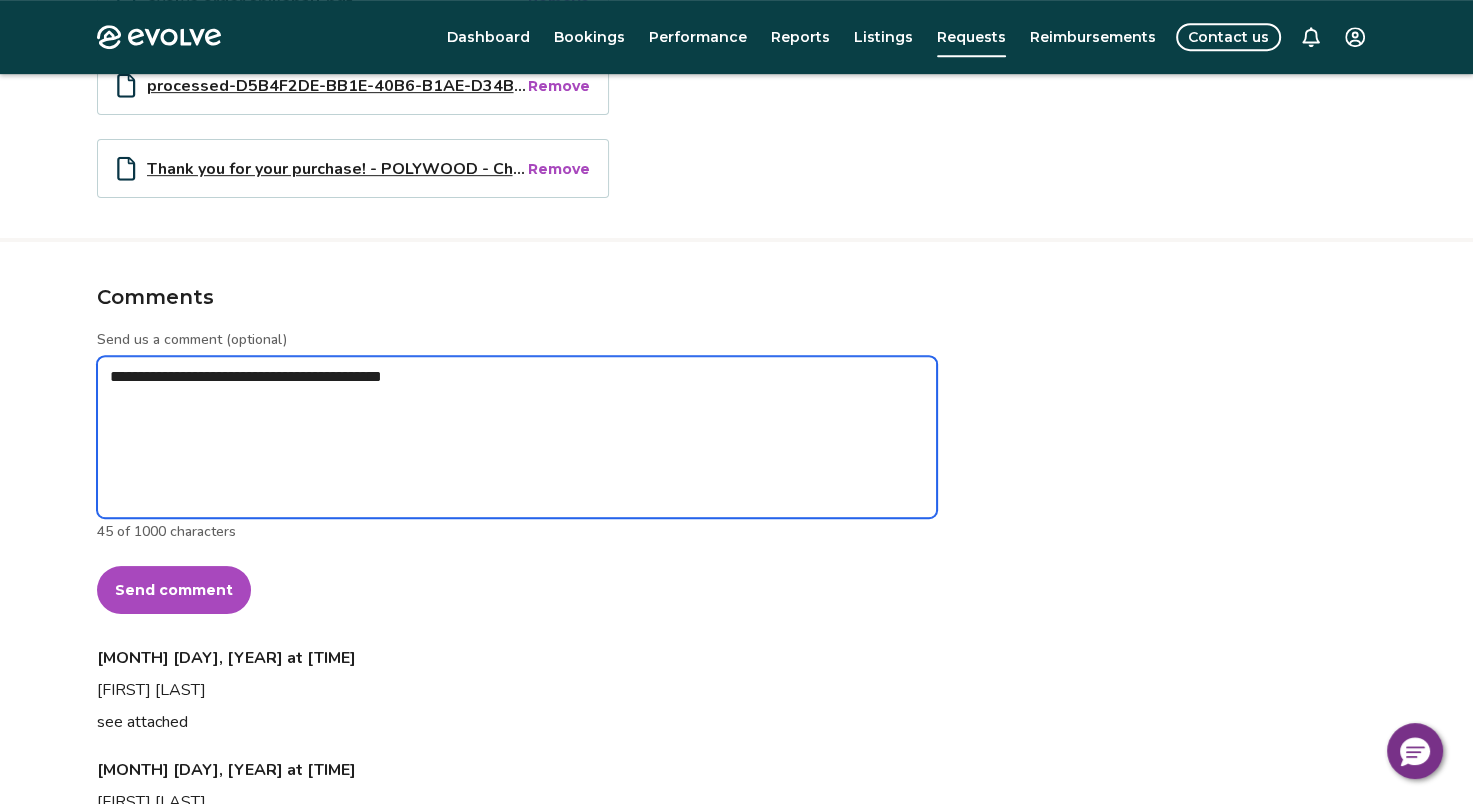 type on "*" 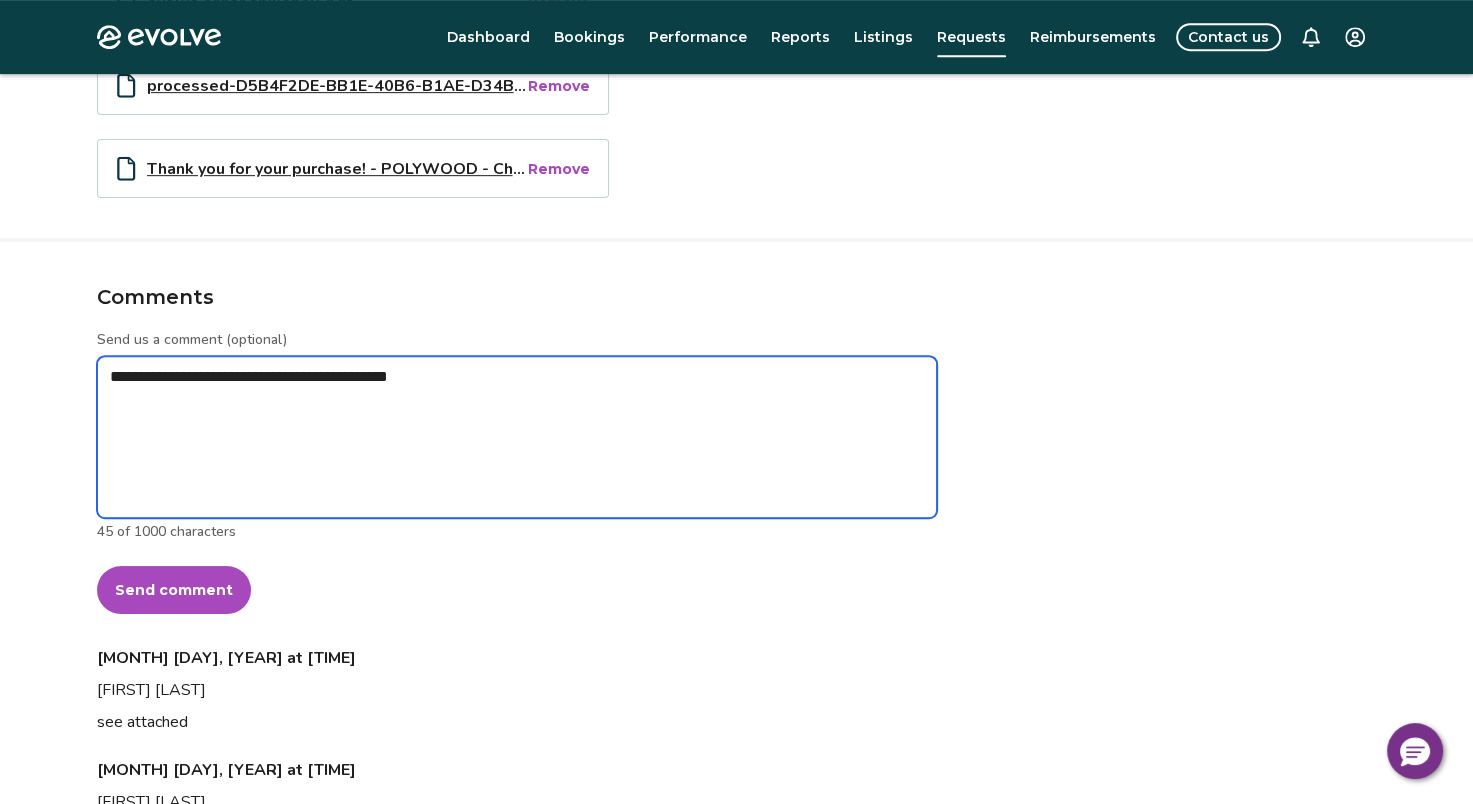 type on "*" 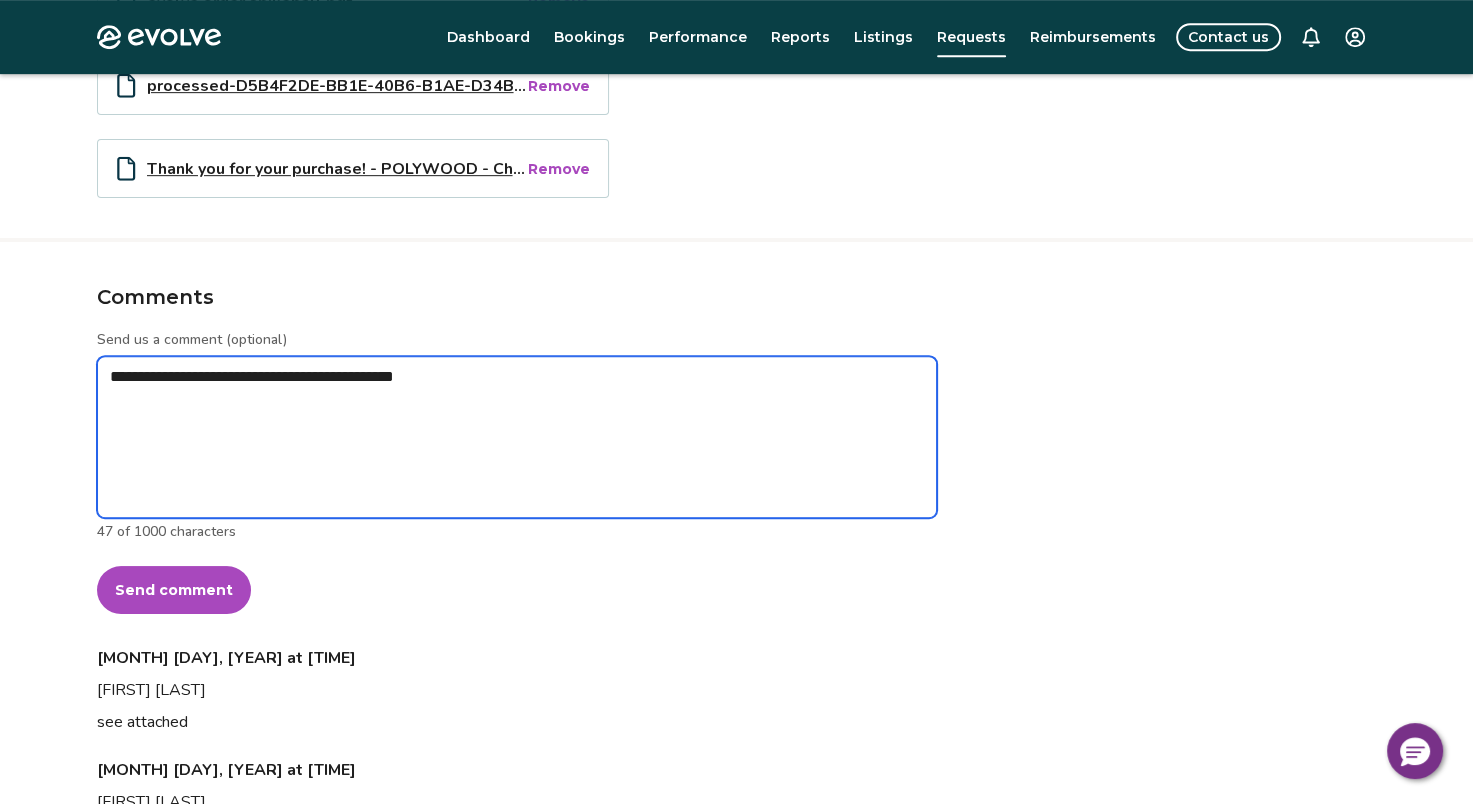 type on "*" 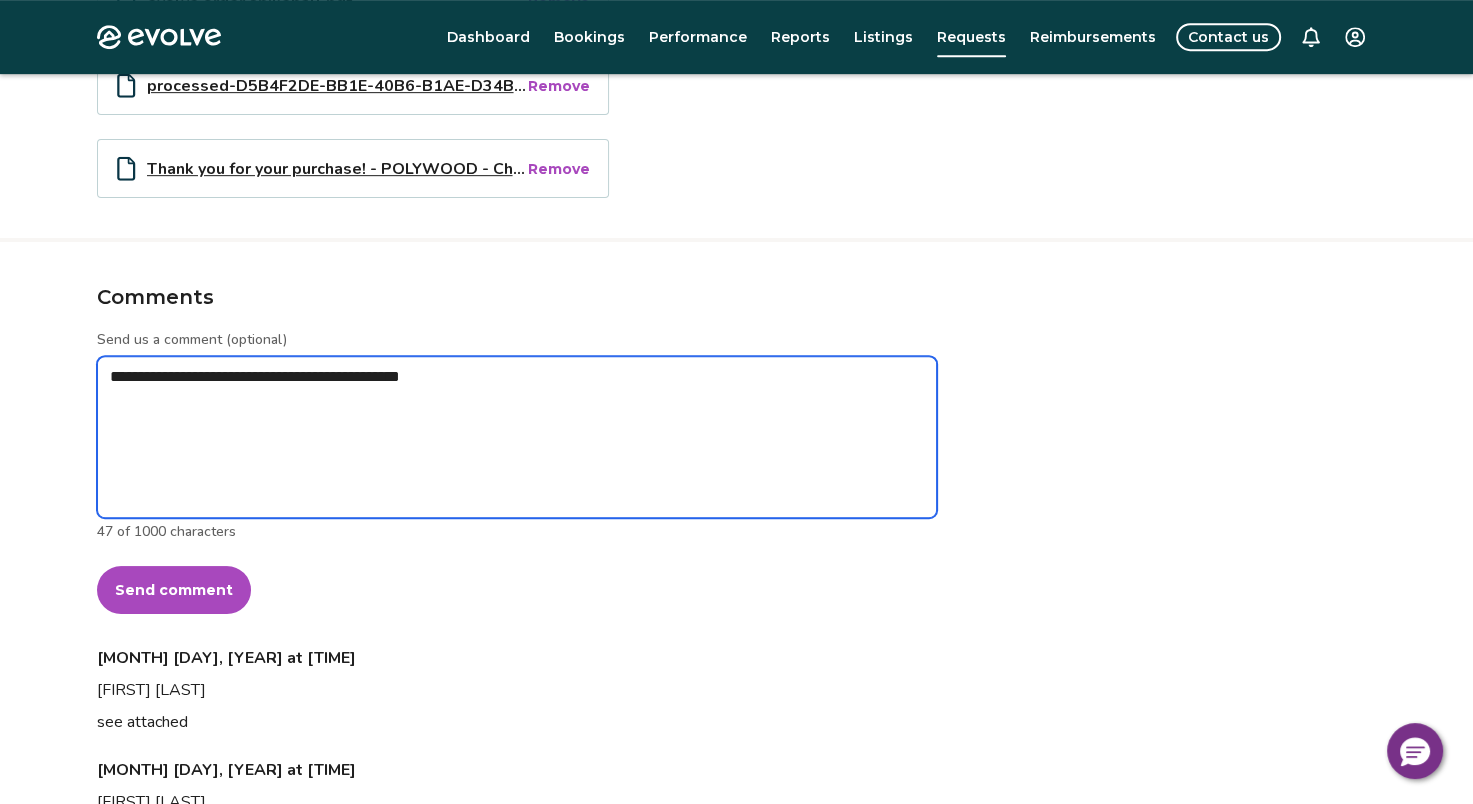 type on "*" 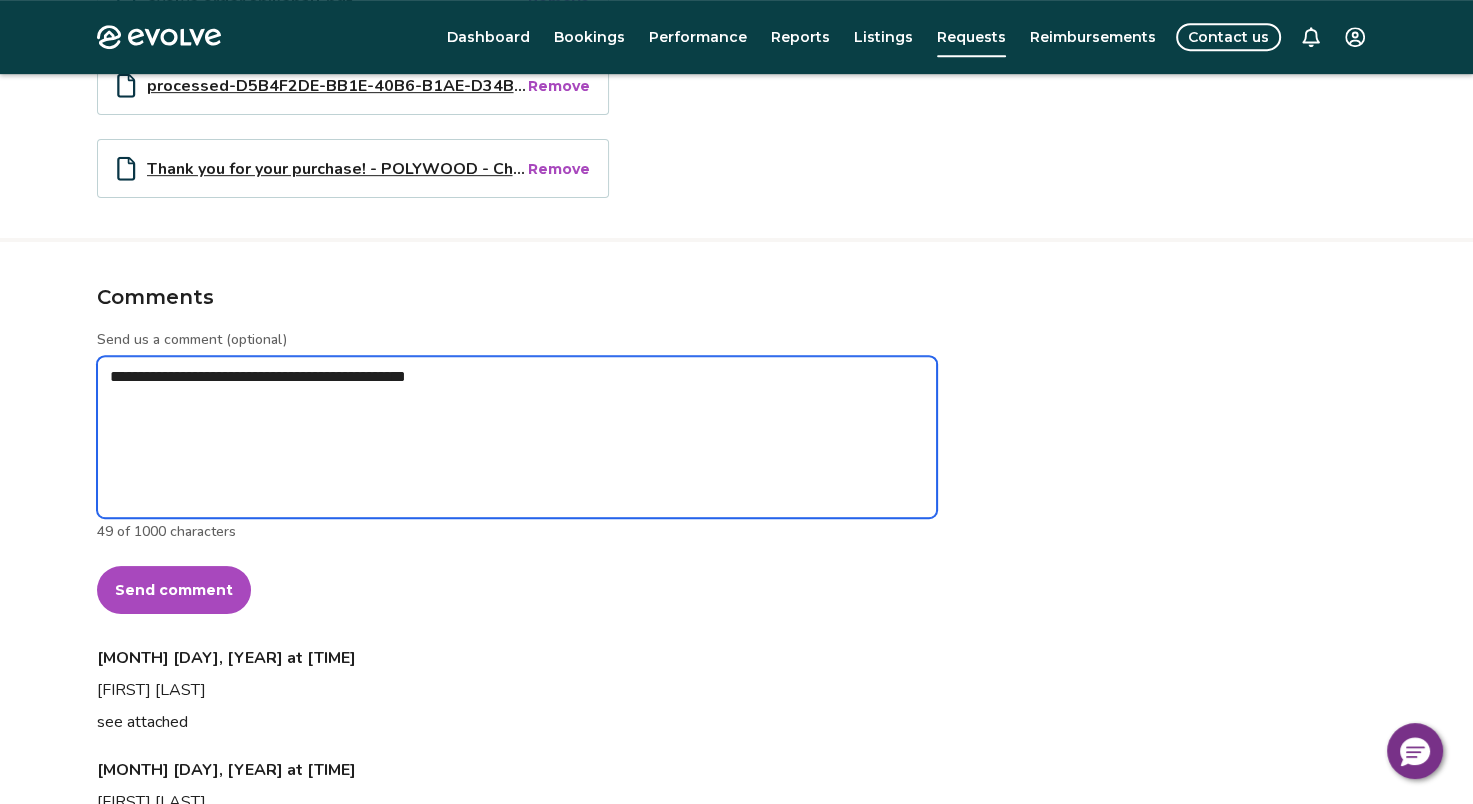 type on "*" 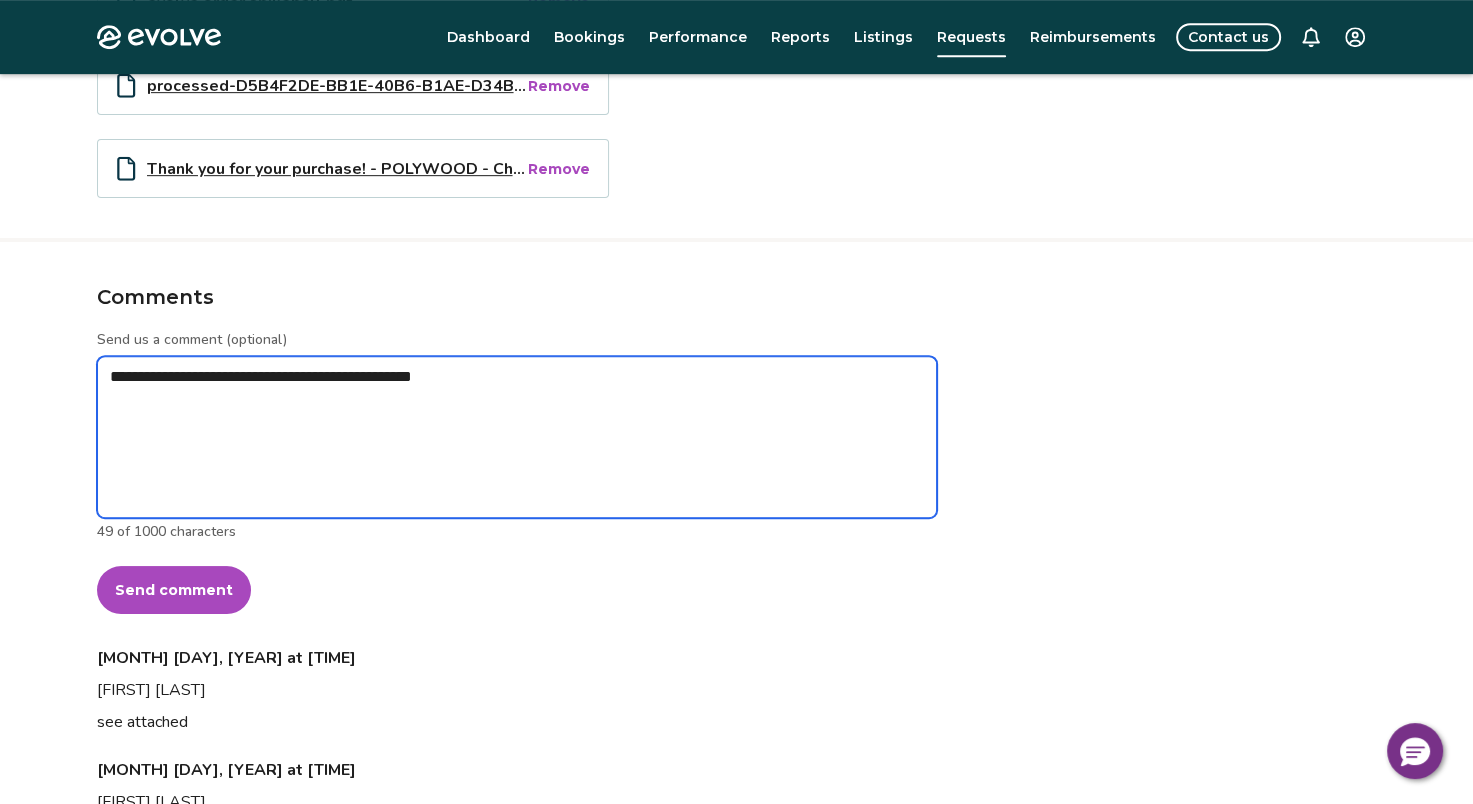 type on "*" 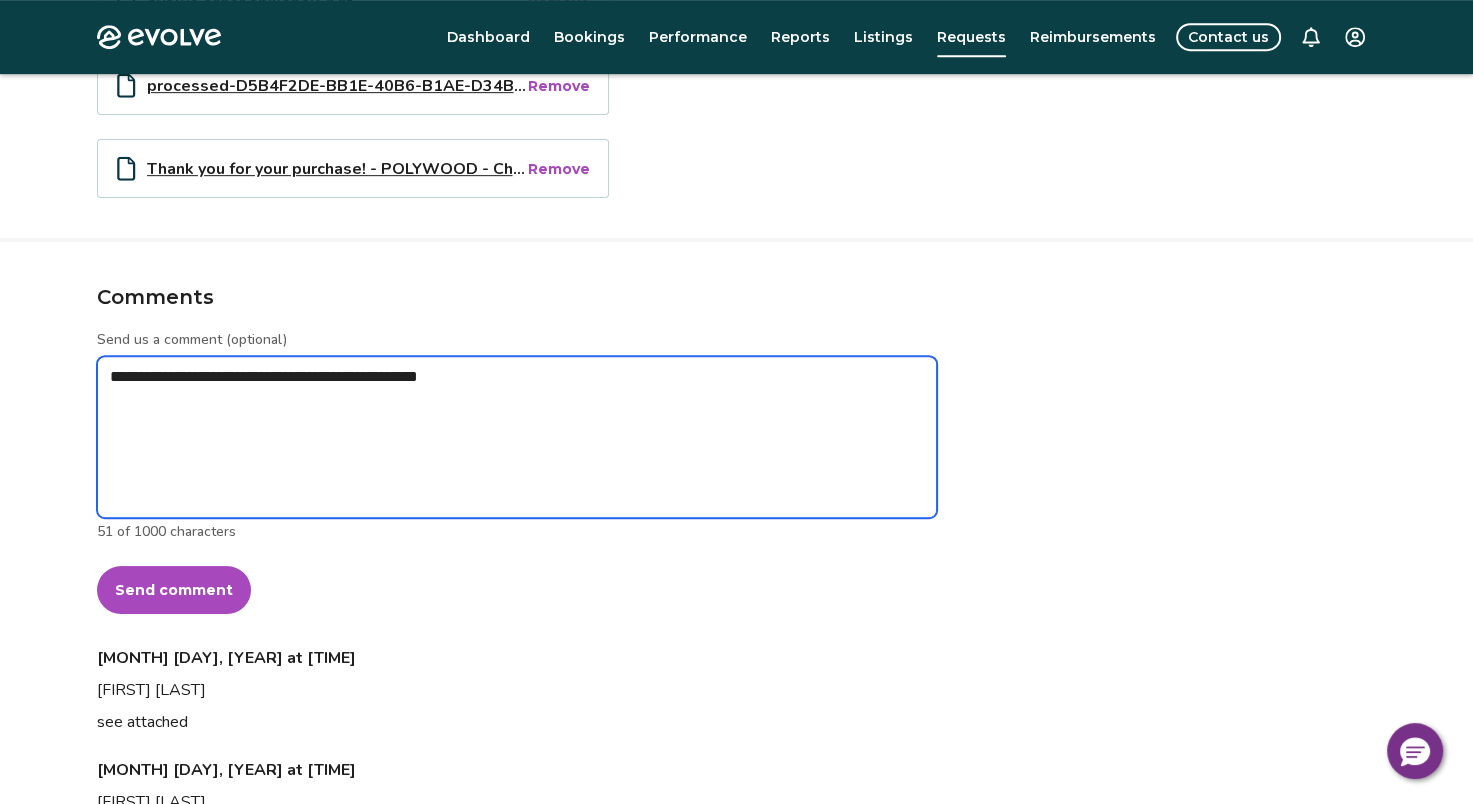 type on "*" 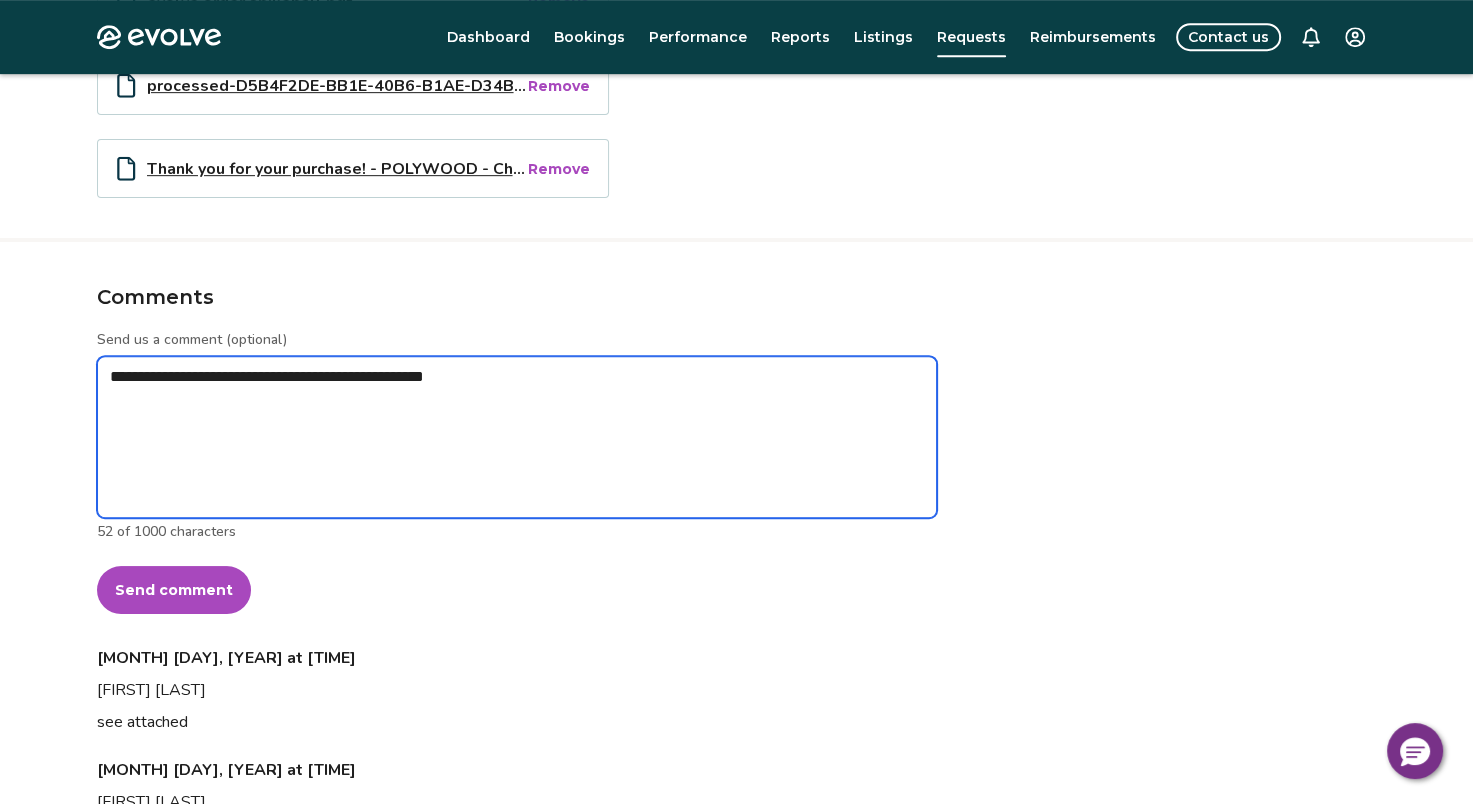 type on "*" 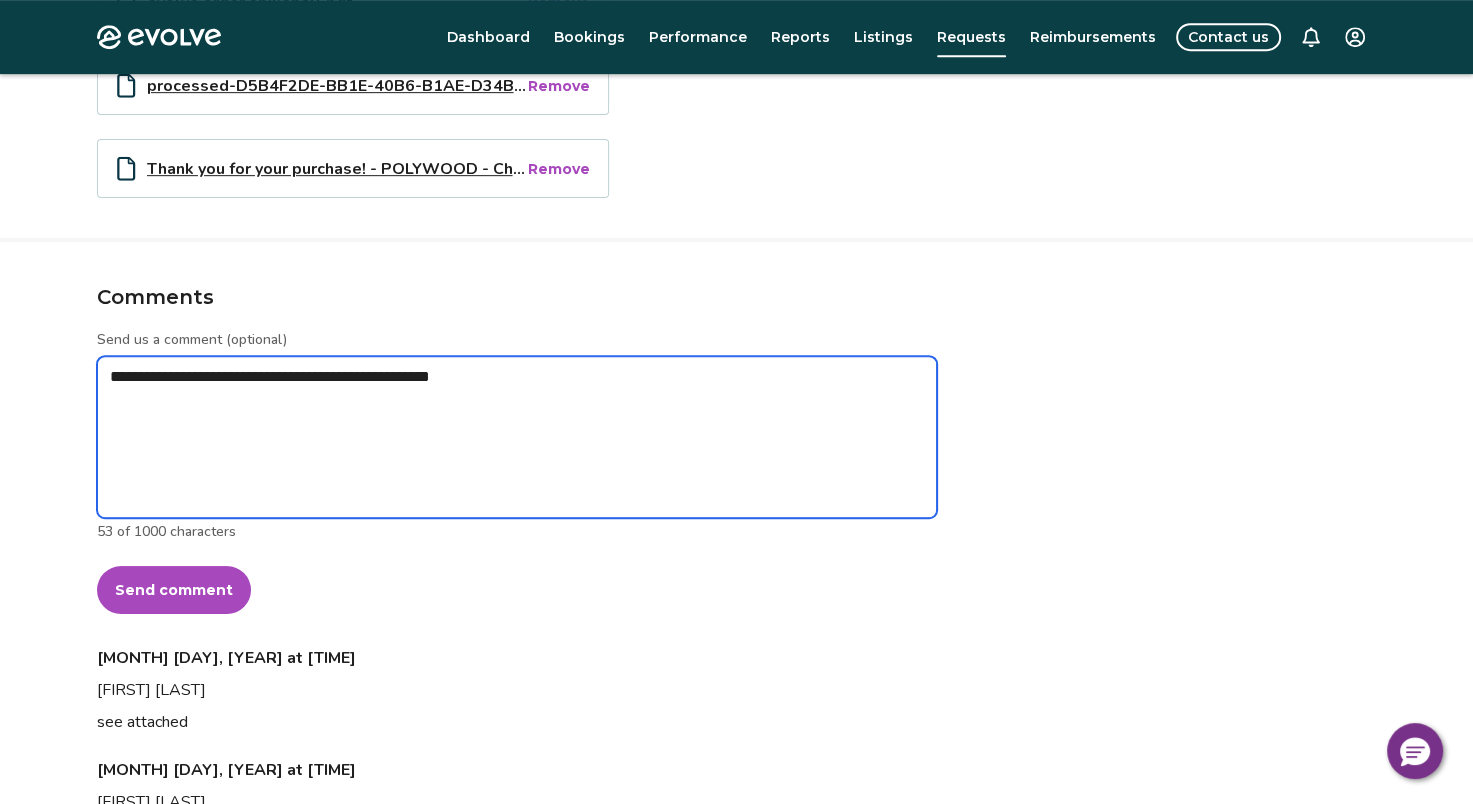 type on "*" 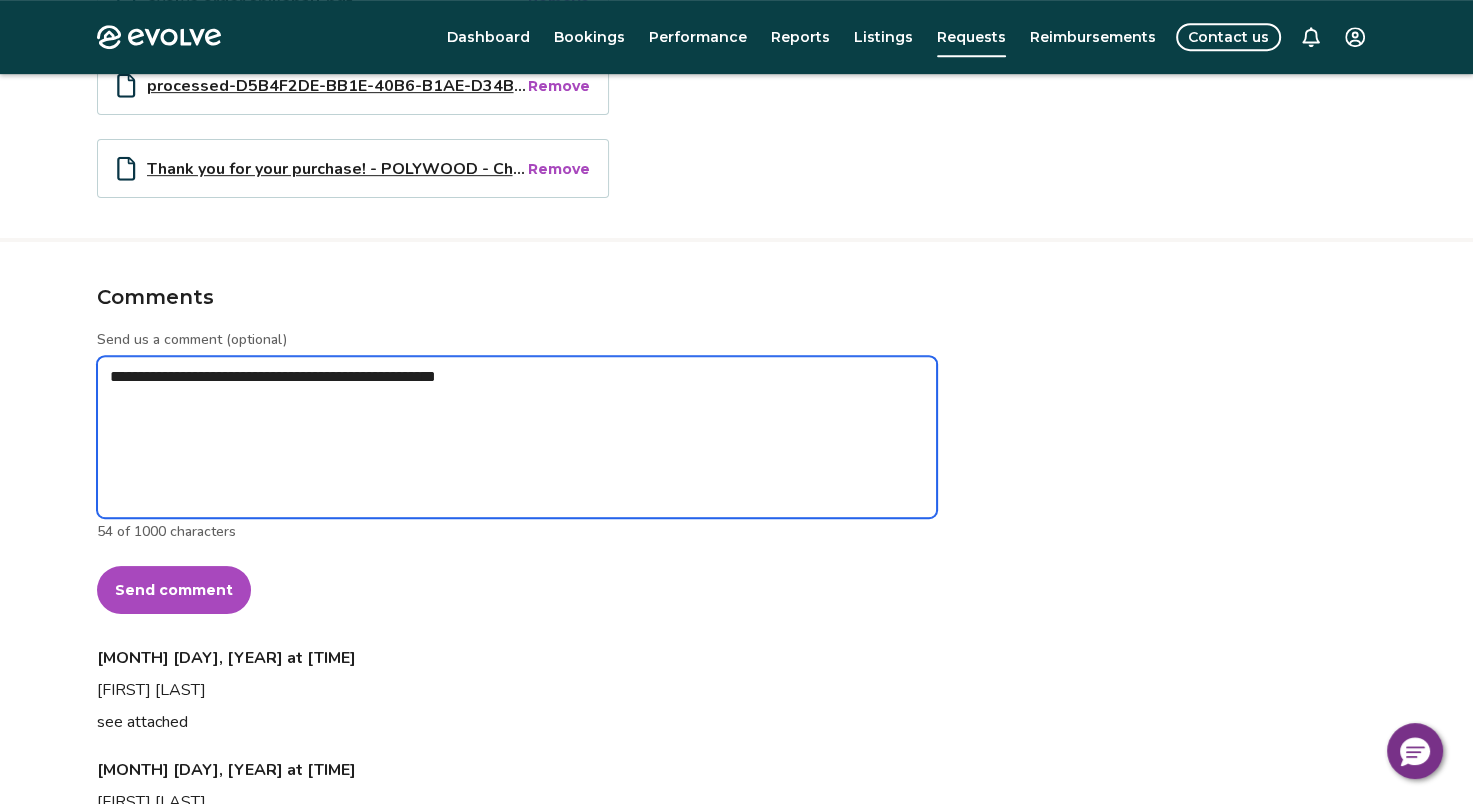 type on "*" 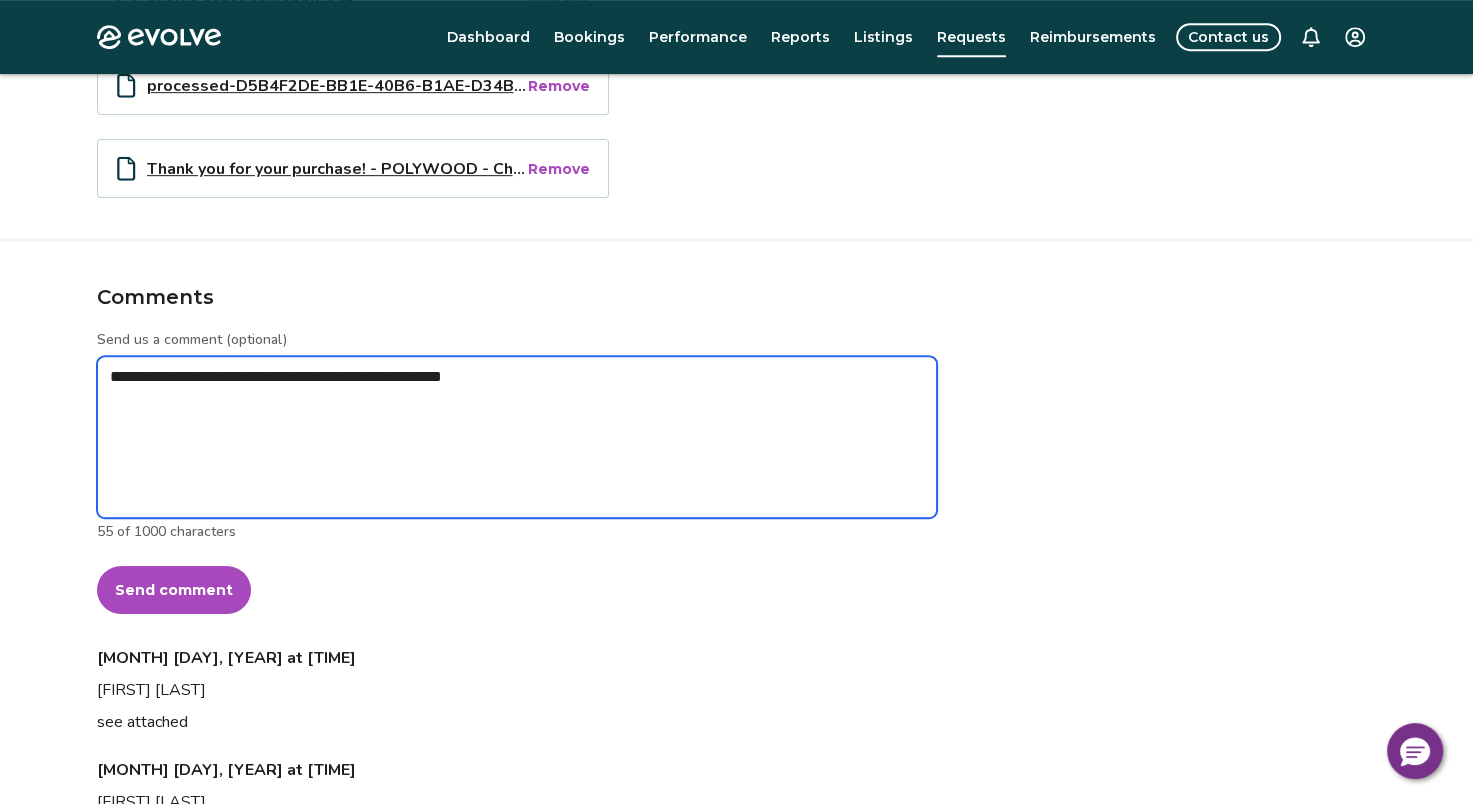 type on "*" 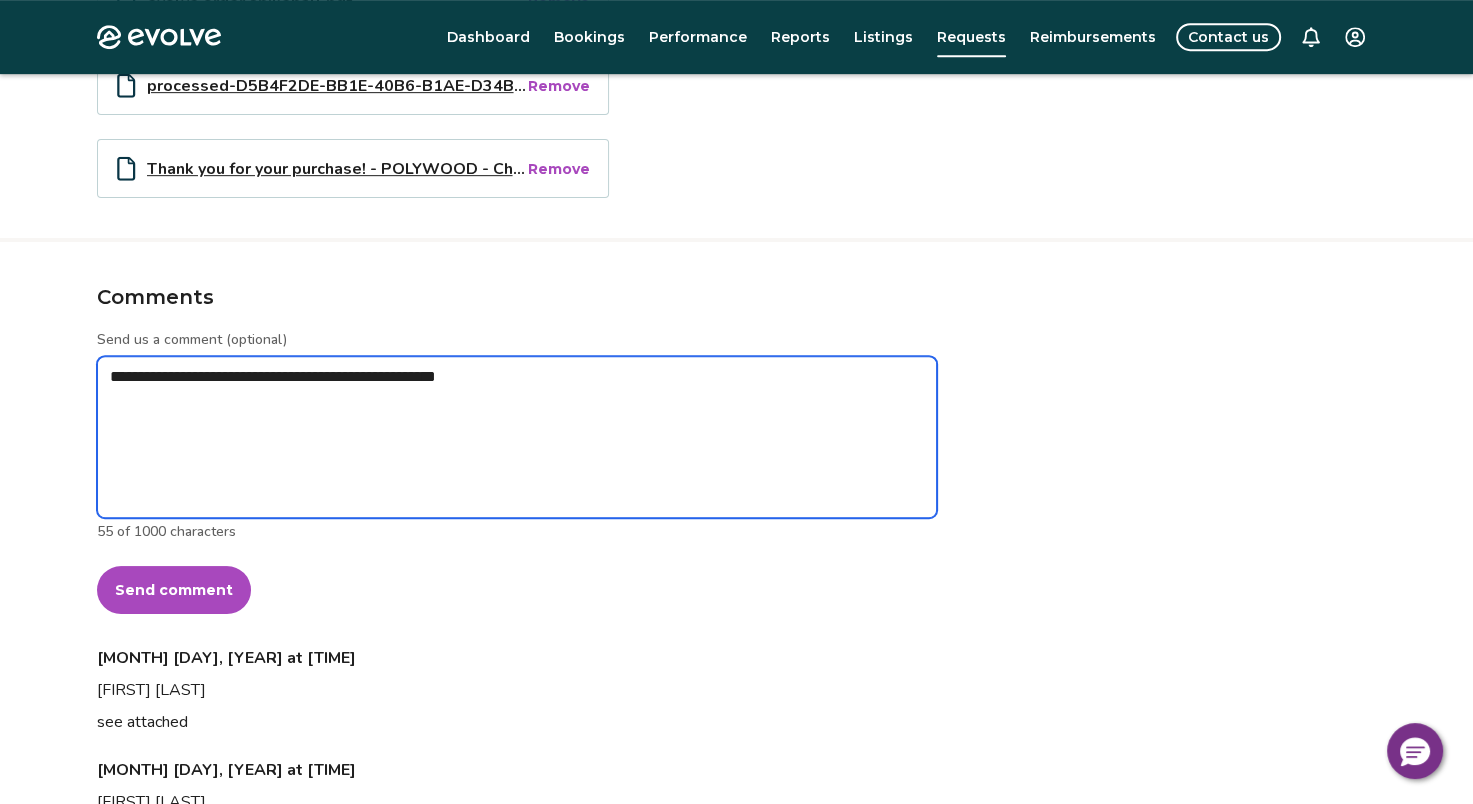 type on "*" 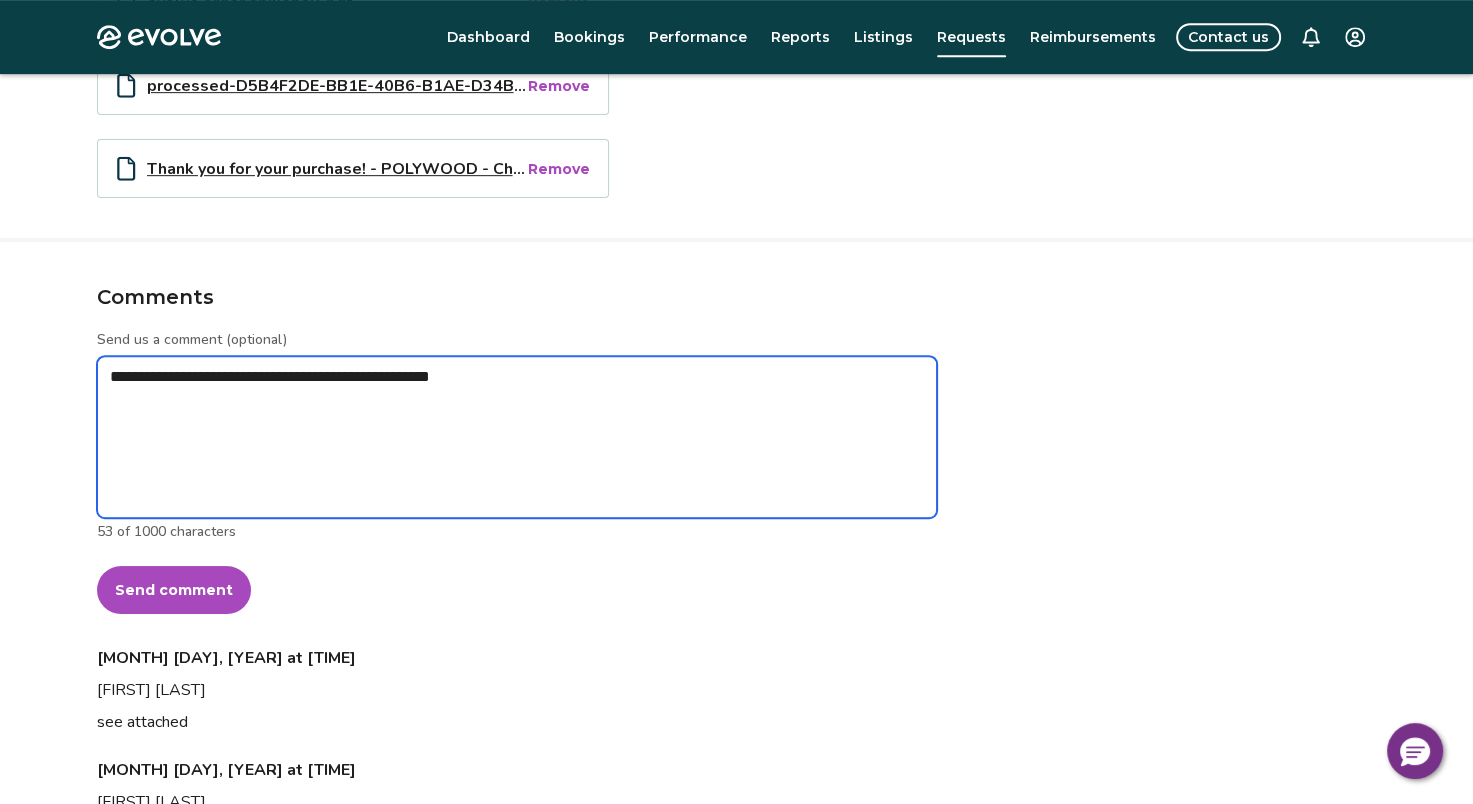 type on "*" 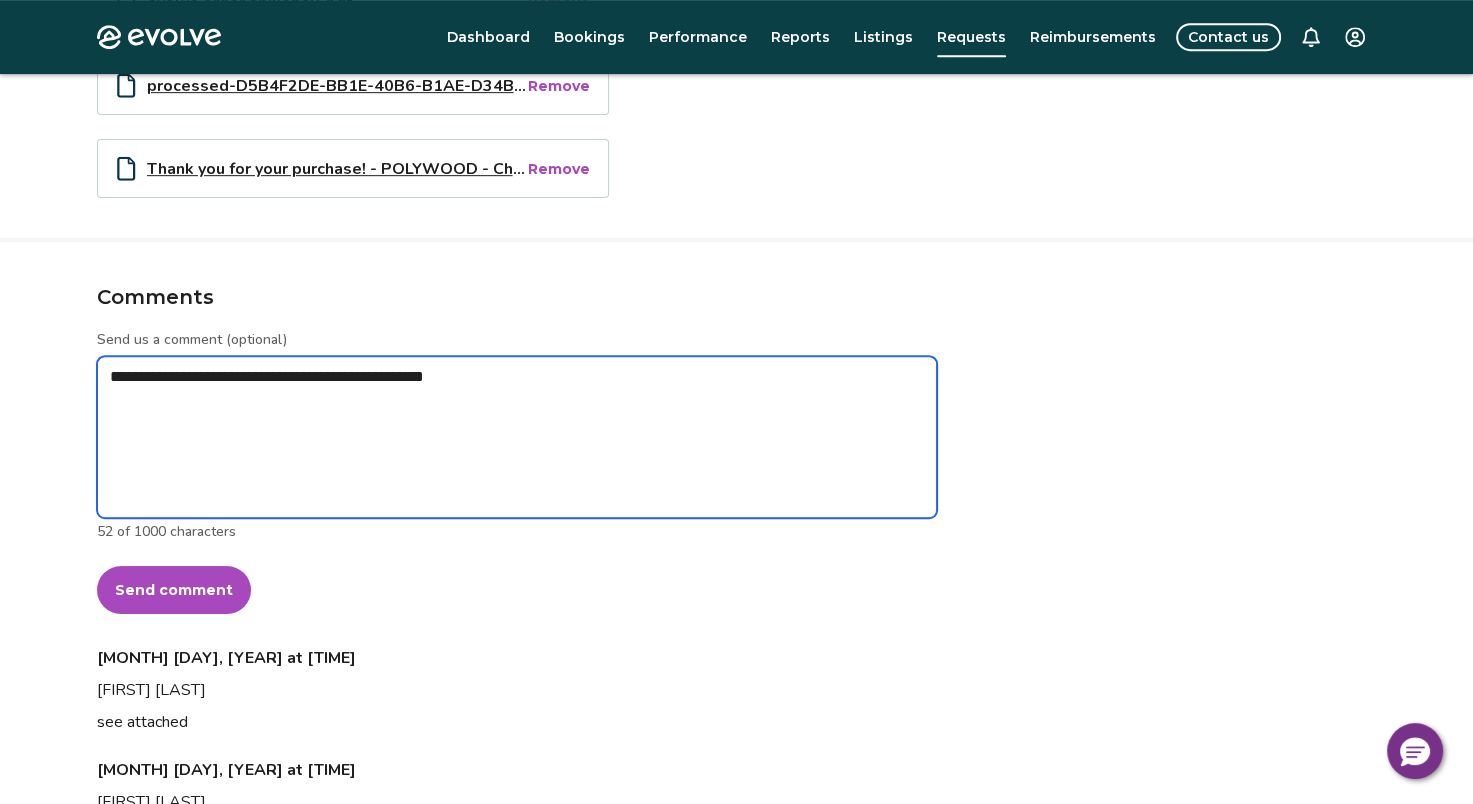 type on "*" 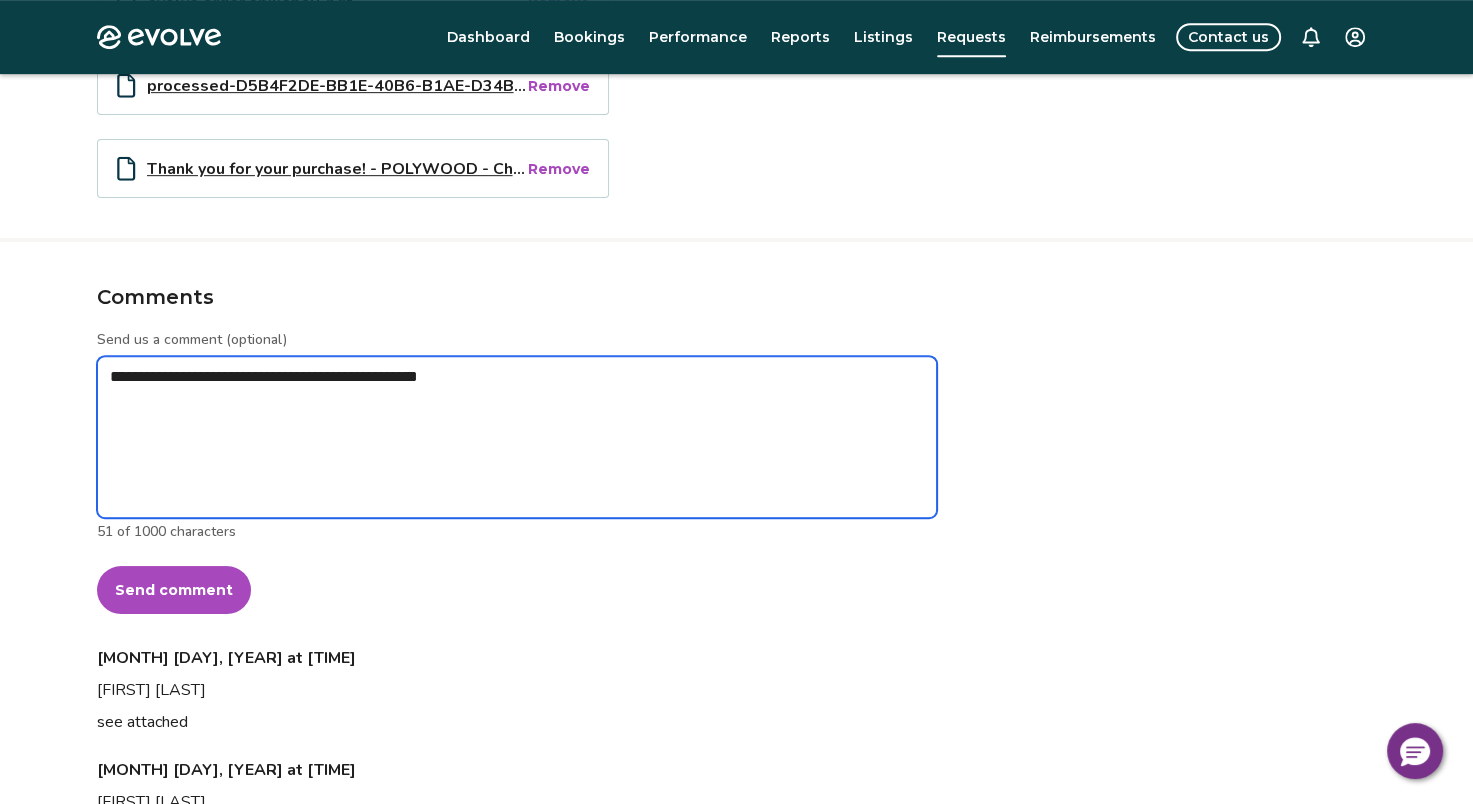 type on "*" 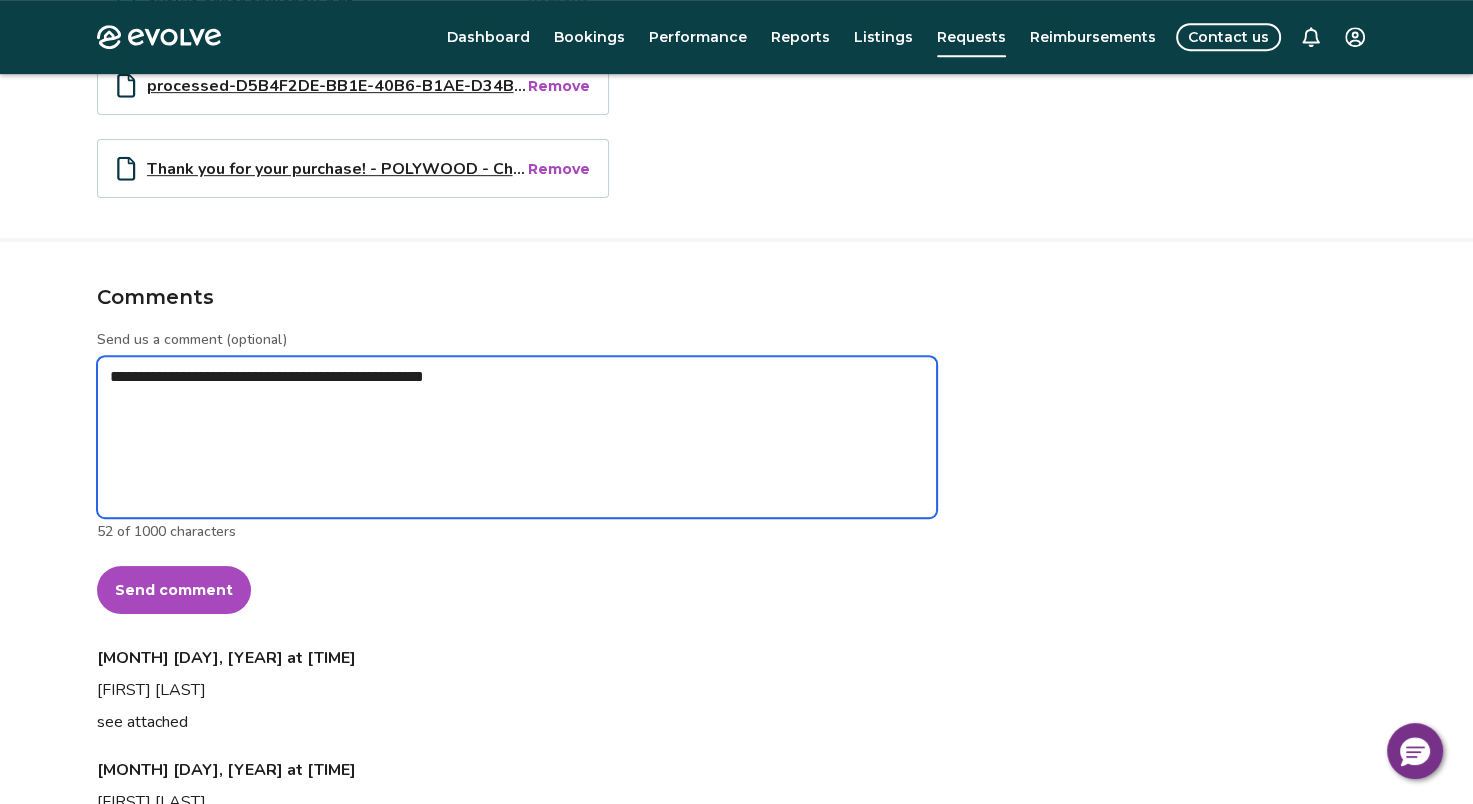 type on "*" 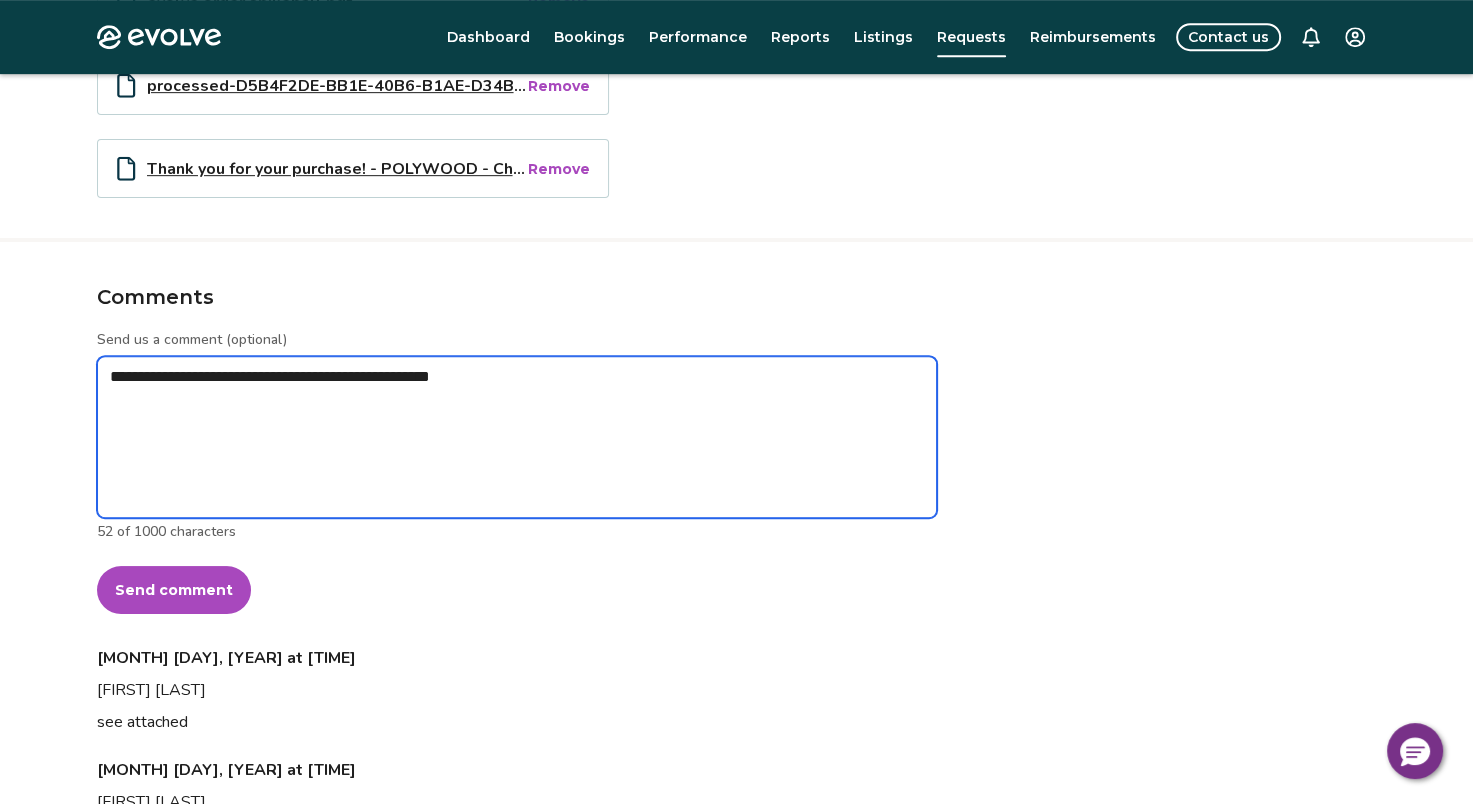 type on "*" 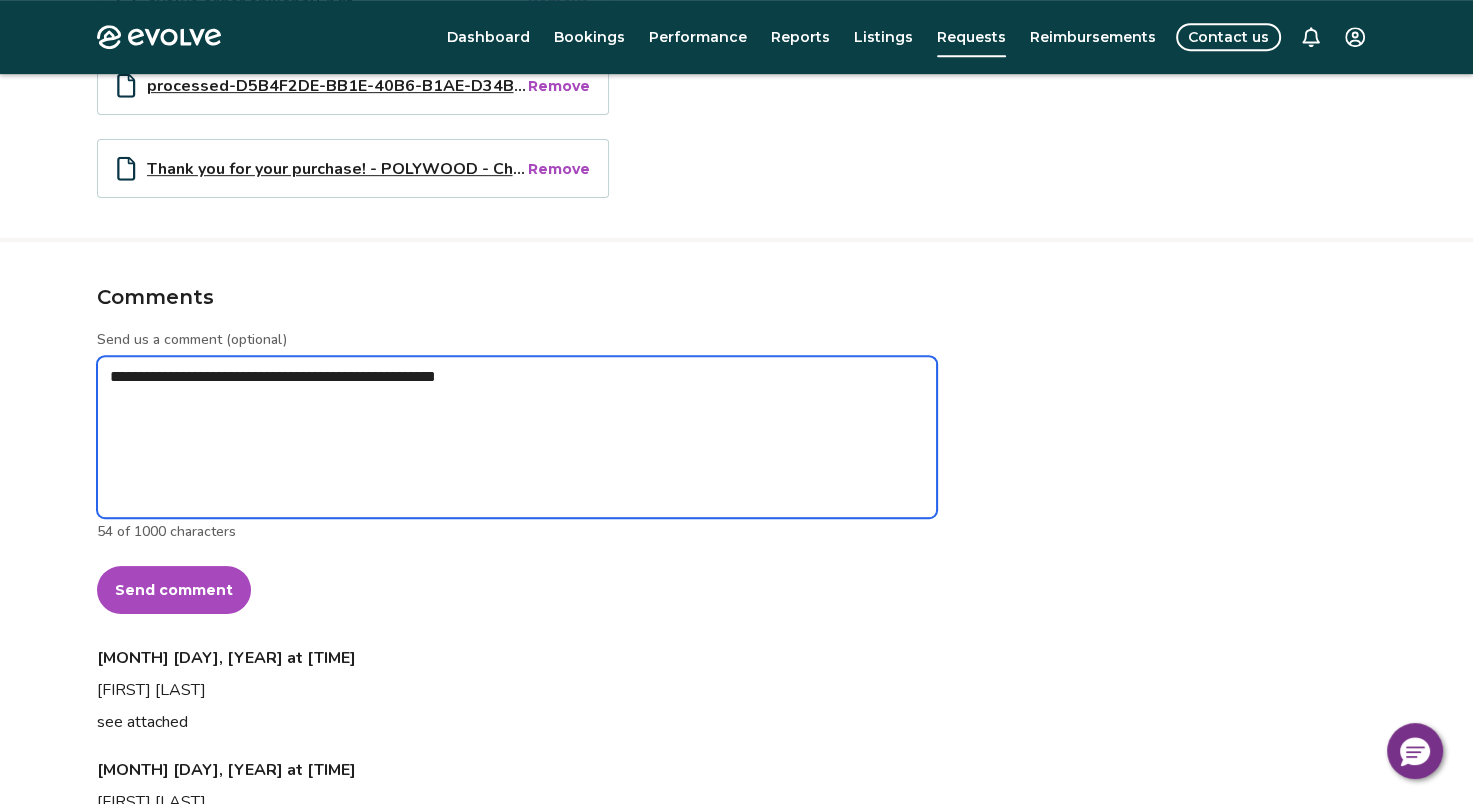 type on "*" 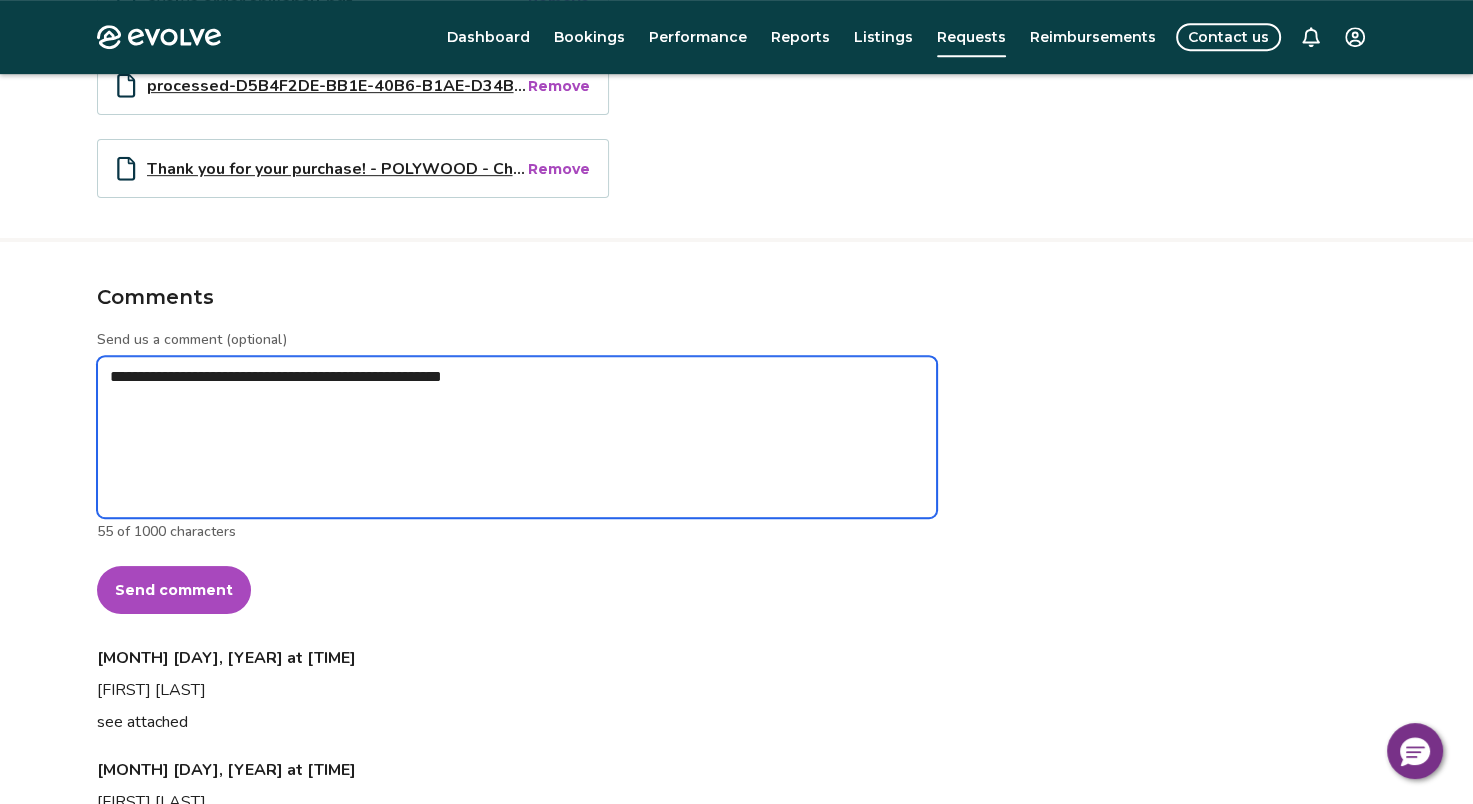 type on "*" 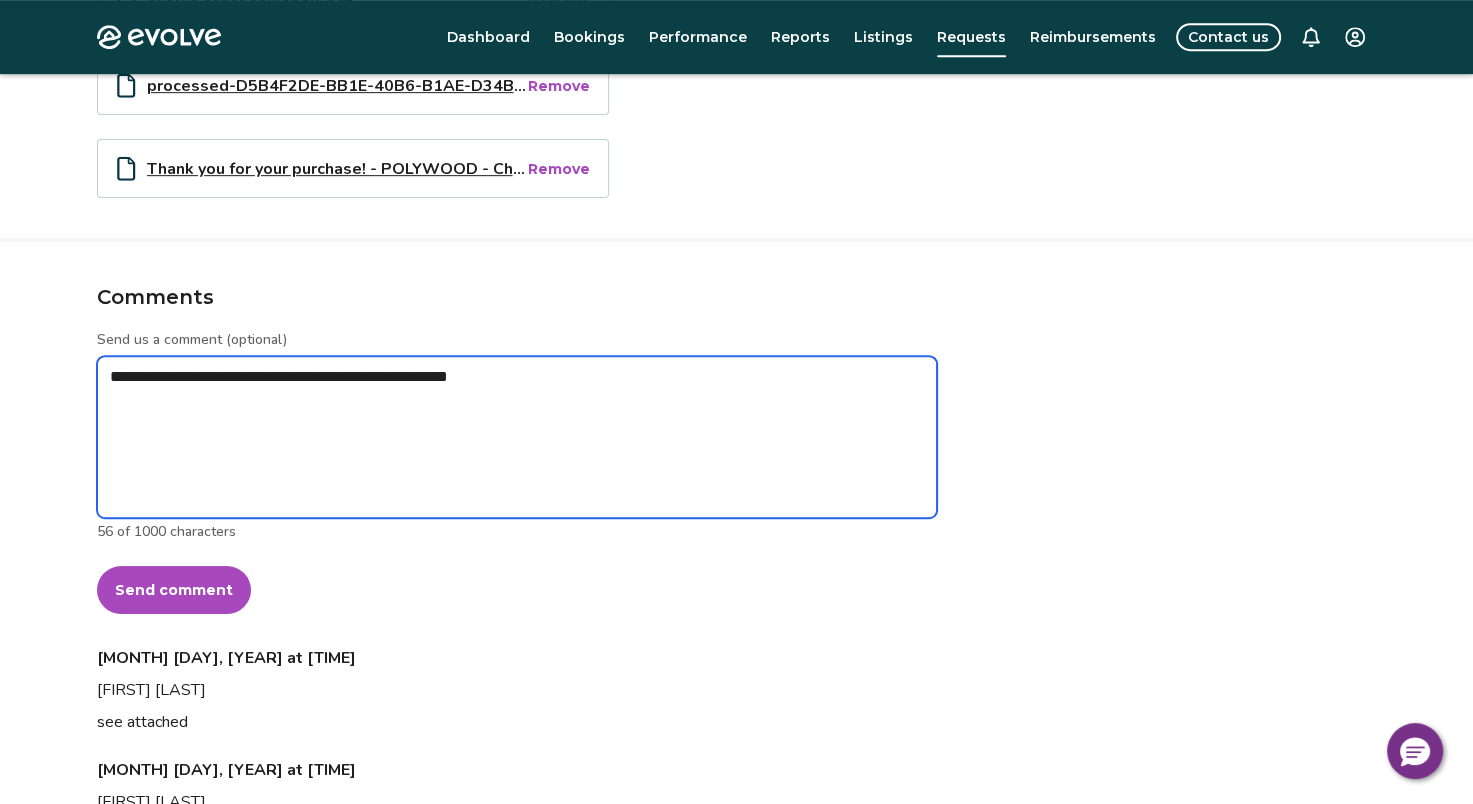 type on "*" 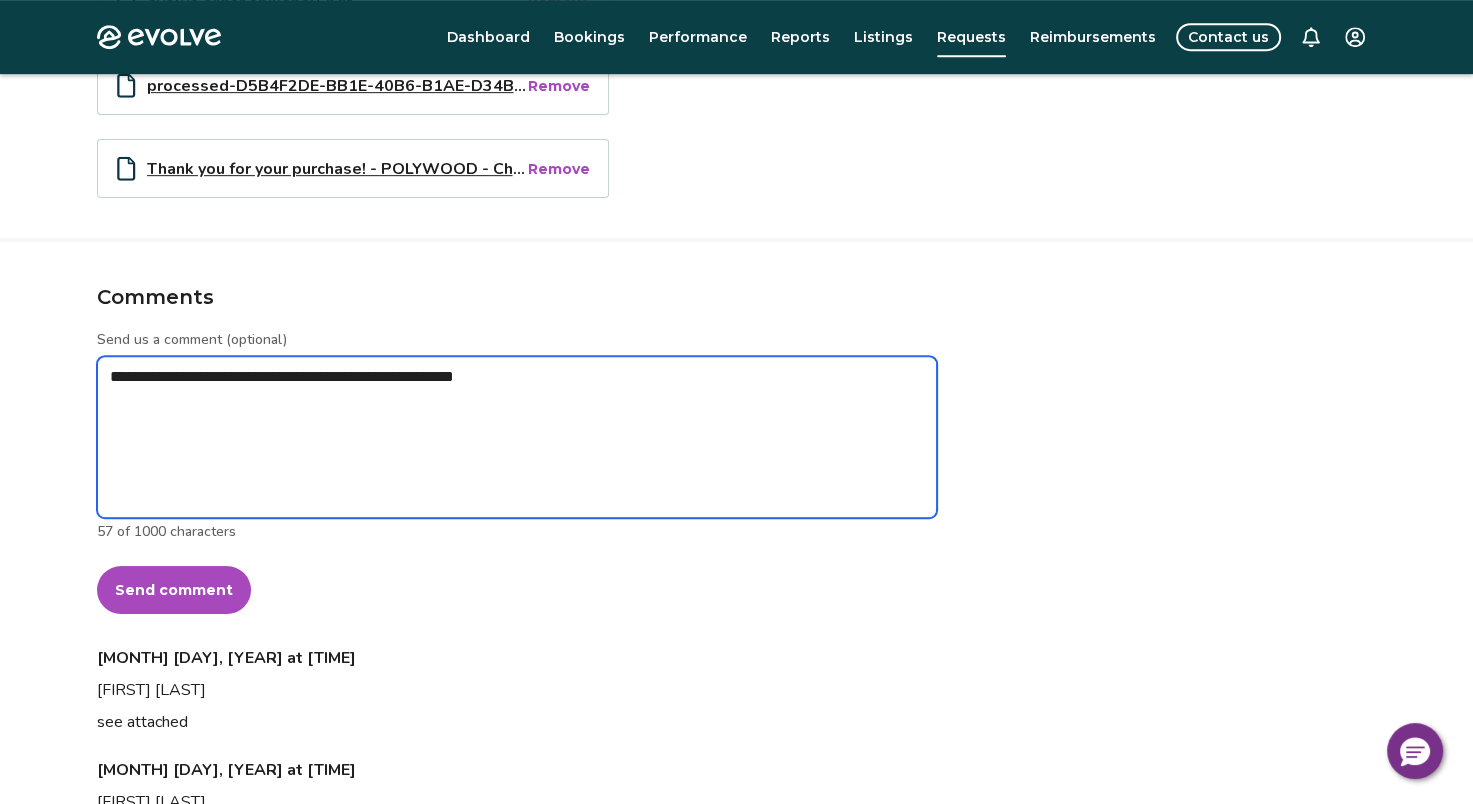 type on "*" 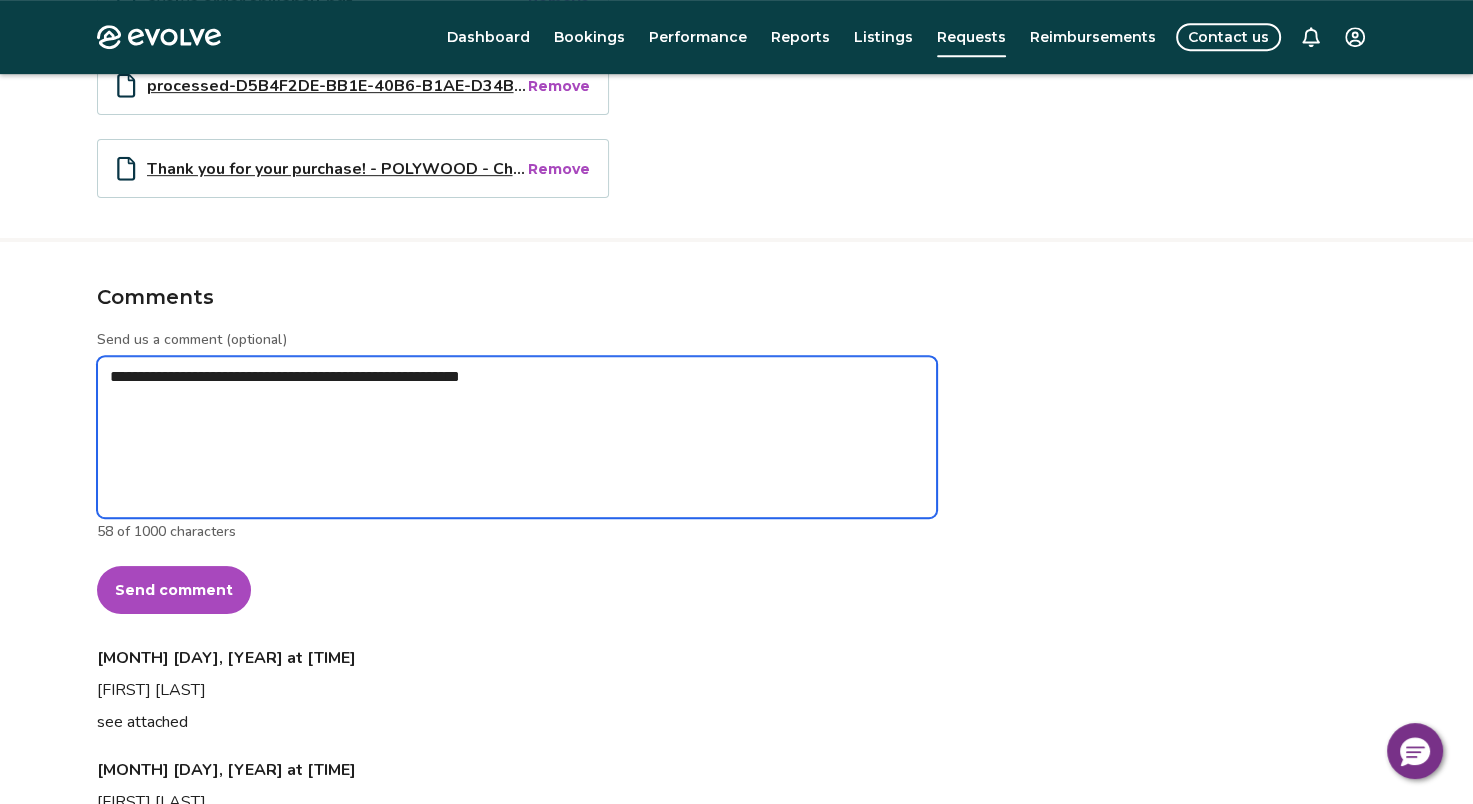 type on "*" 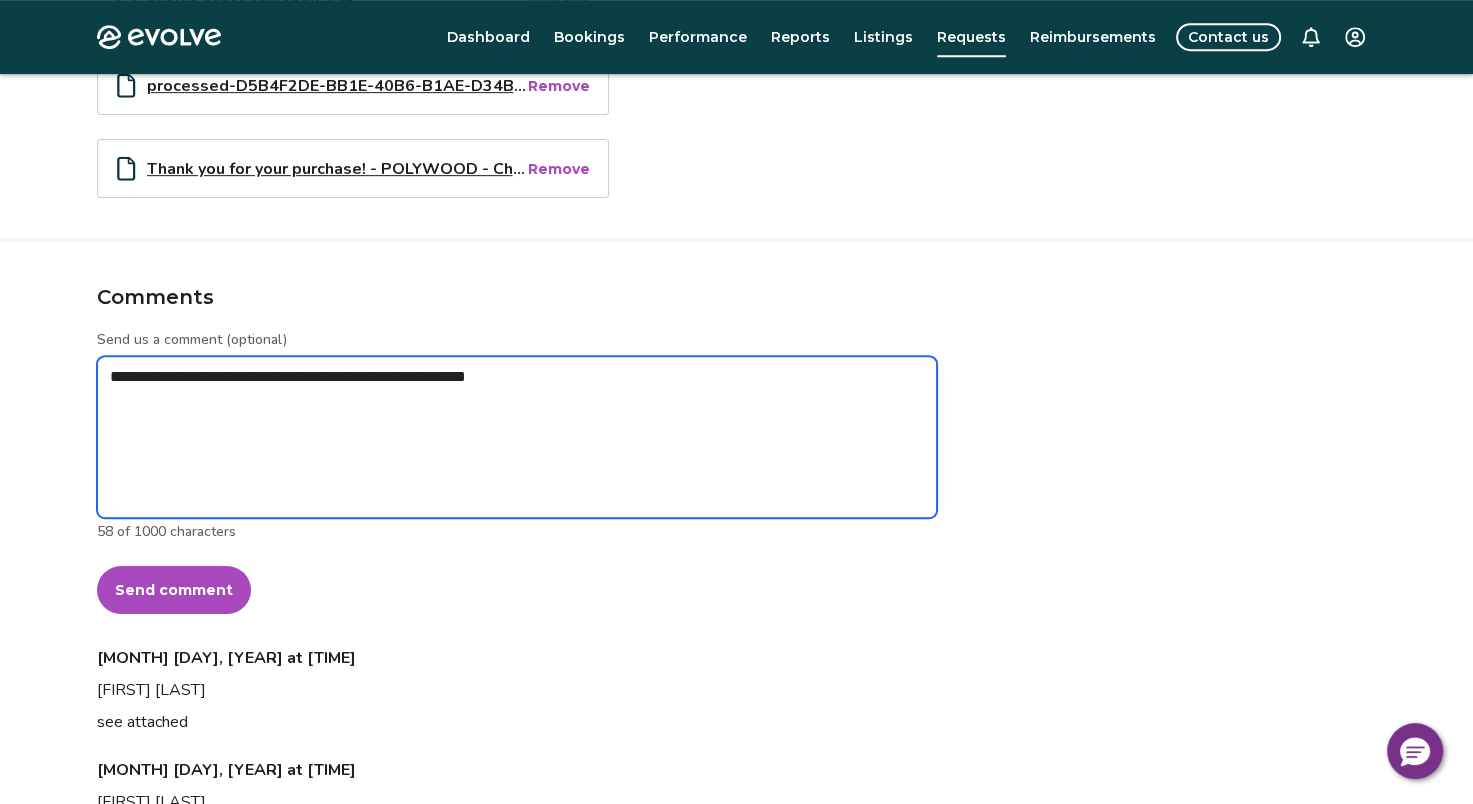 type on "*" 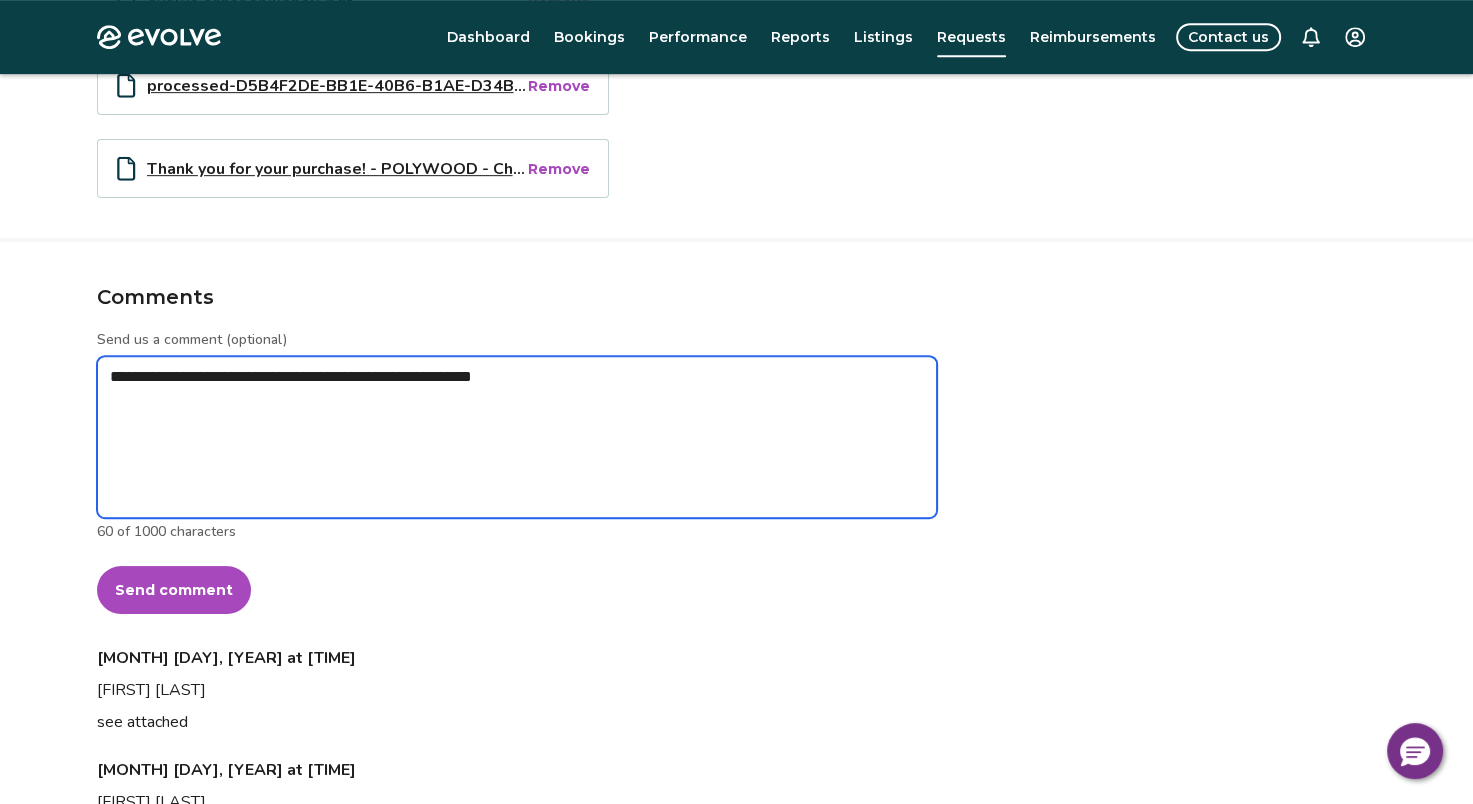 type on "*" 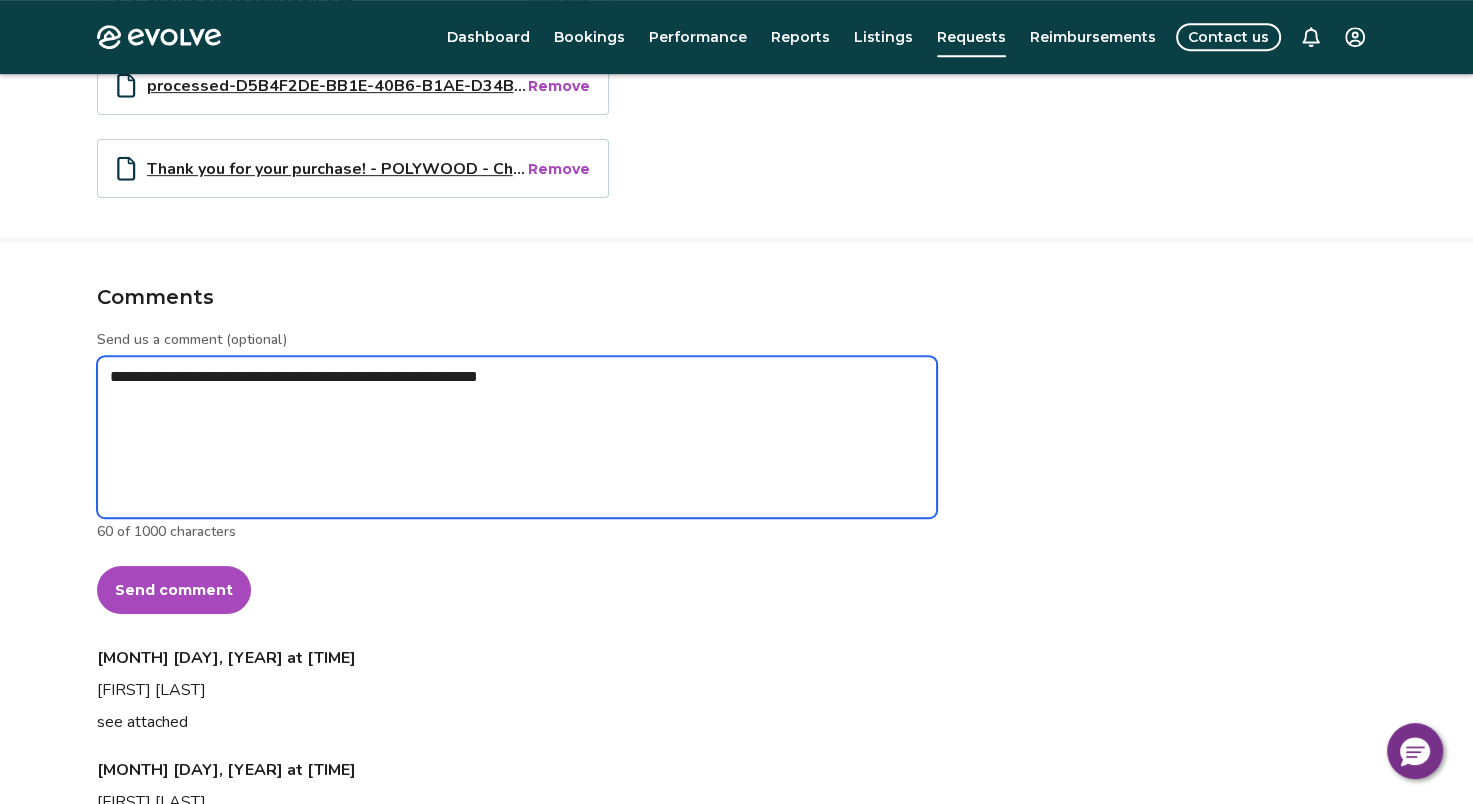 type on "*" 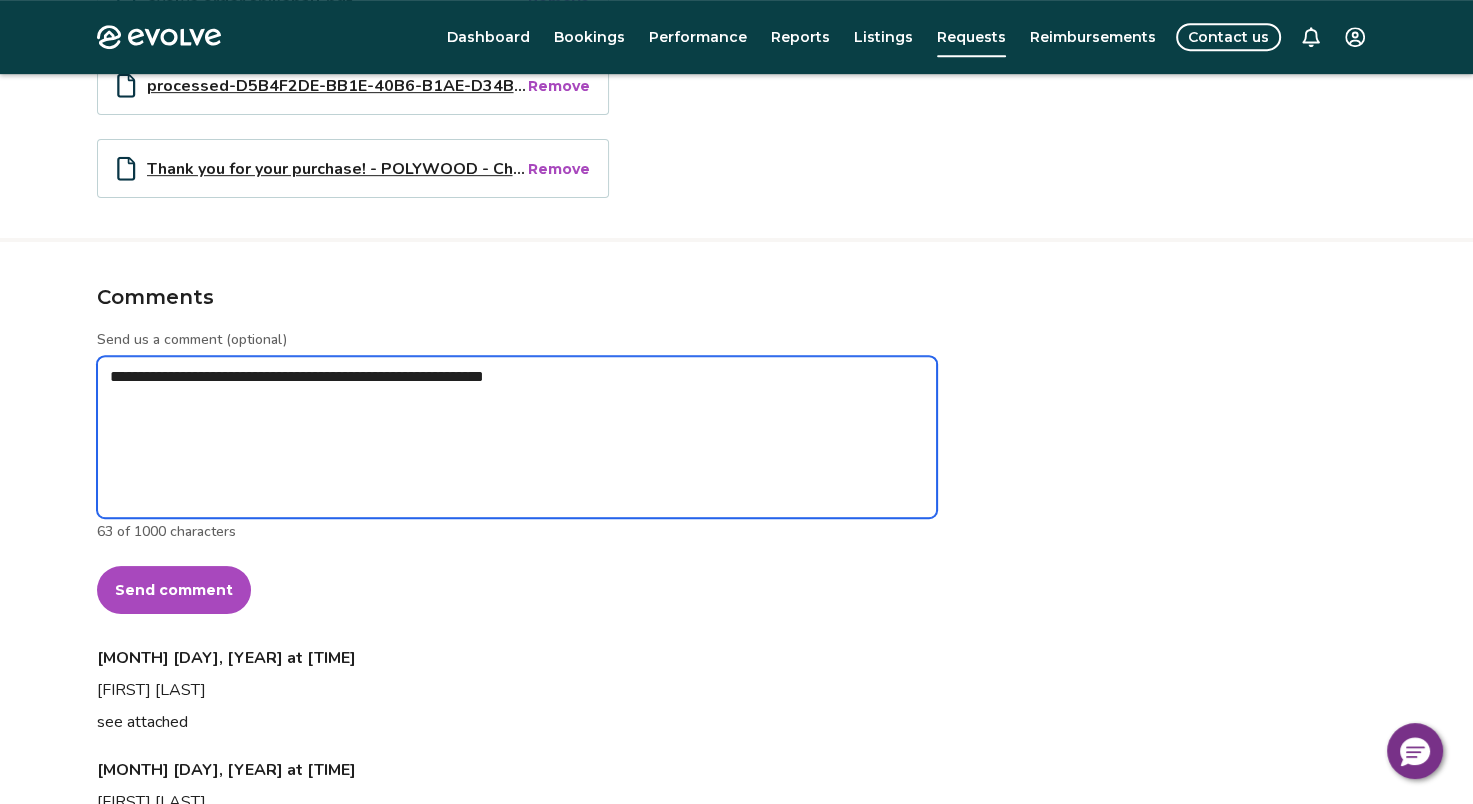 type on "*" 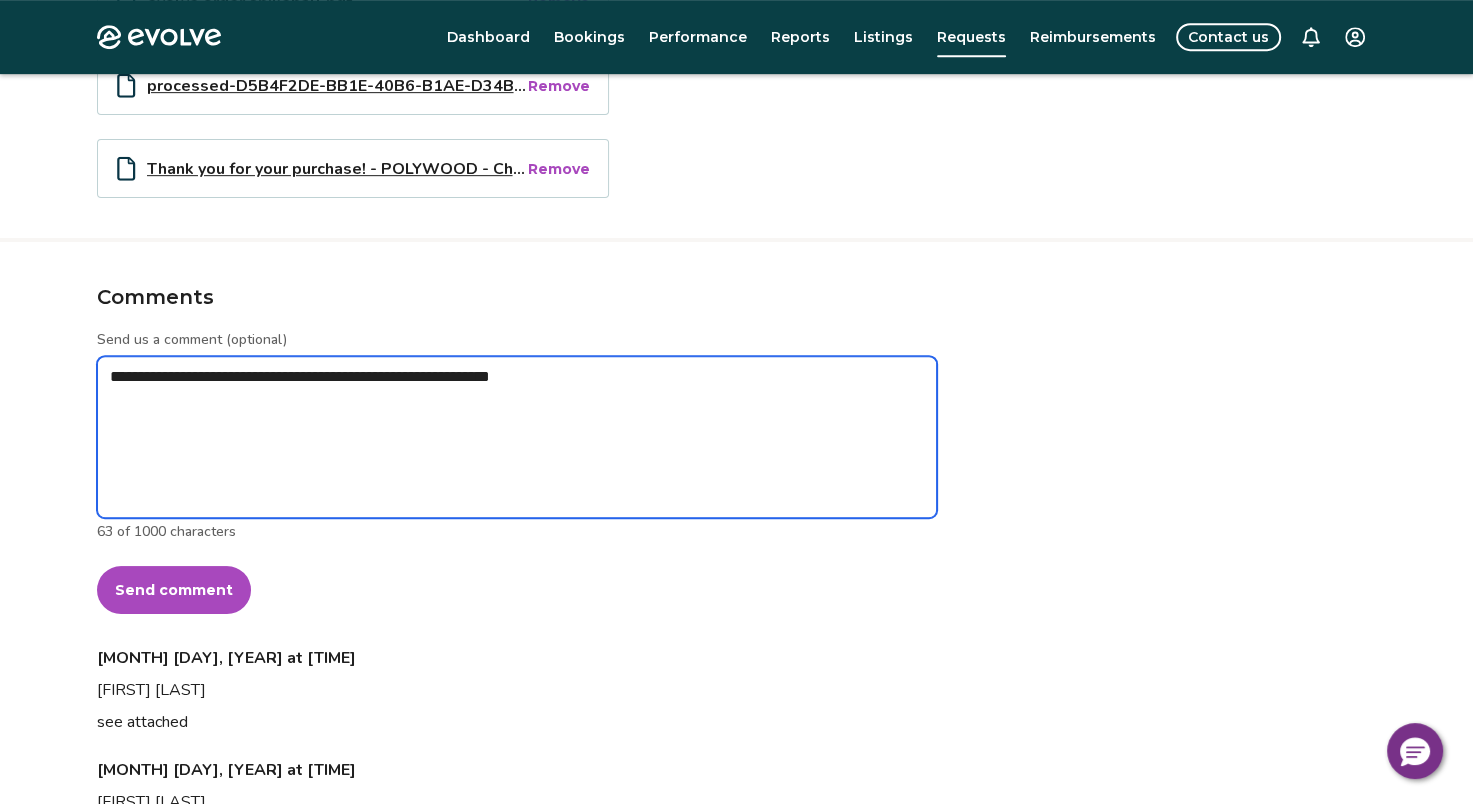 type on "*" 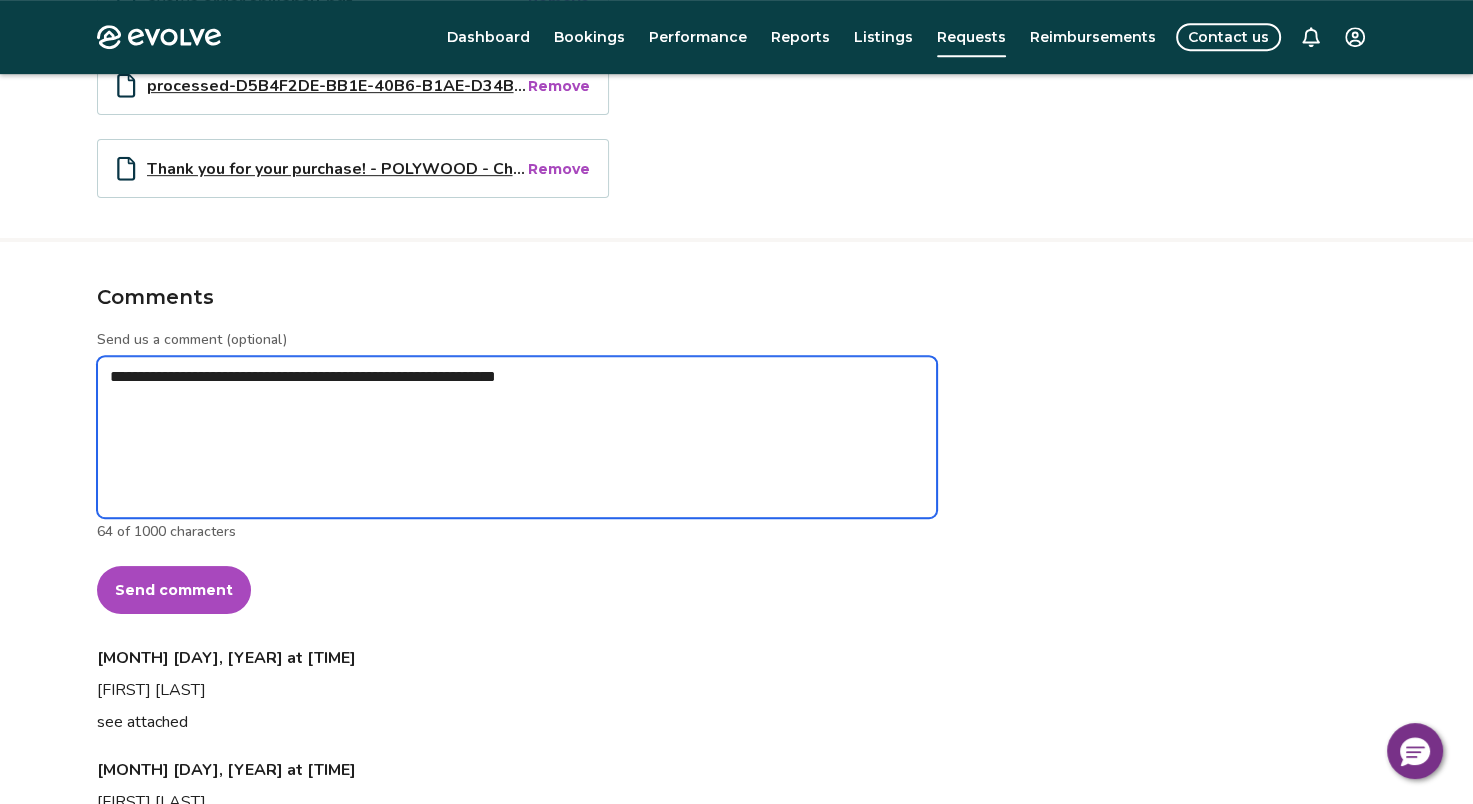 type on "*" 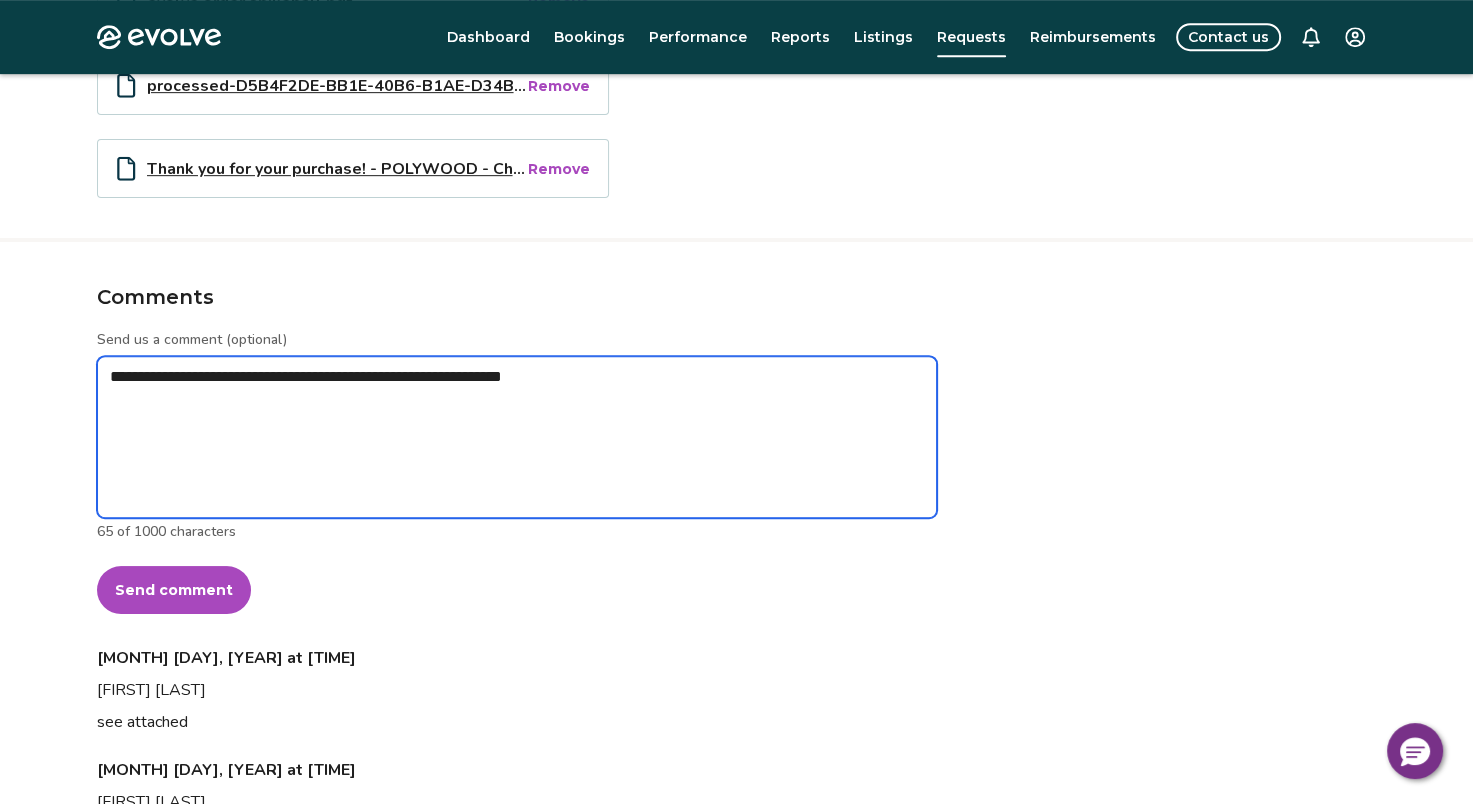 type on "*" 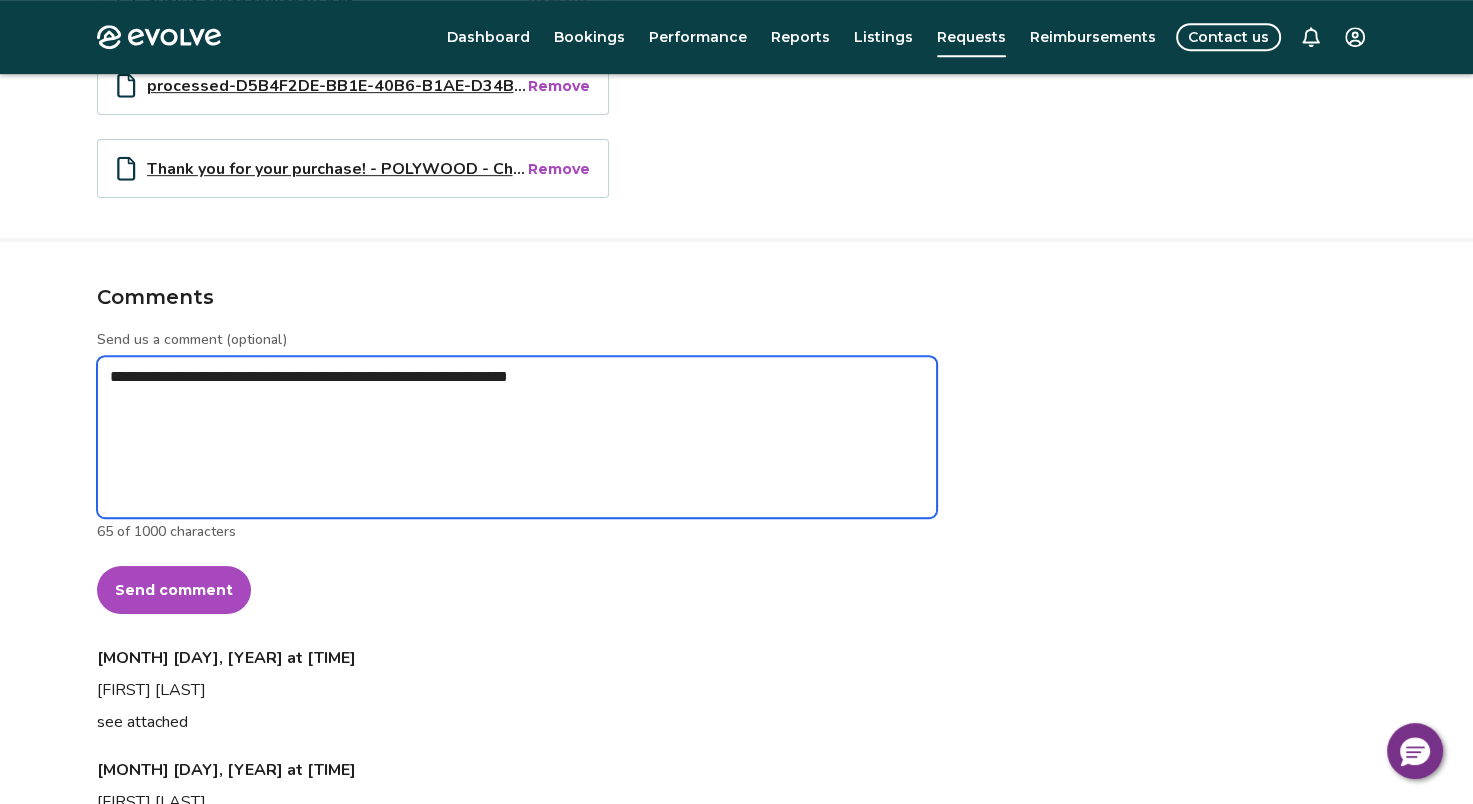 type on "*" 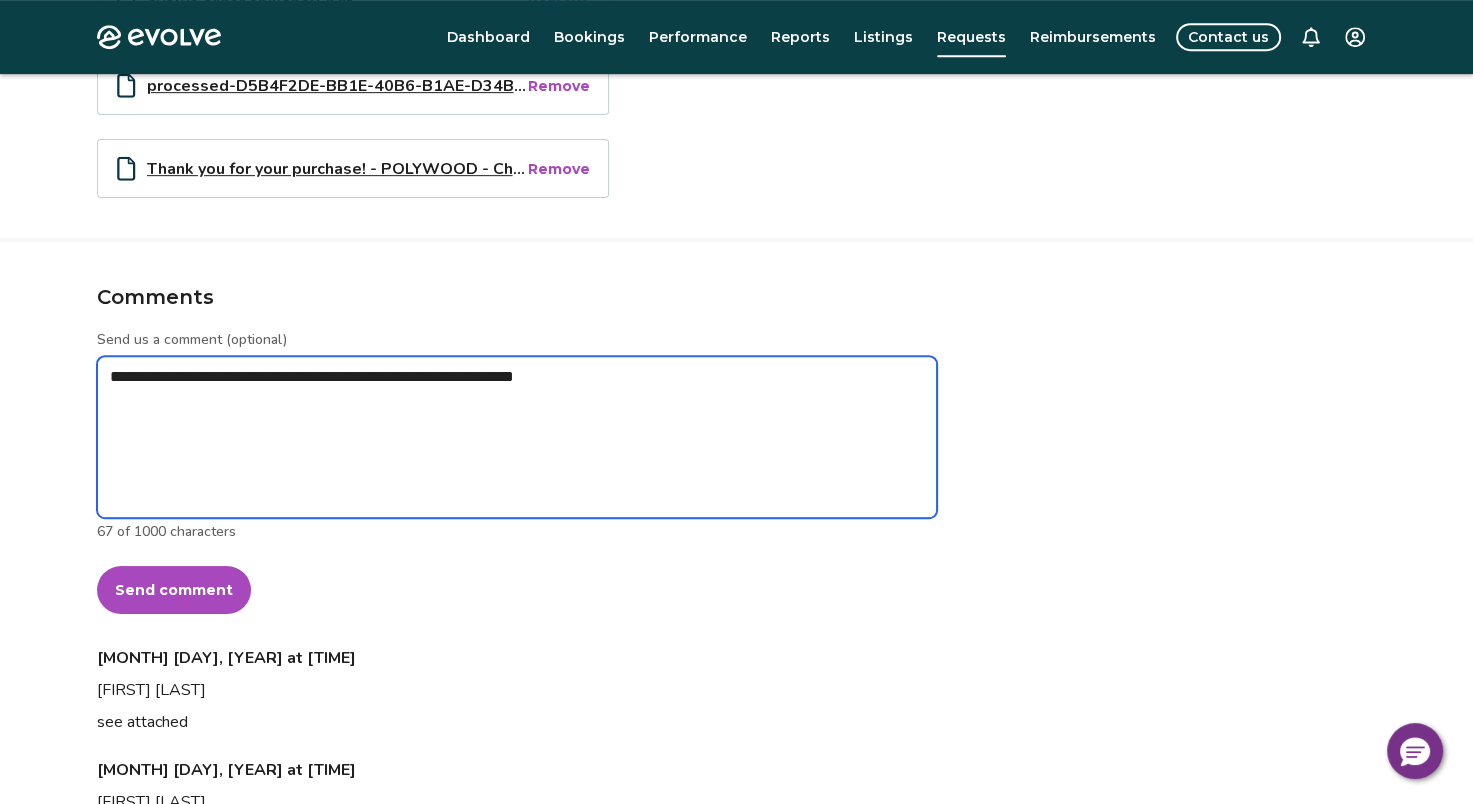 type on "*" 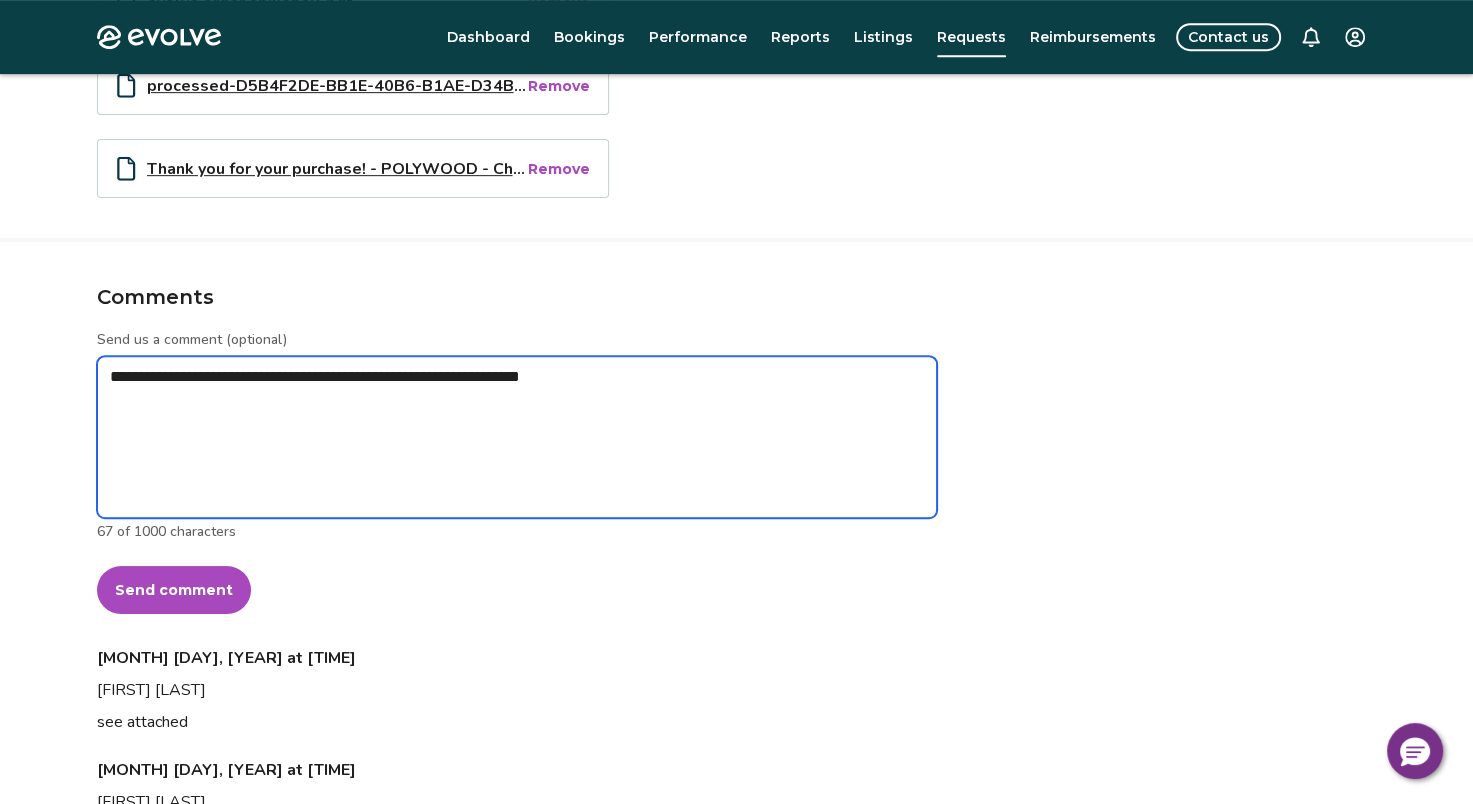 type on "*" 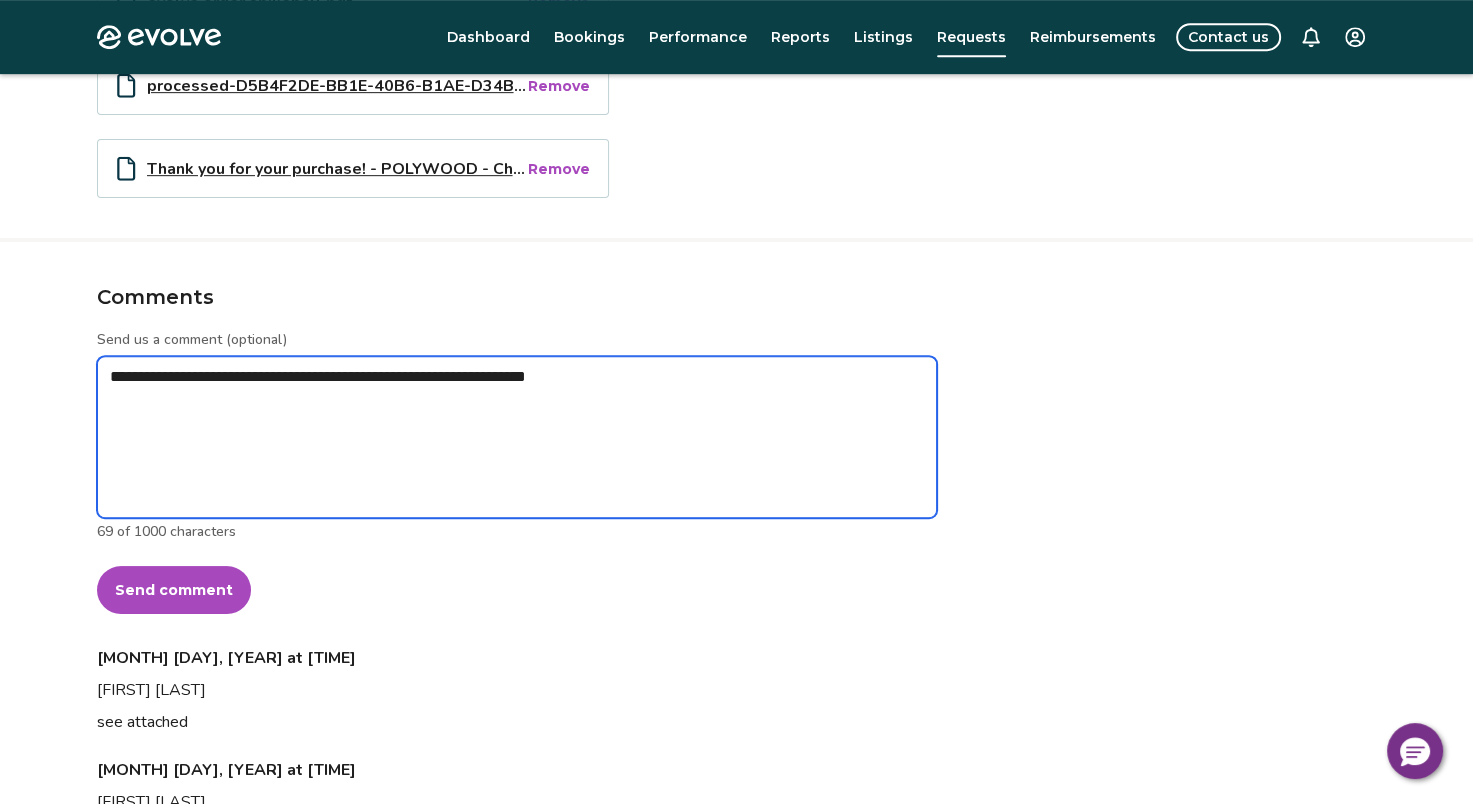 type on "*" 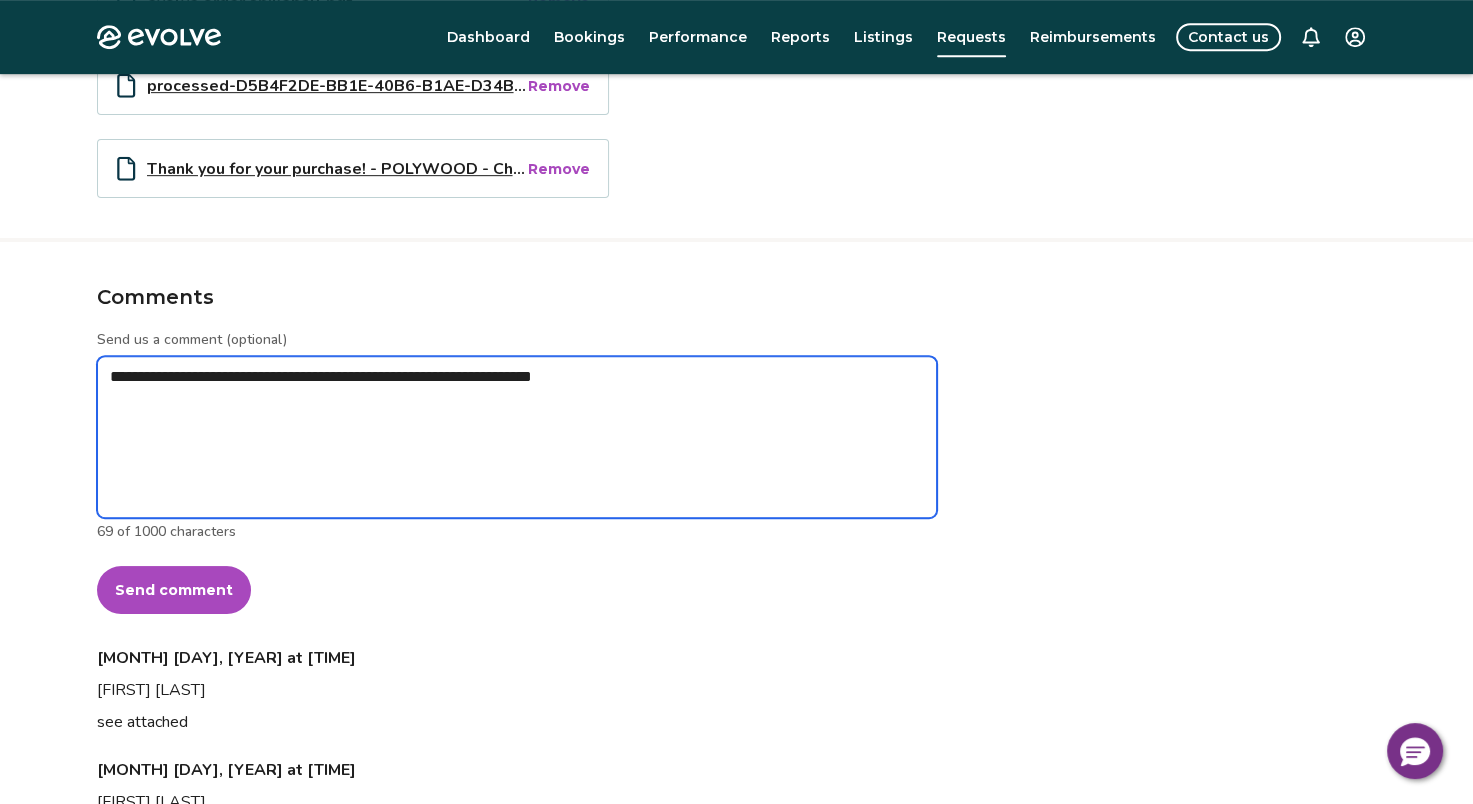 type on "*" 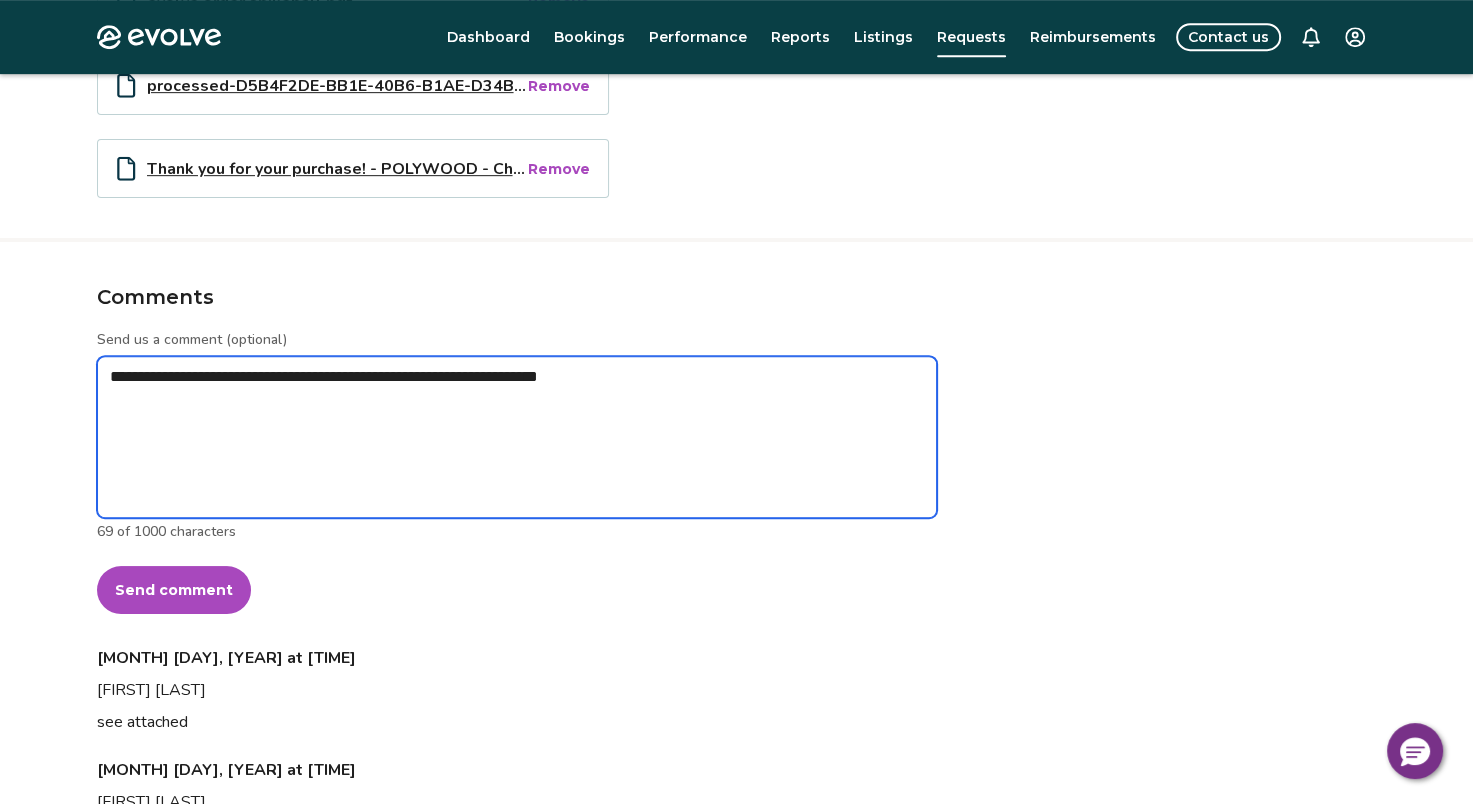 type on "*" 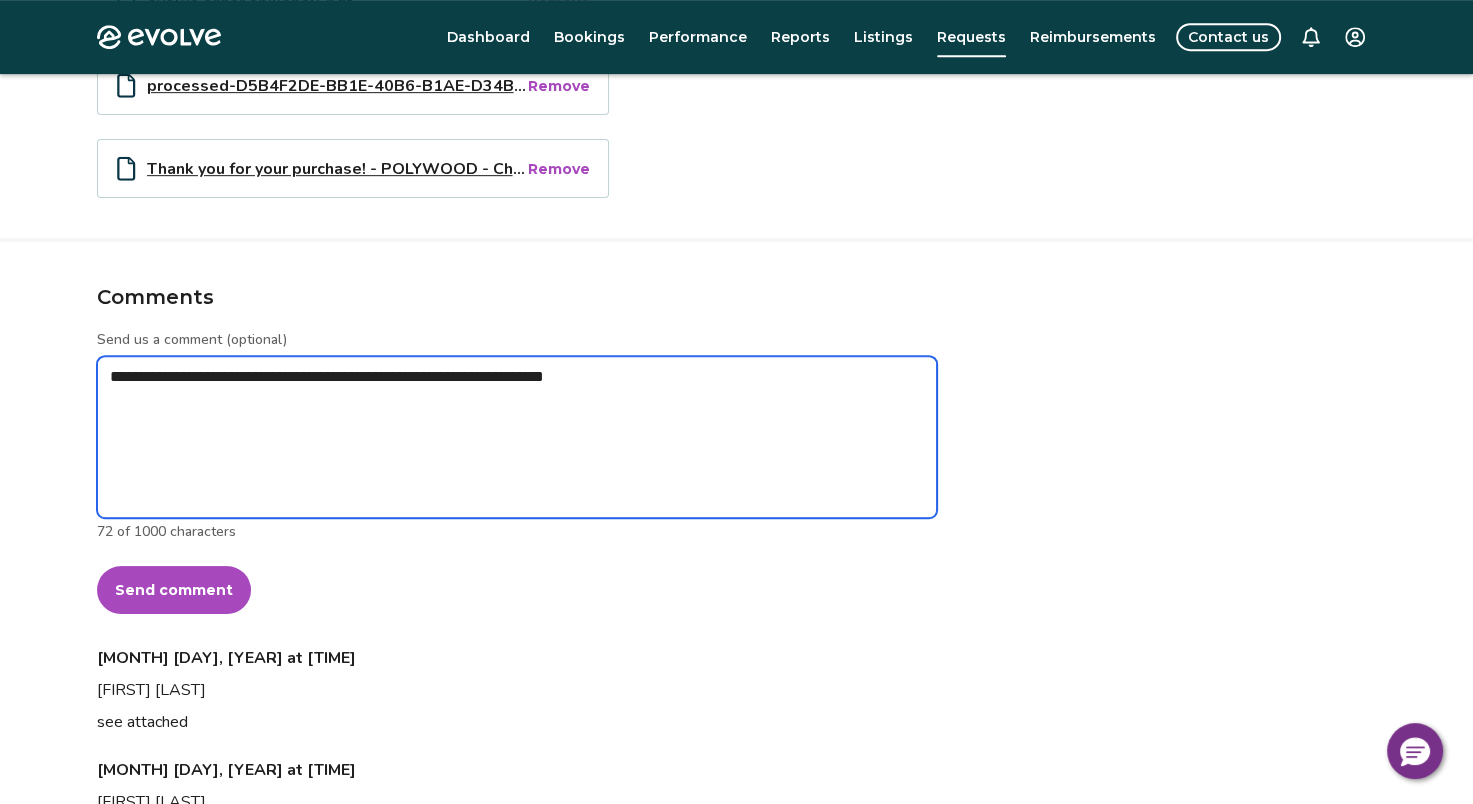 type on "*" 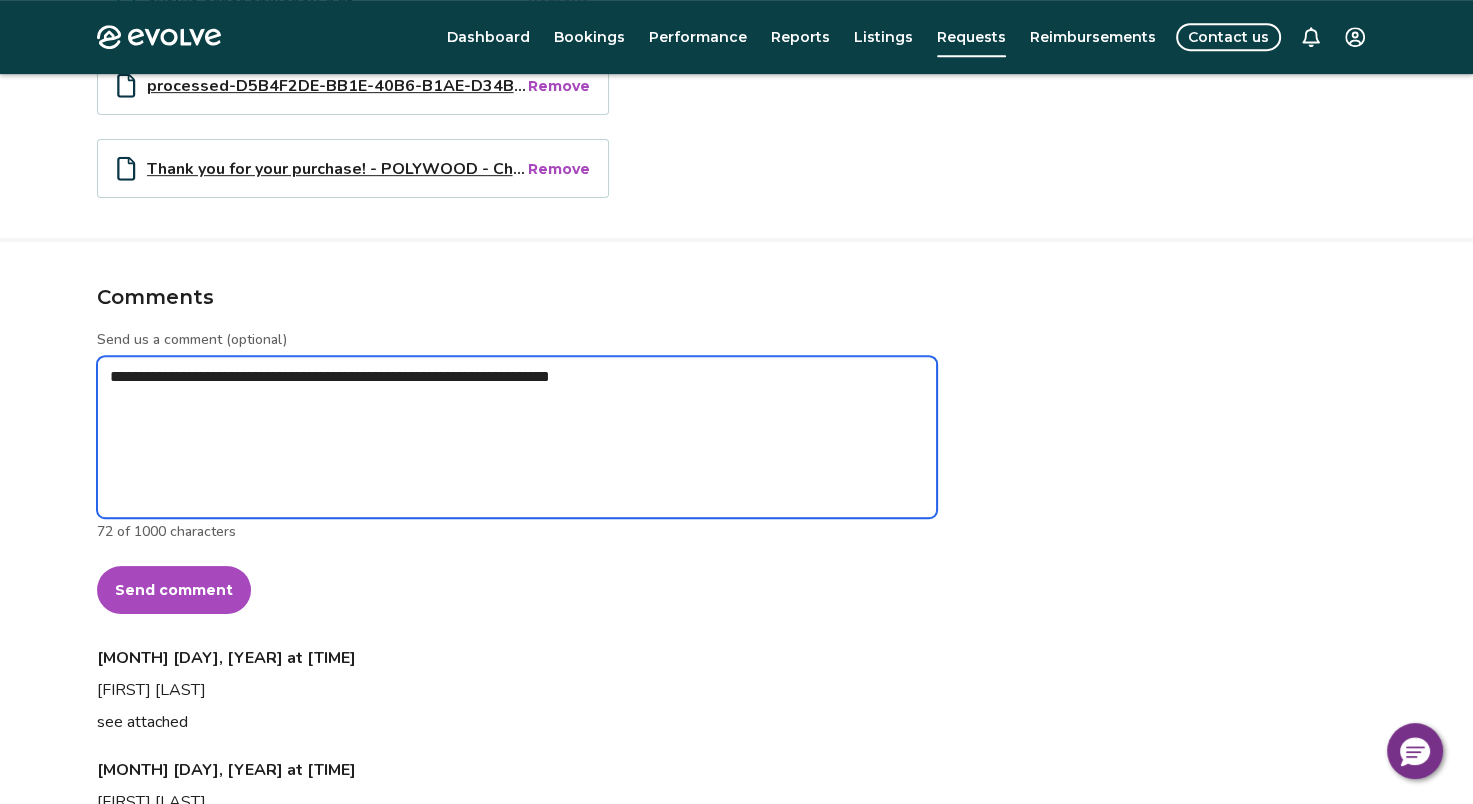 type on "*" 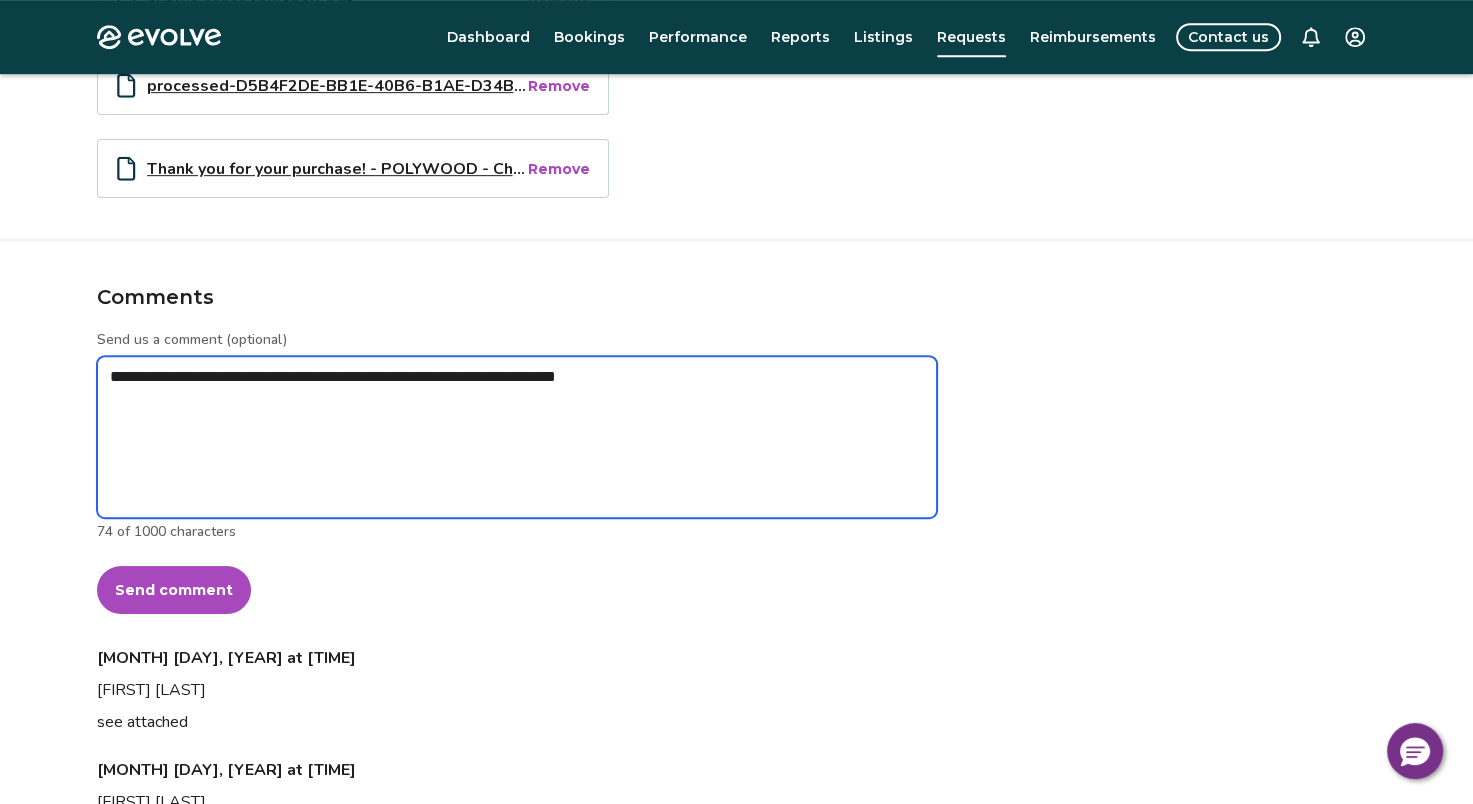 type on "*" 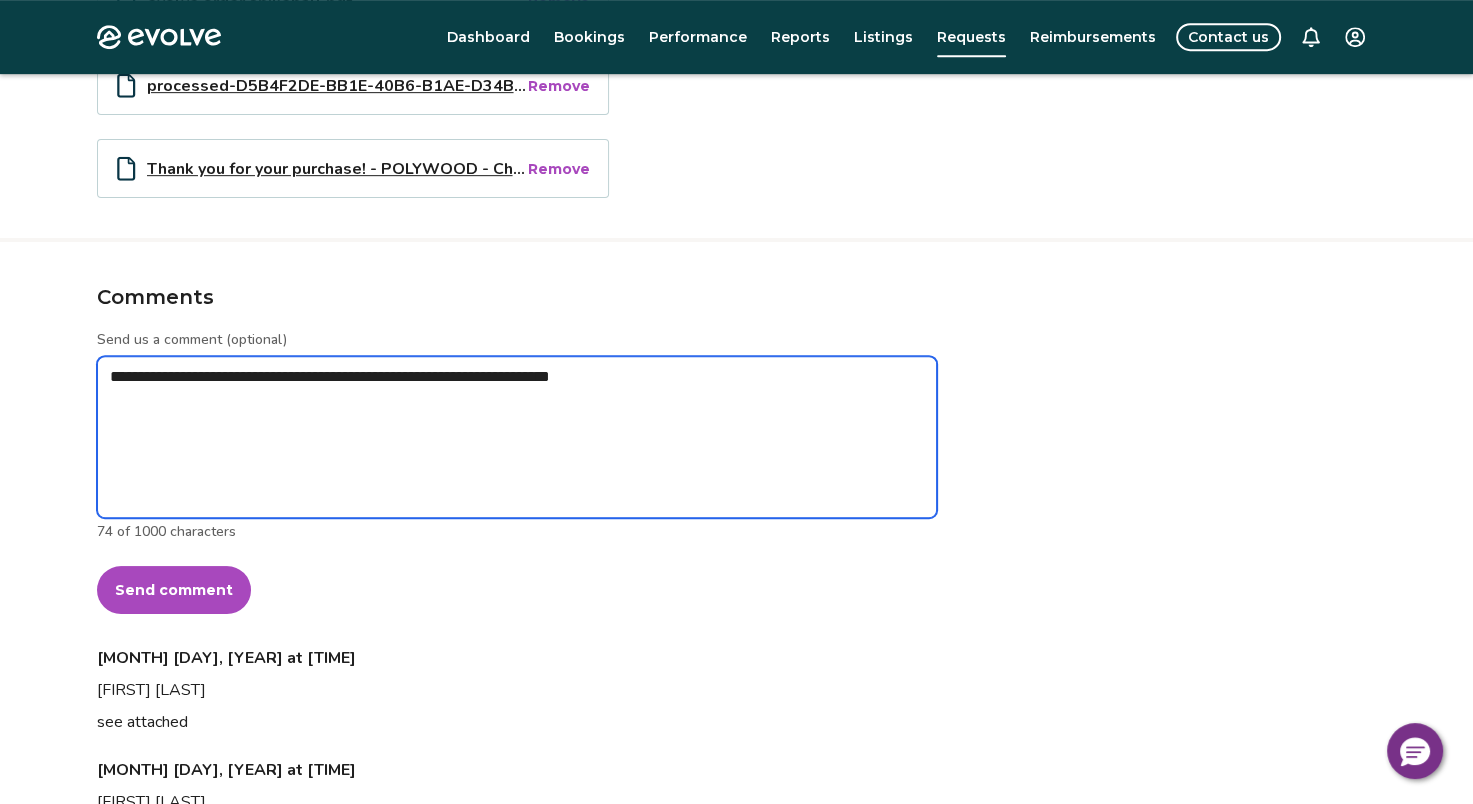 type on "*" 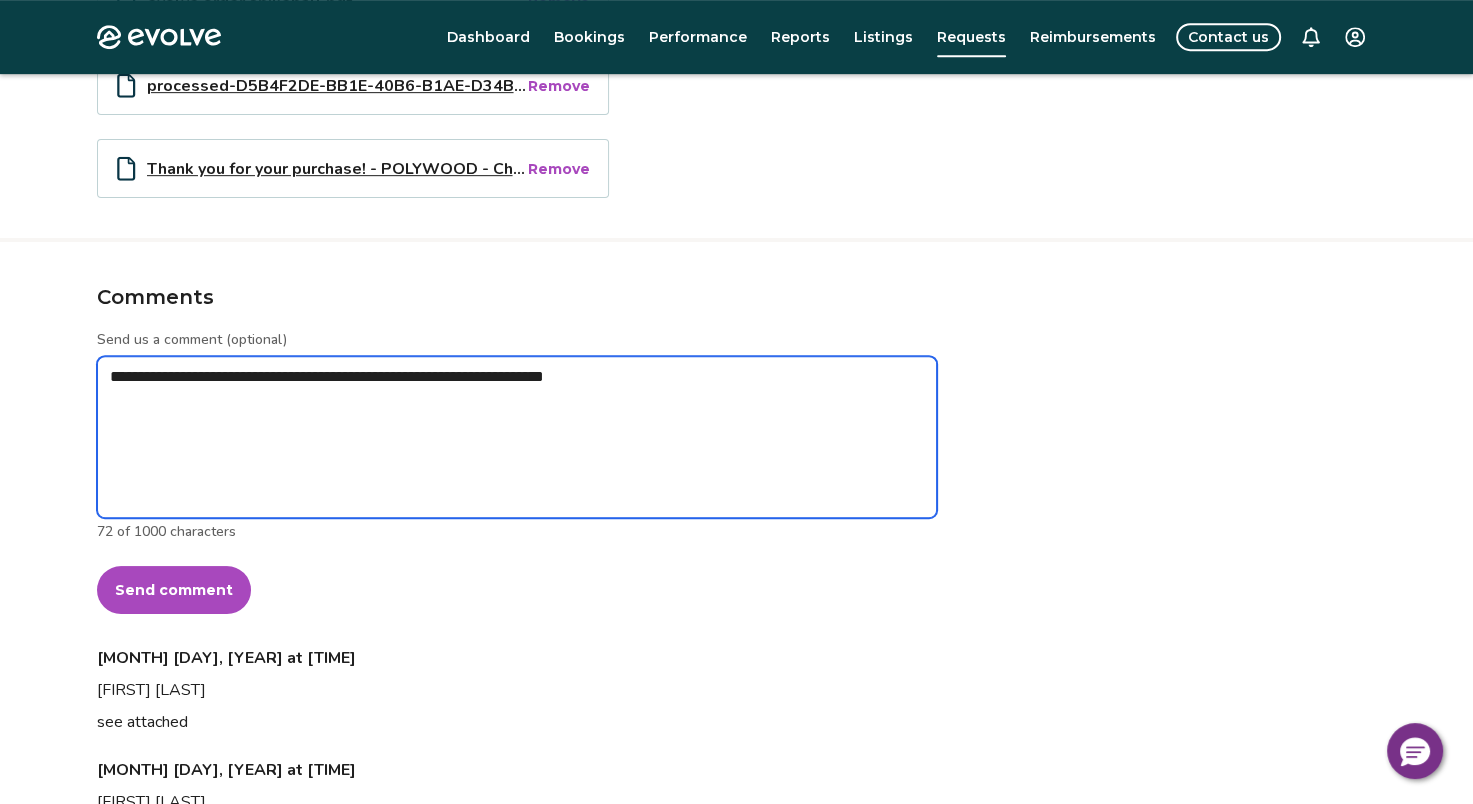 type on "*" 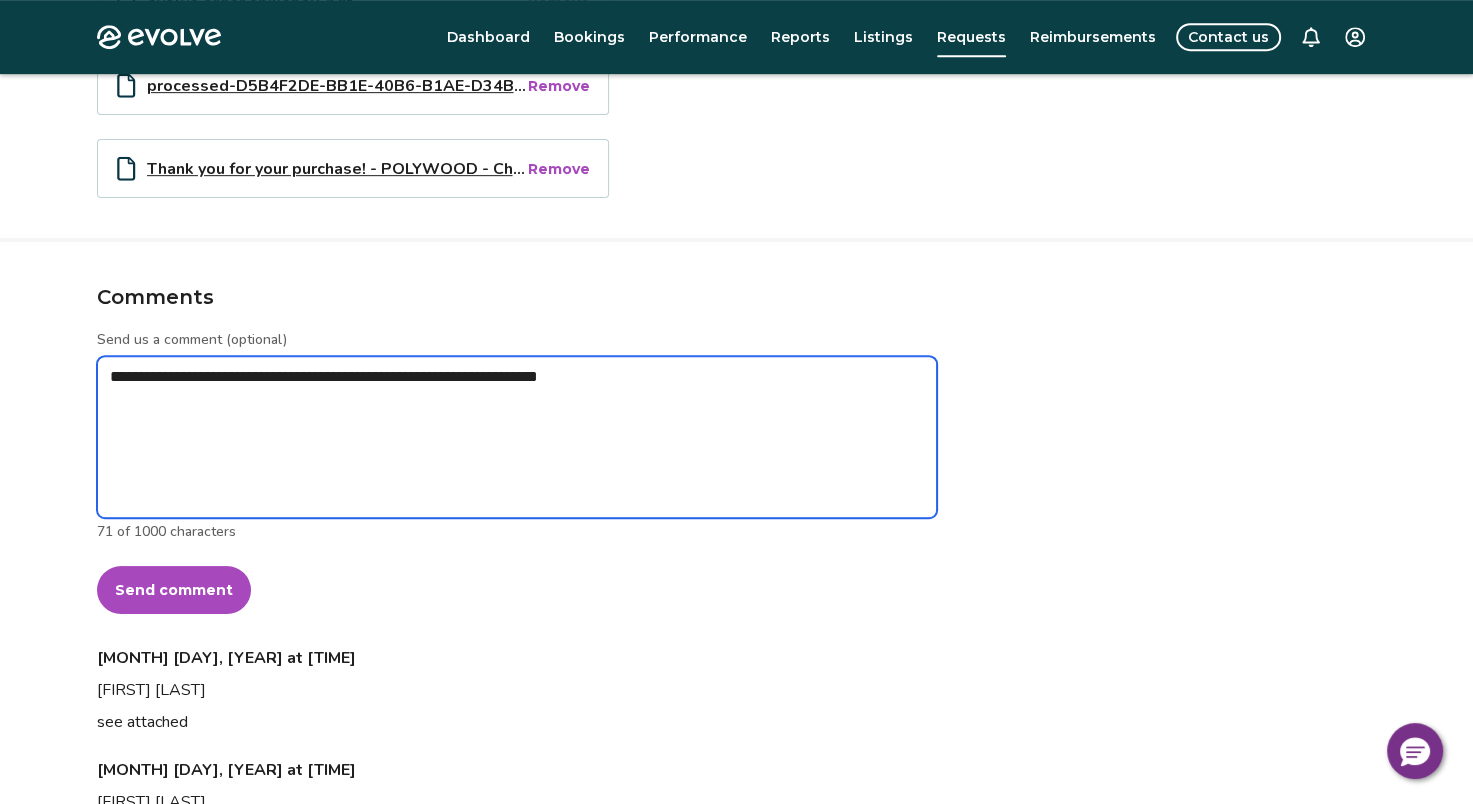 type on "*" 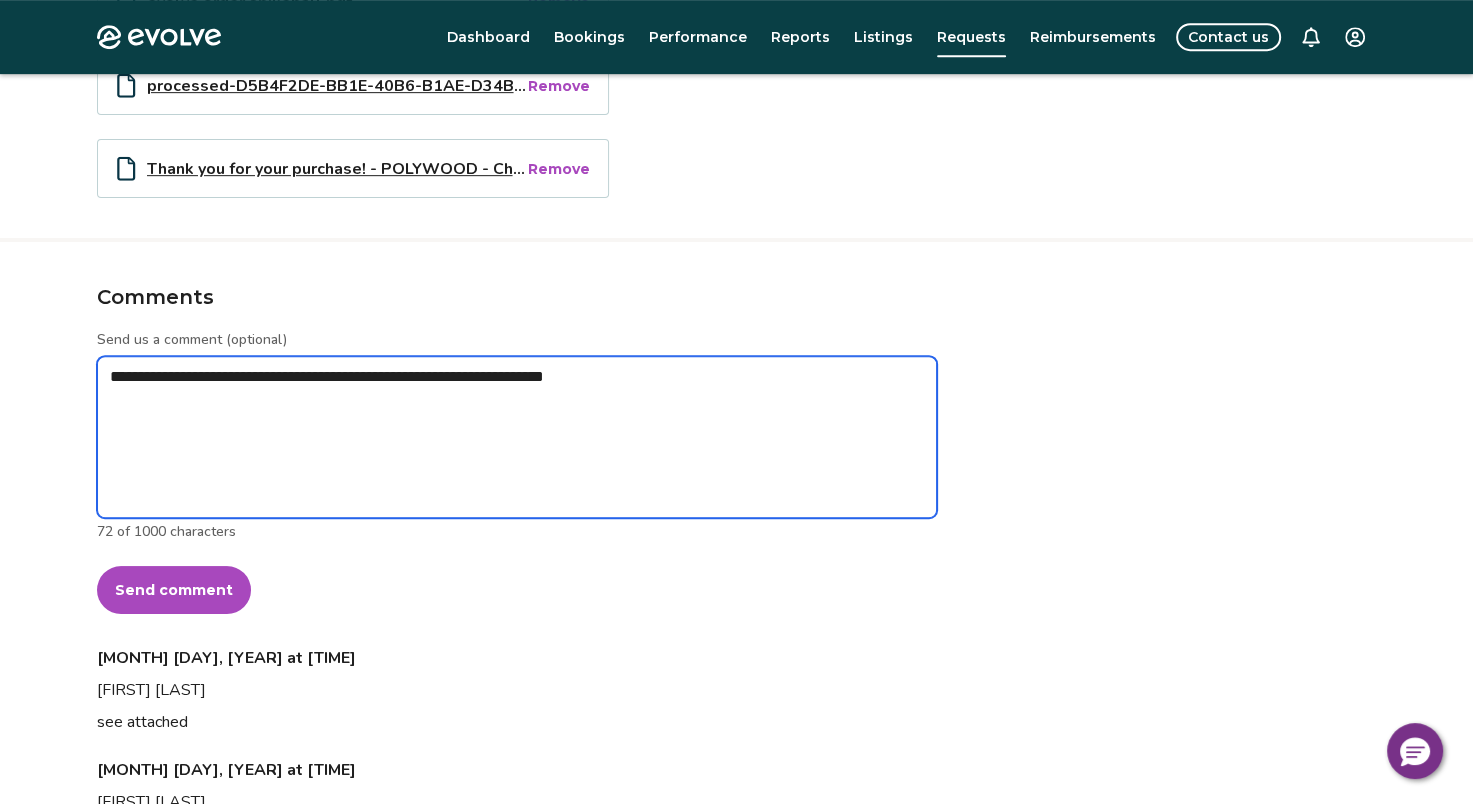 type on "*" 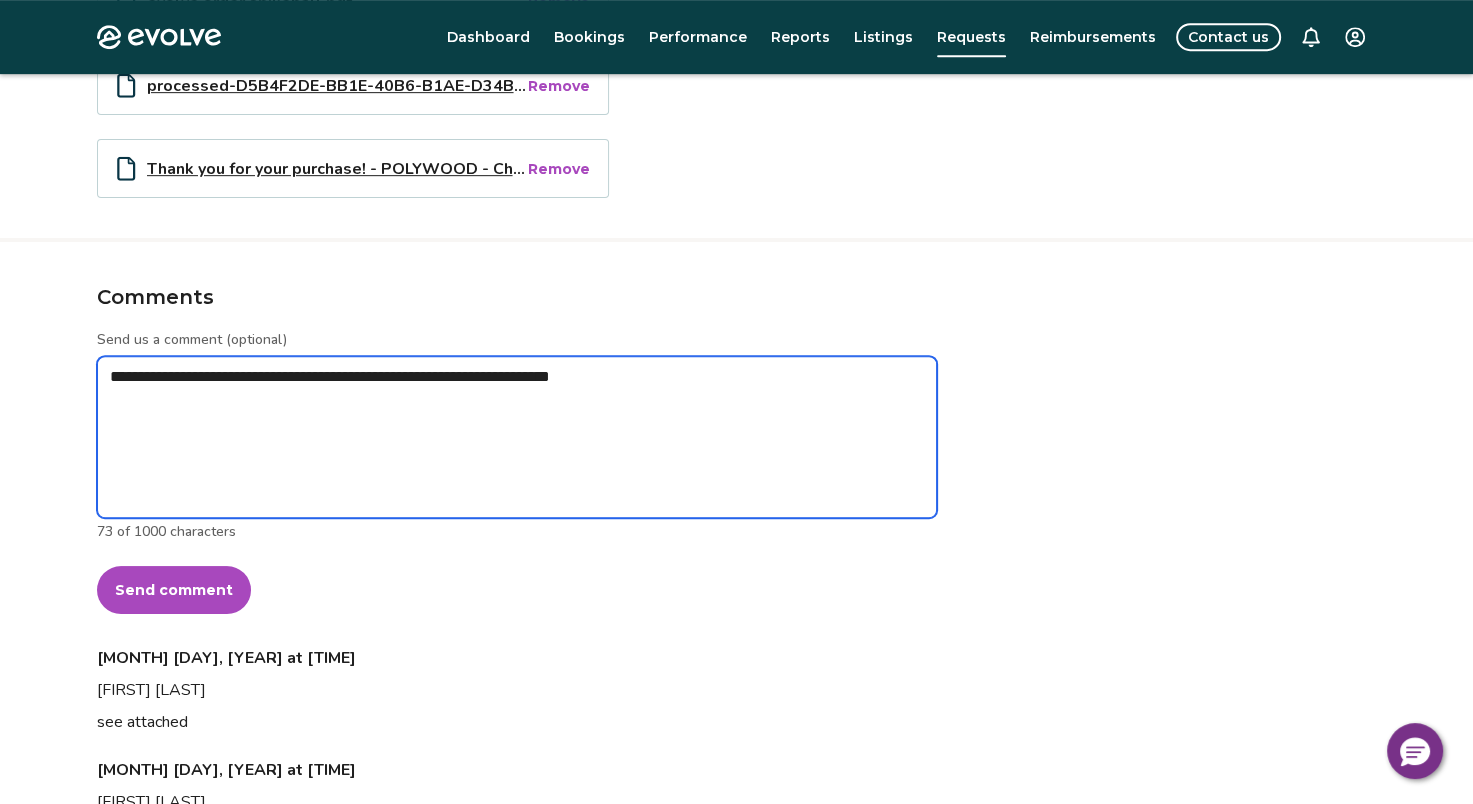 type on "*" 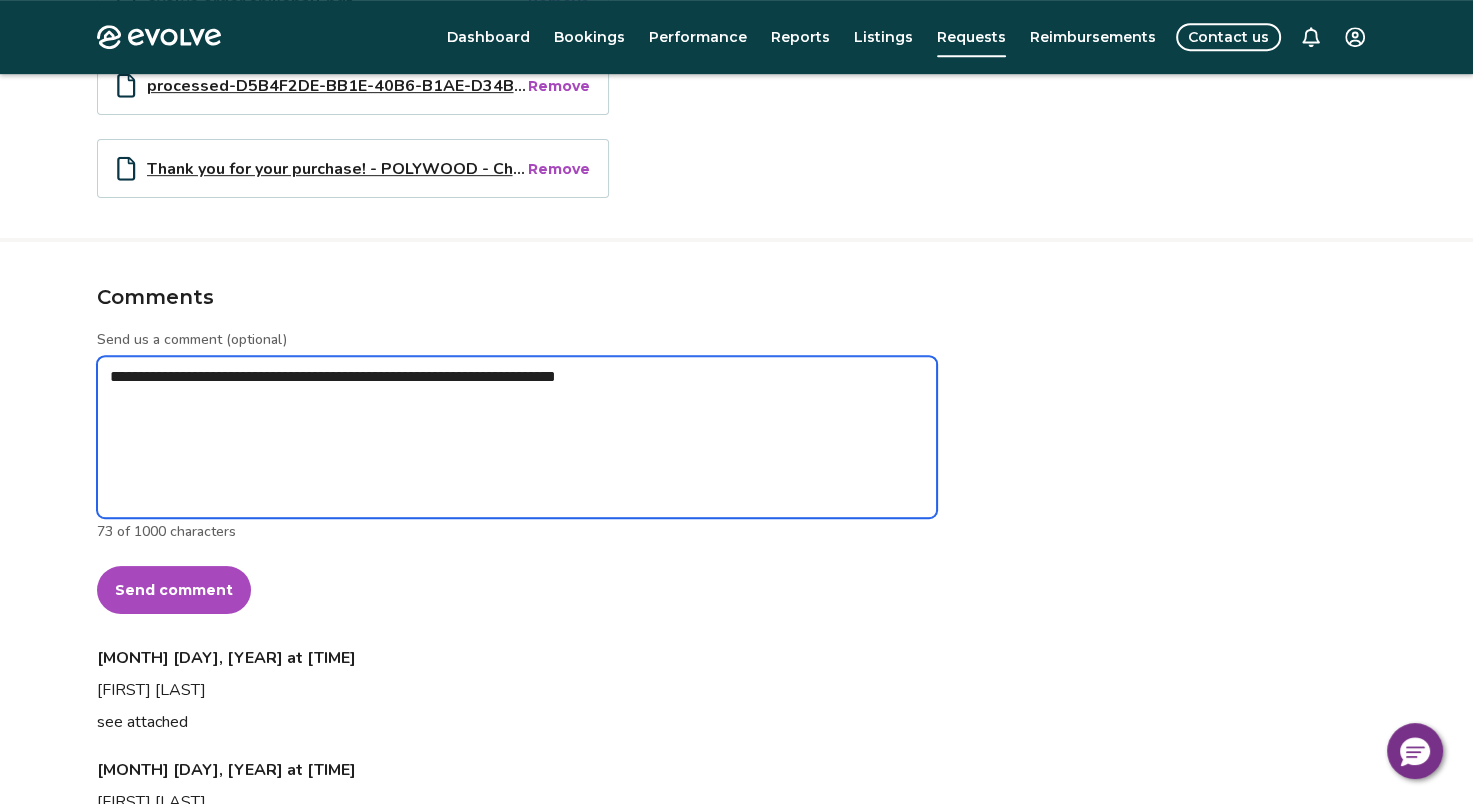 type on "*" 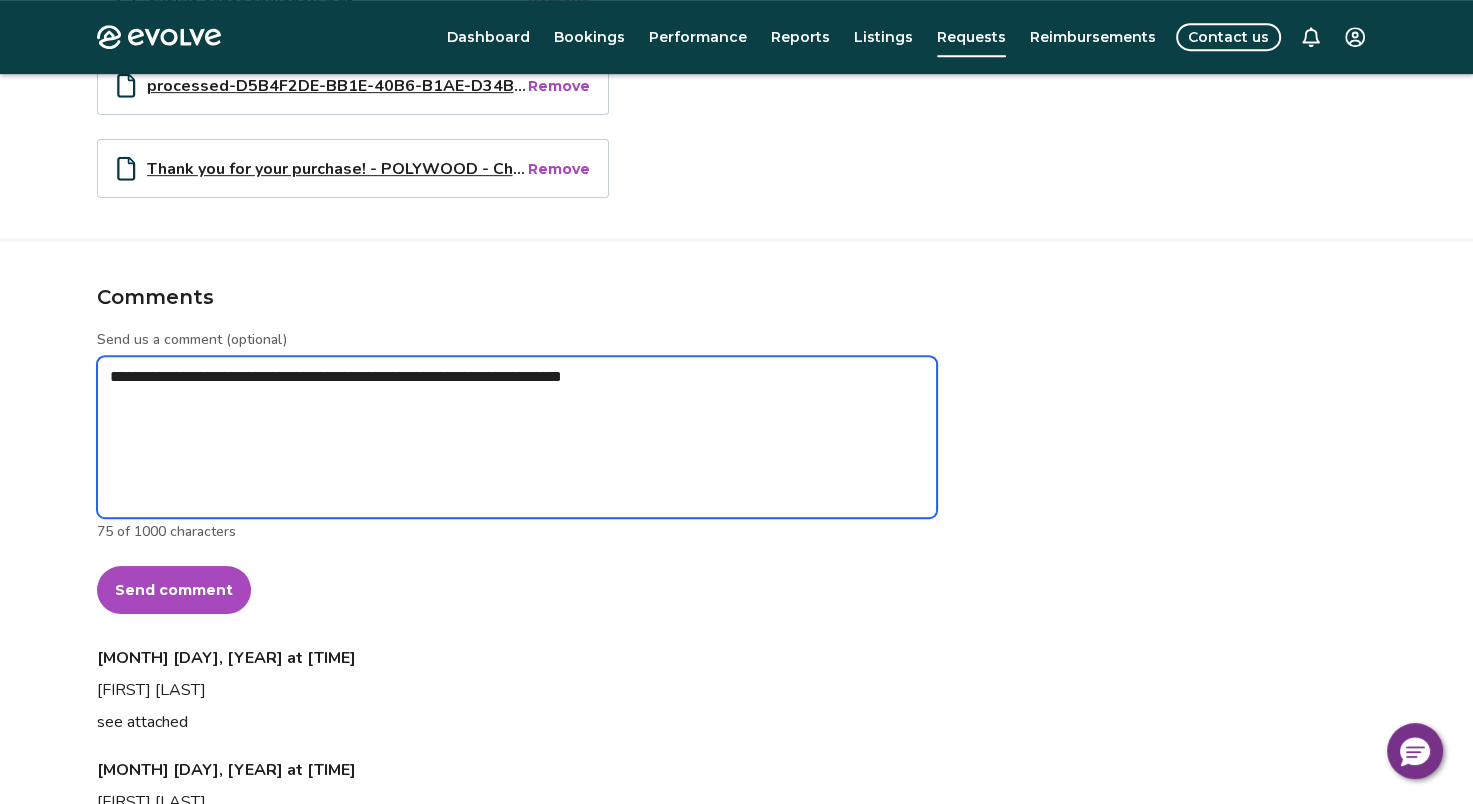 type on "*" 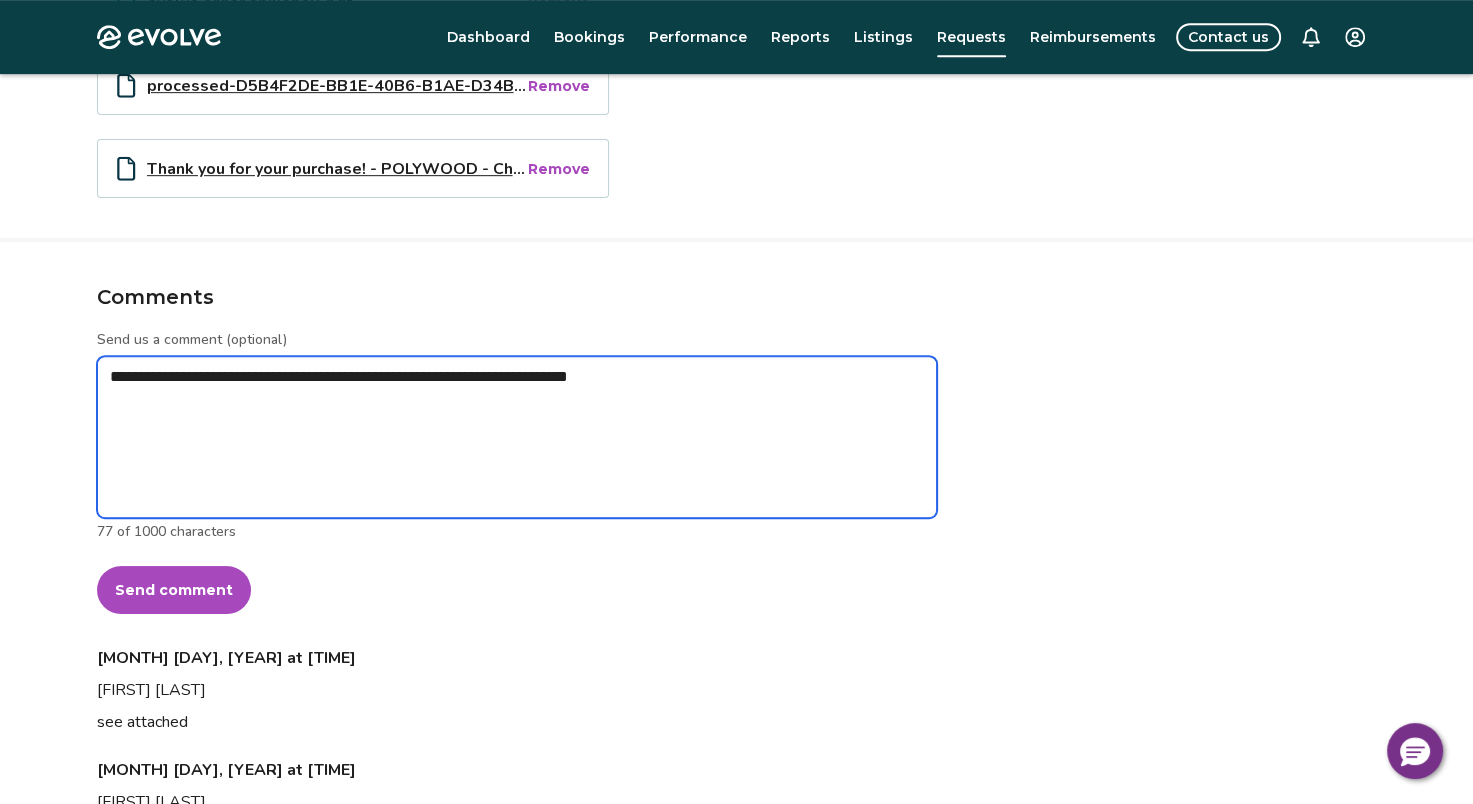 type on "*" 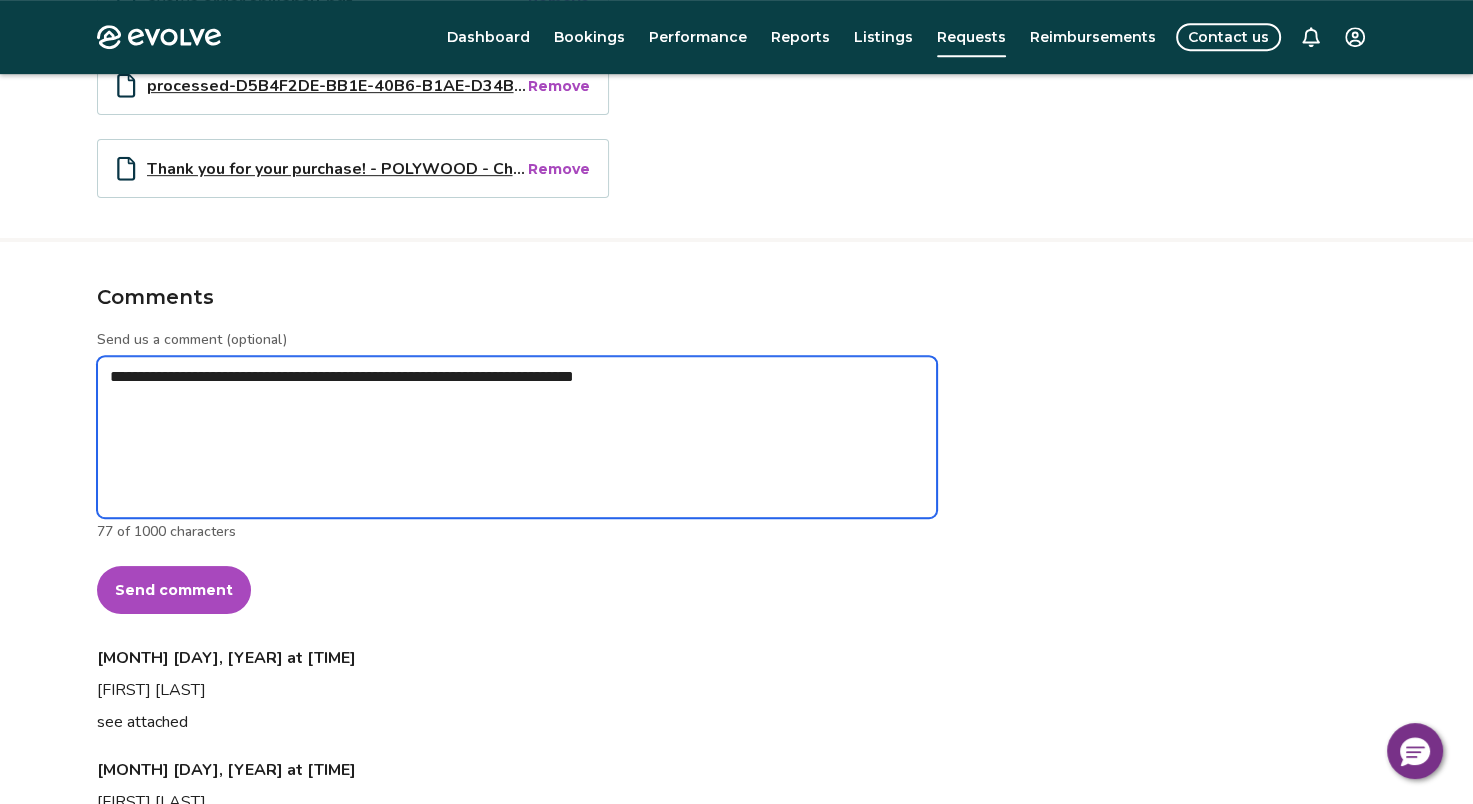 type on "*" 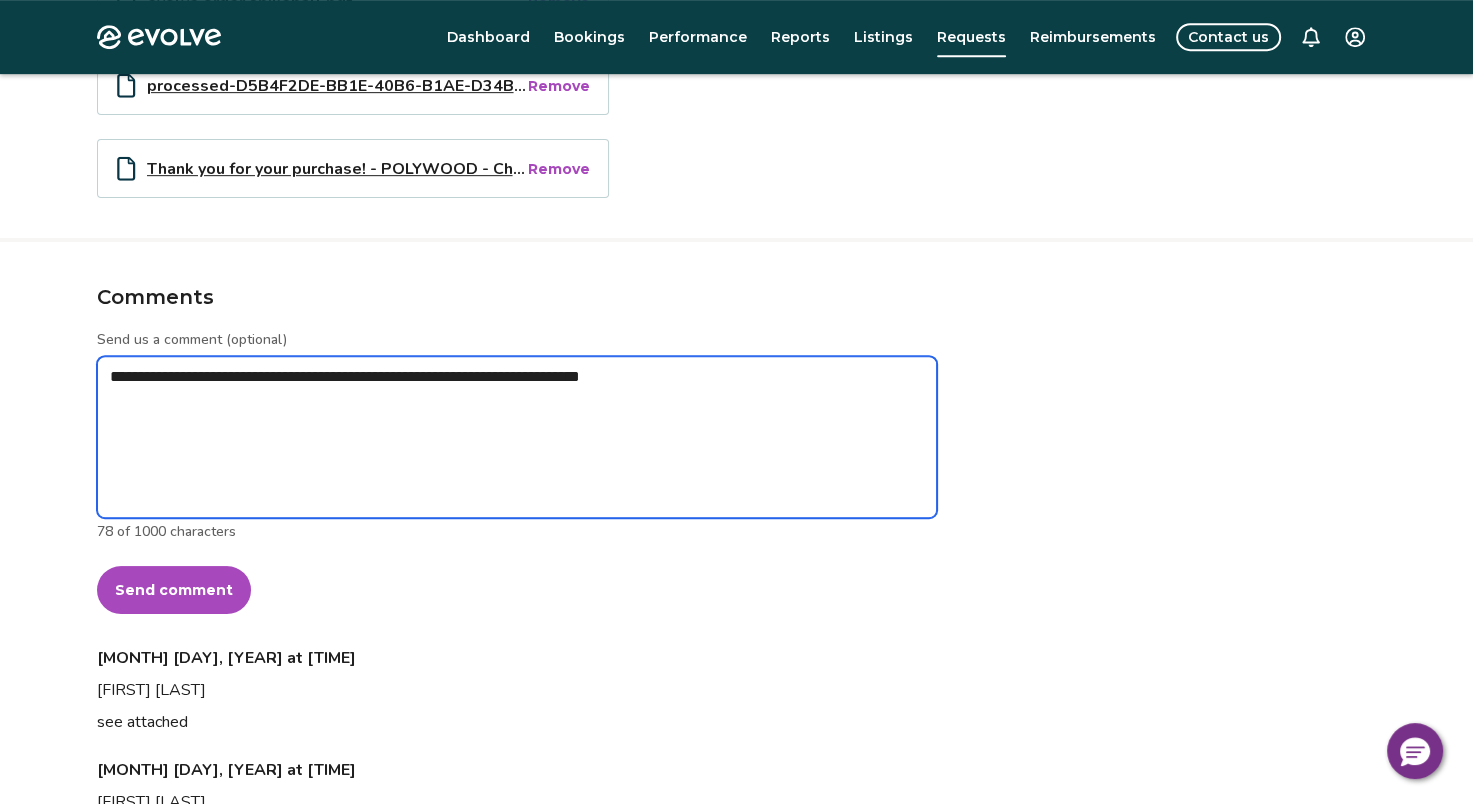 type on "*" 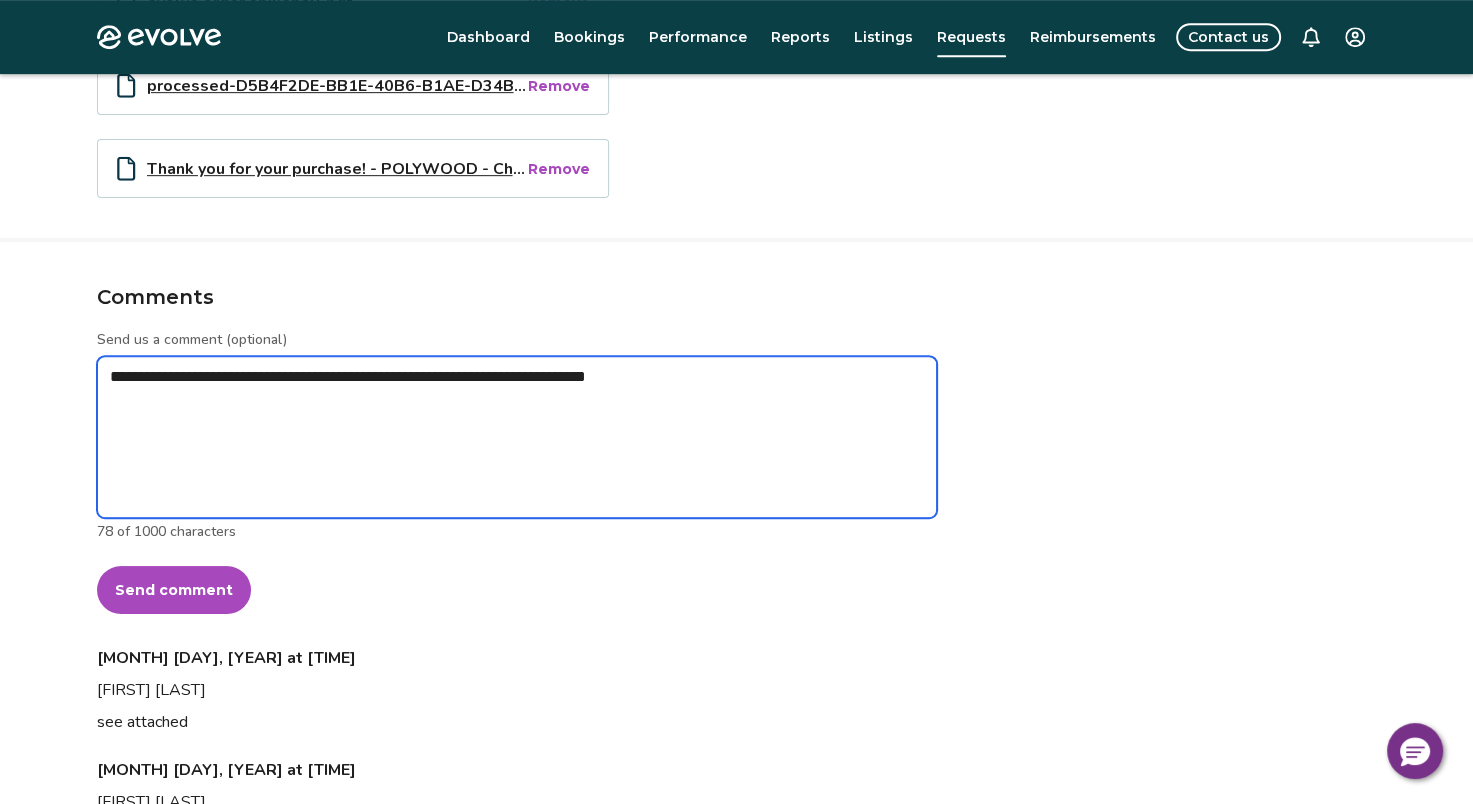 type on "*" 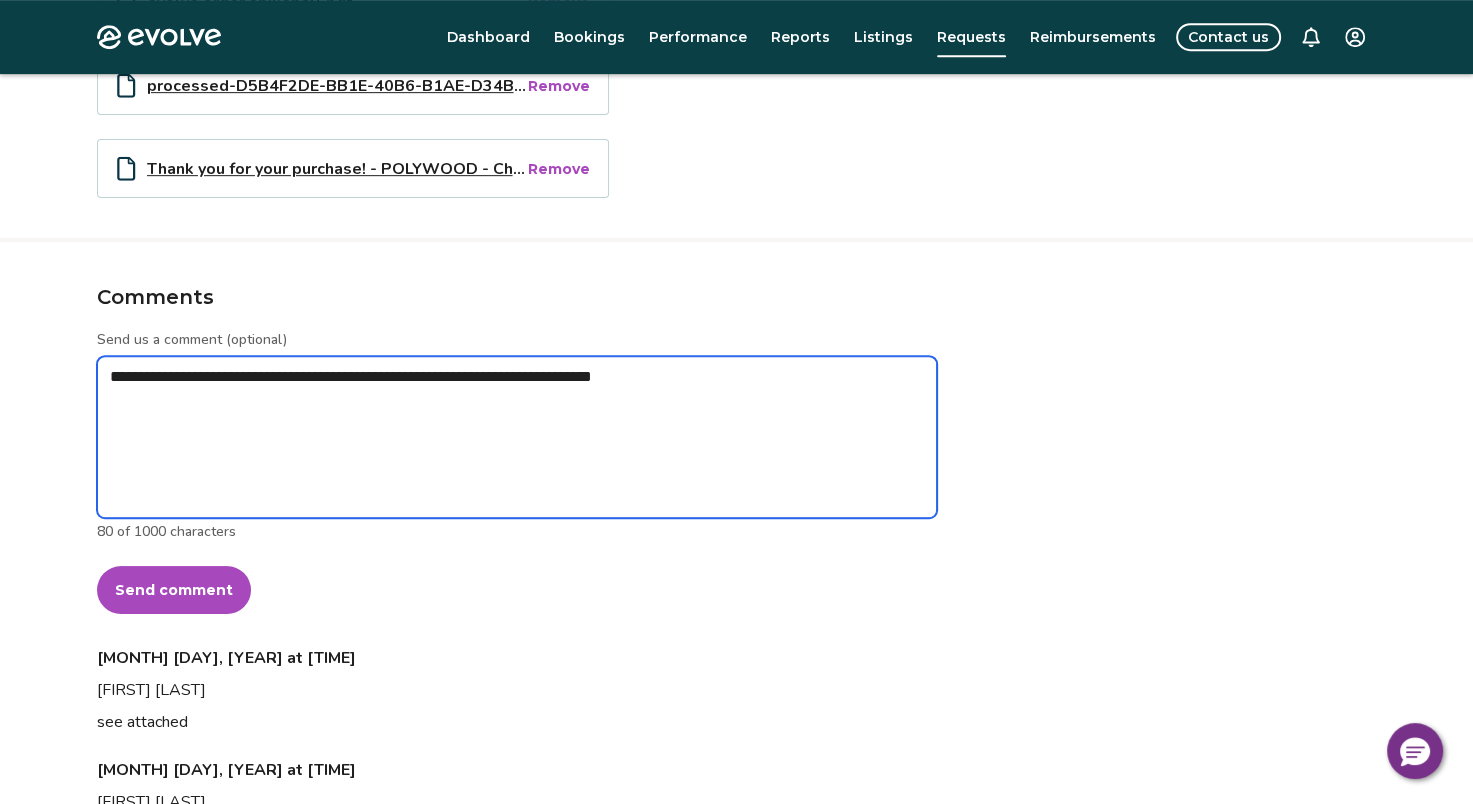 type on "*" 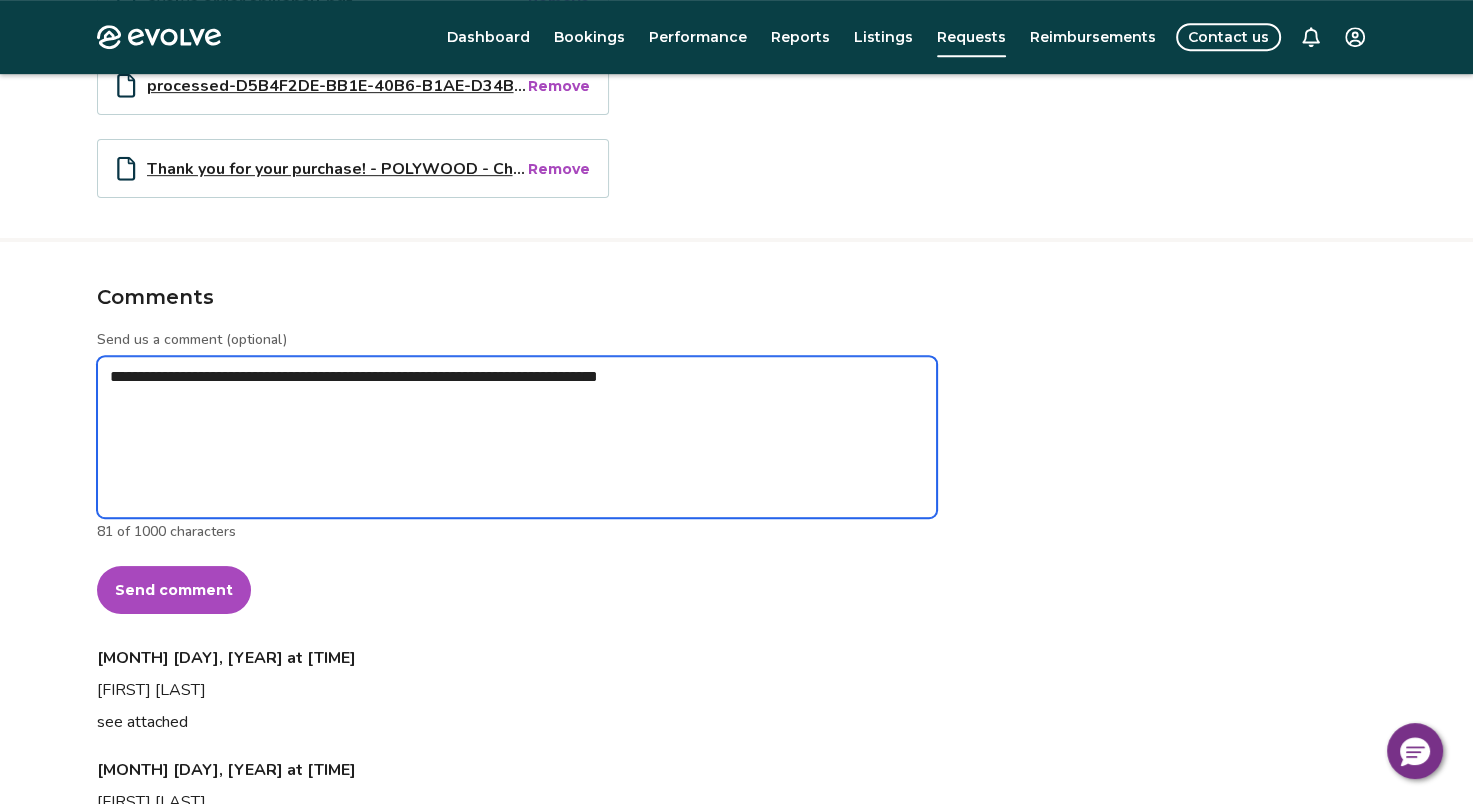 type on "*" 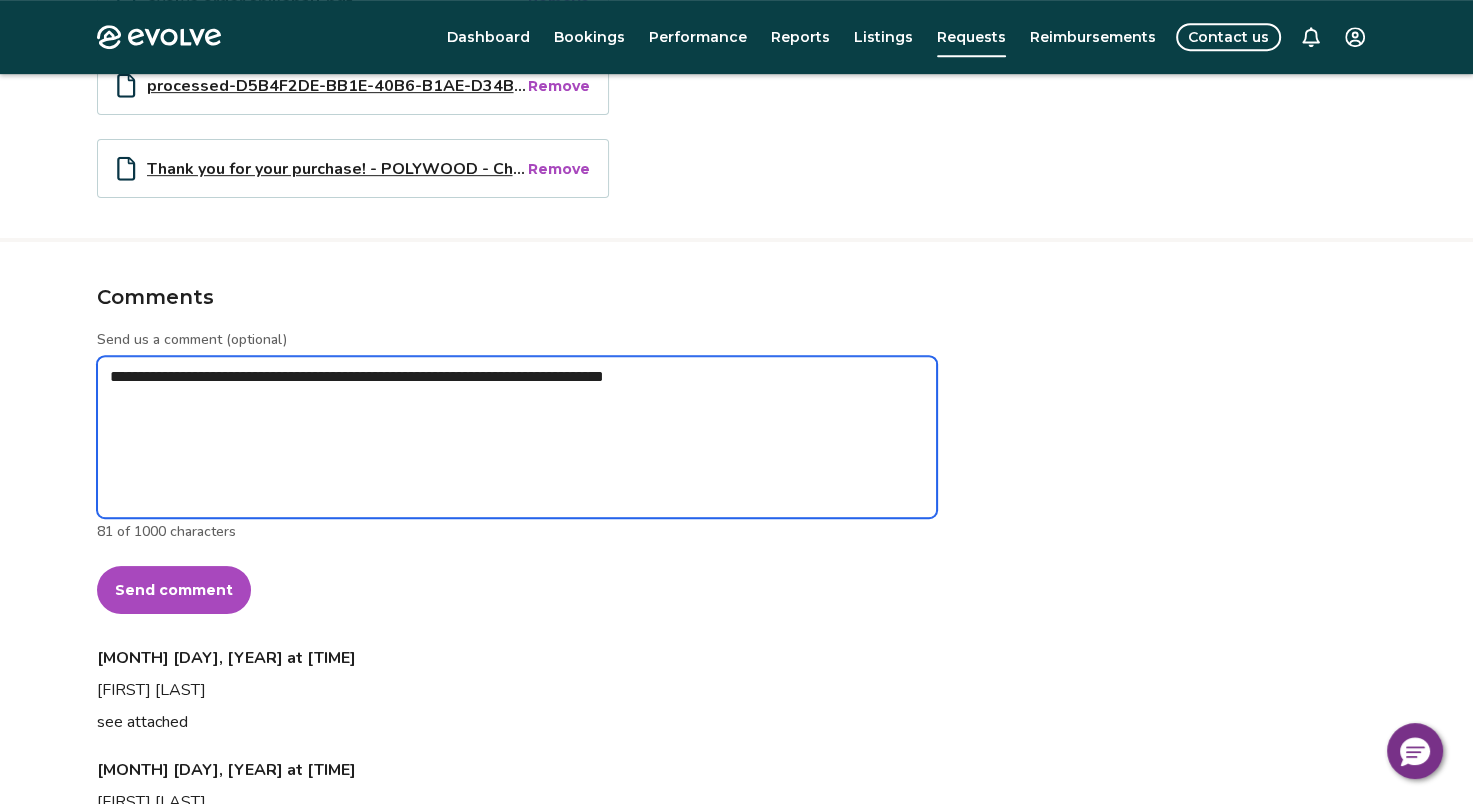 type on "*" 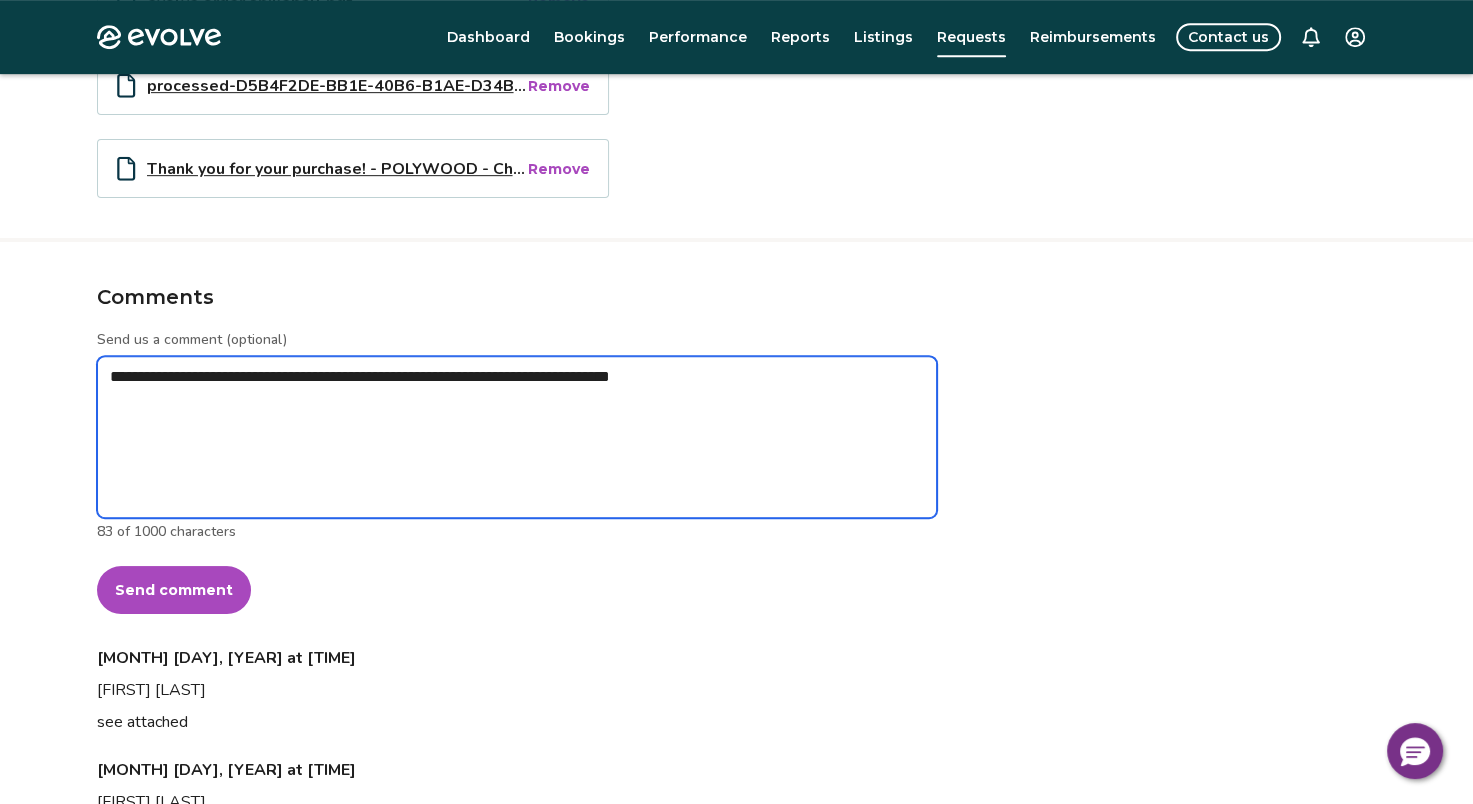 type on "*" 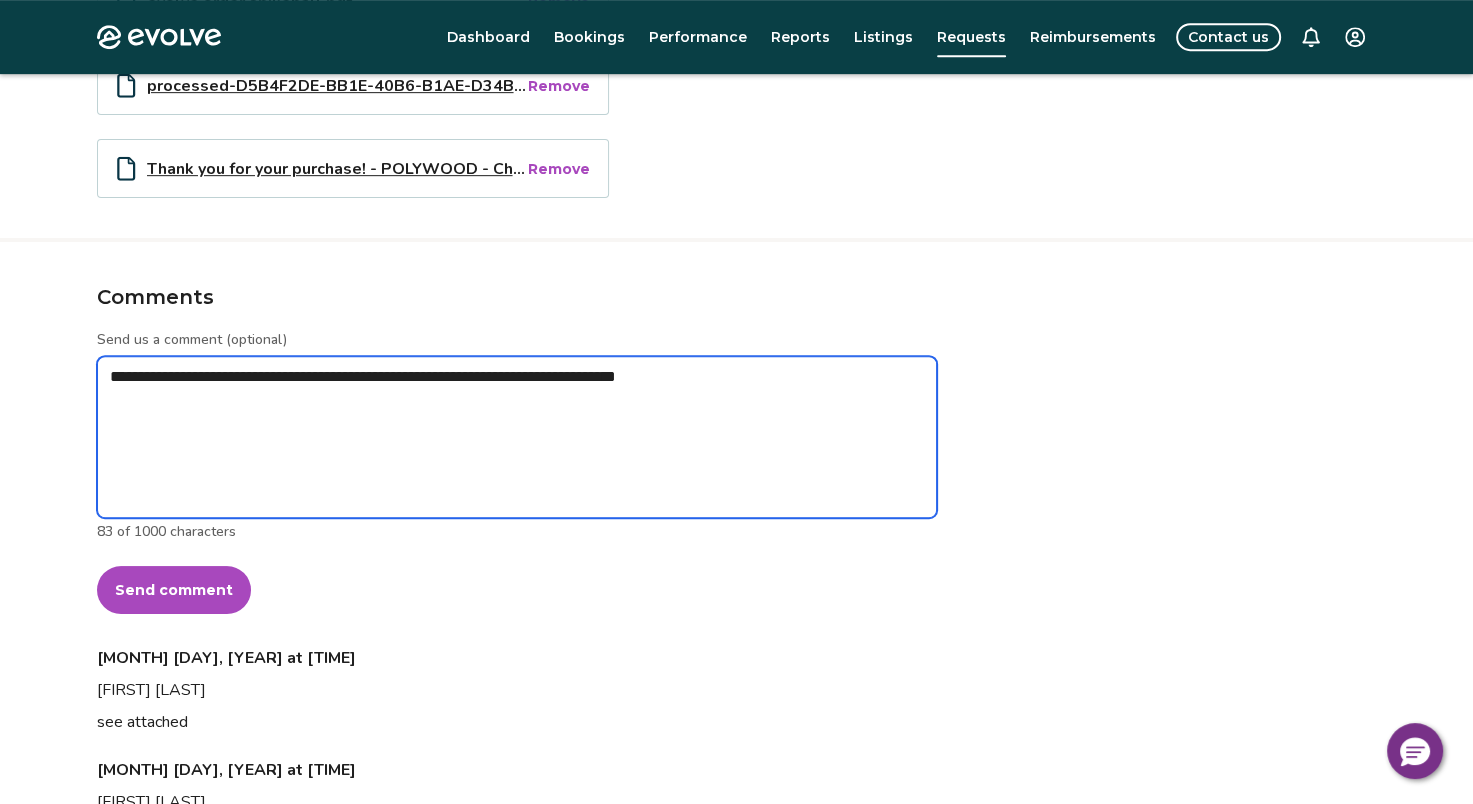 type on "*" 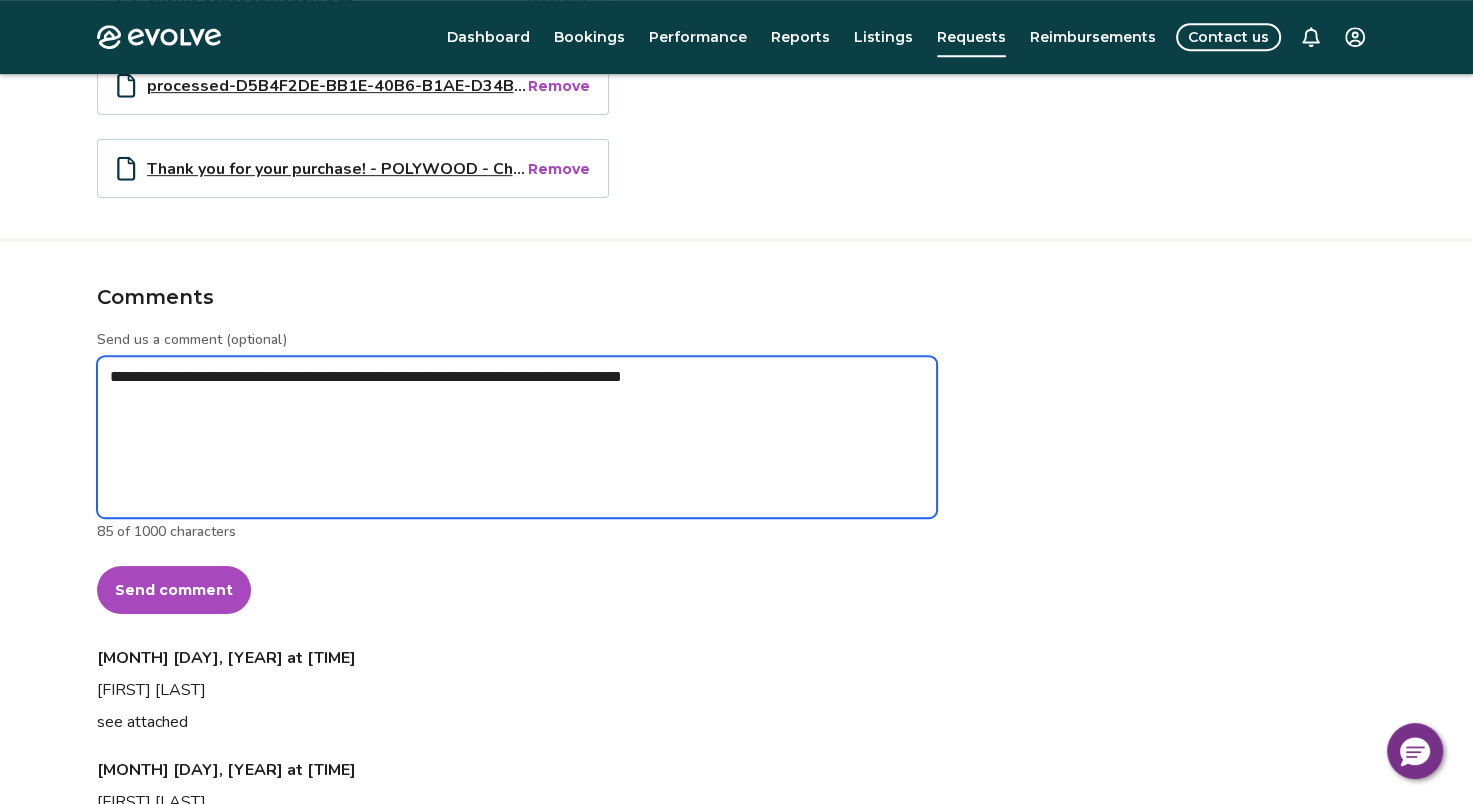 type on "*" 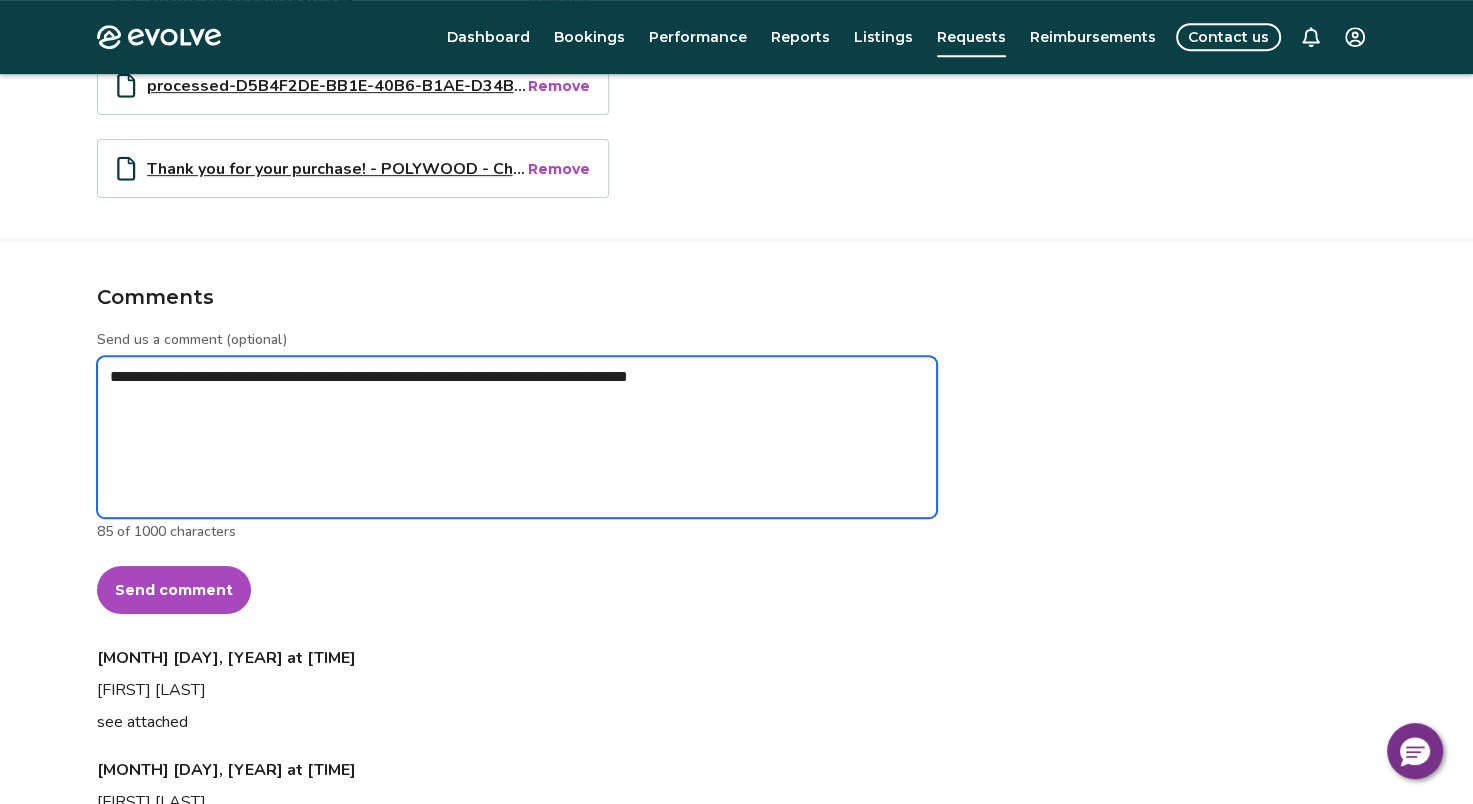 type on "*" 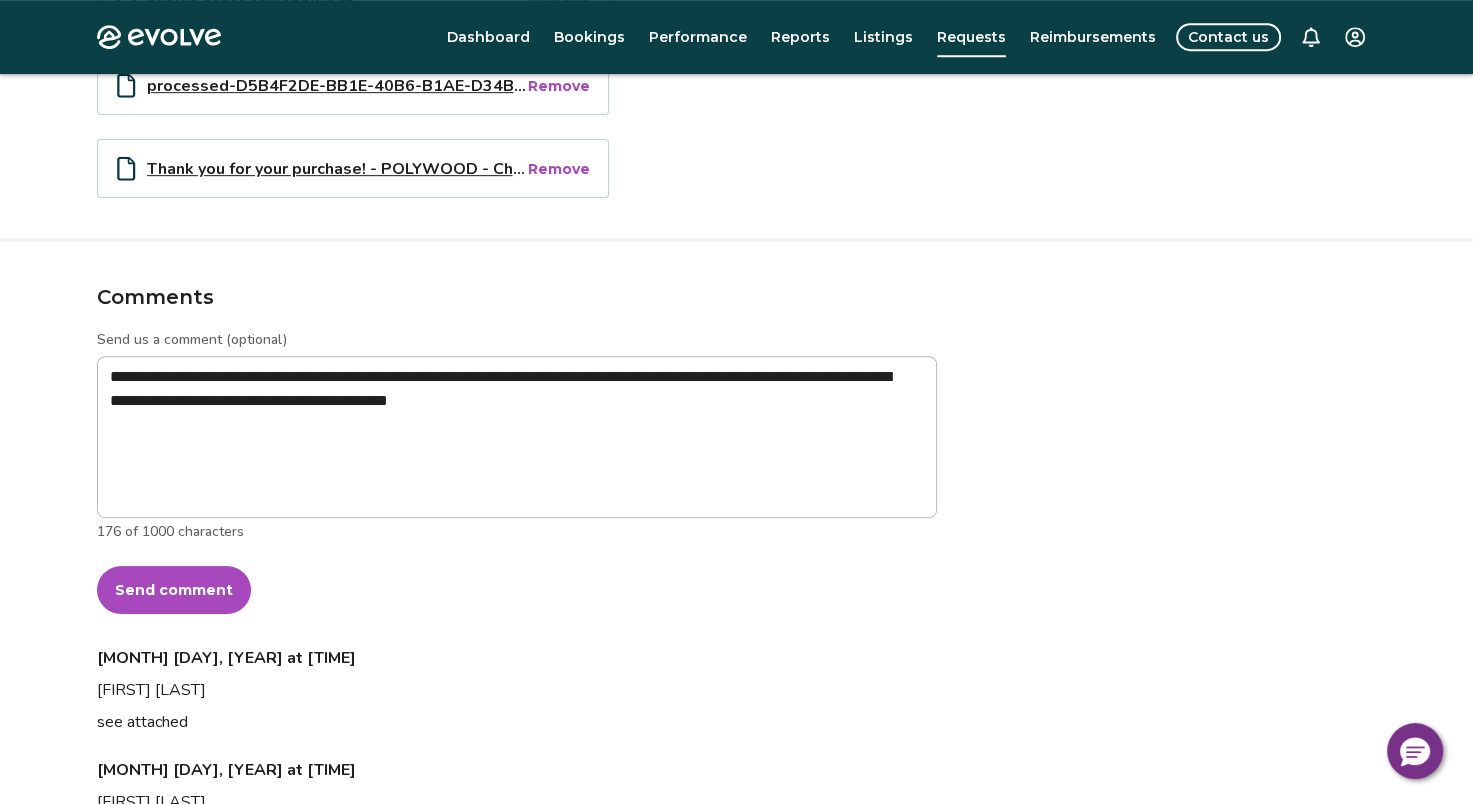 click on "Send comment" at bounding box center (174, 590) 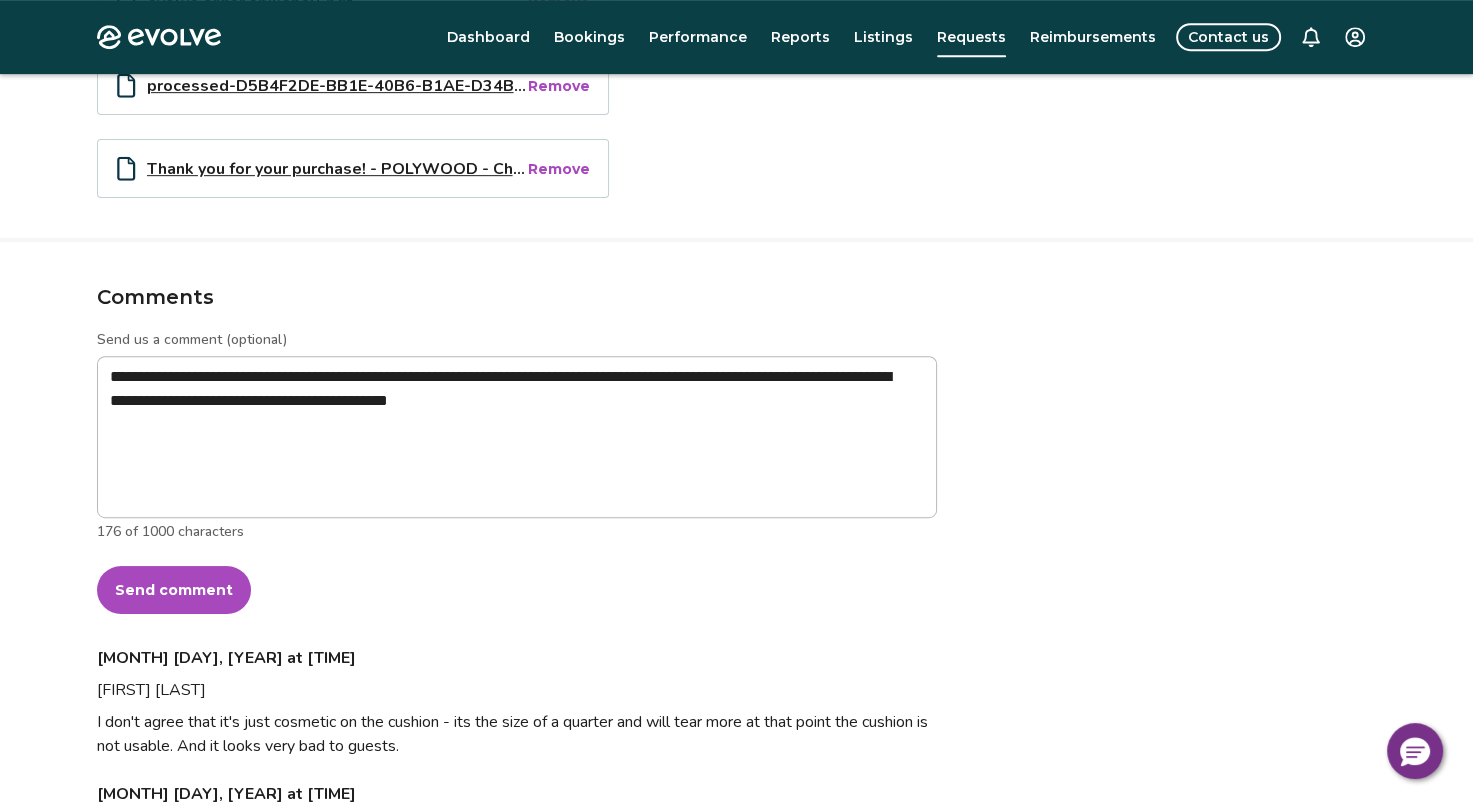 click on "Send comment" at bounding box center [174, 590] 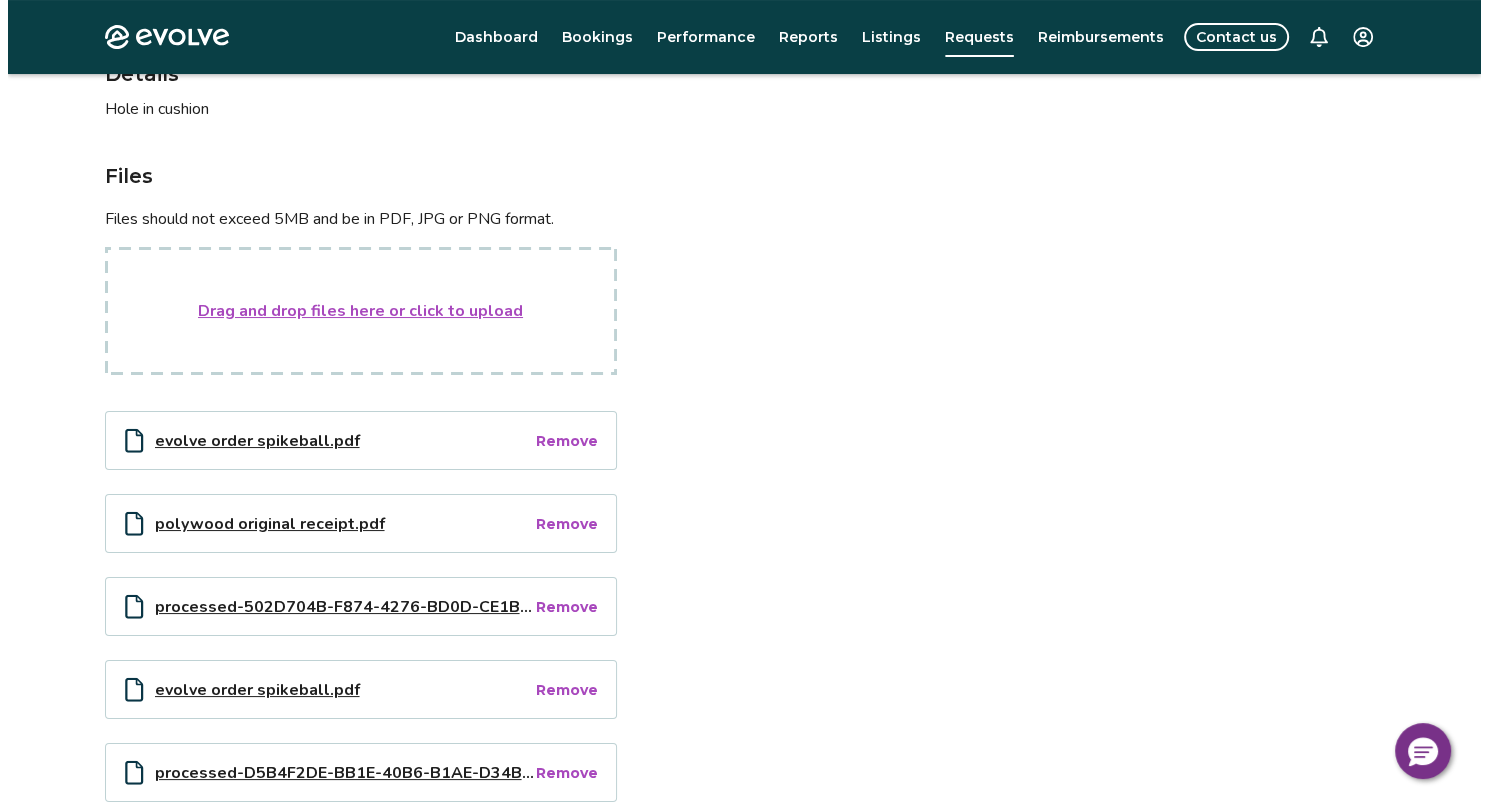 scroll, scrollTop: 274, scrollLeft: 0, axis: vertical 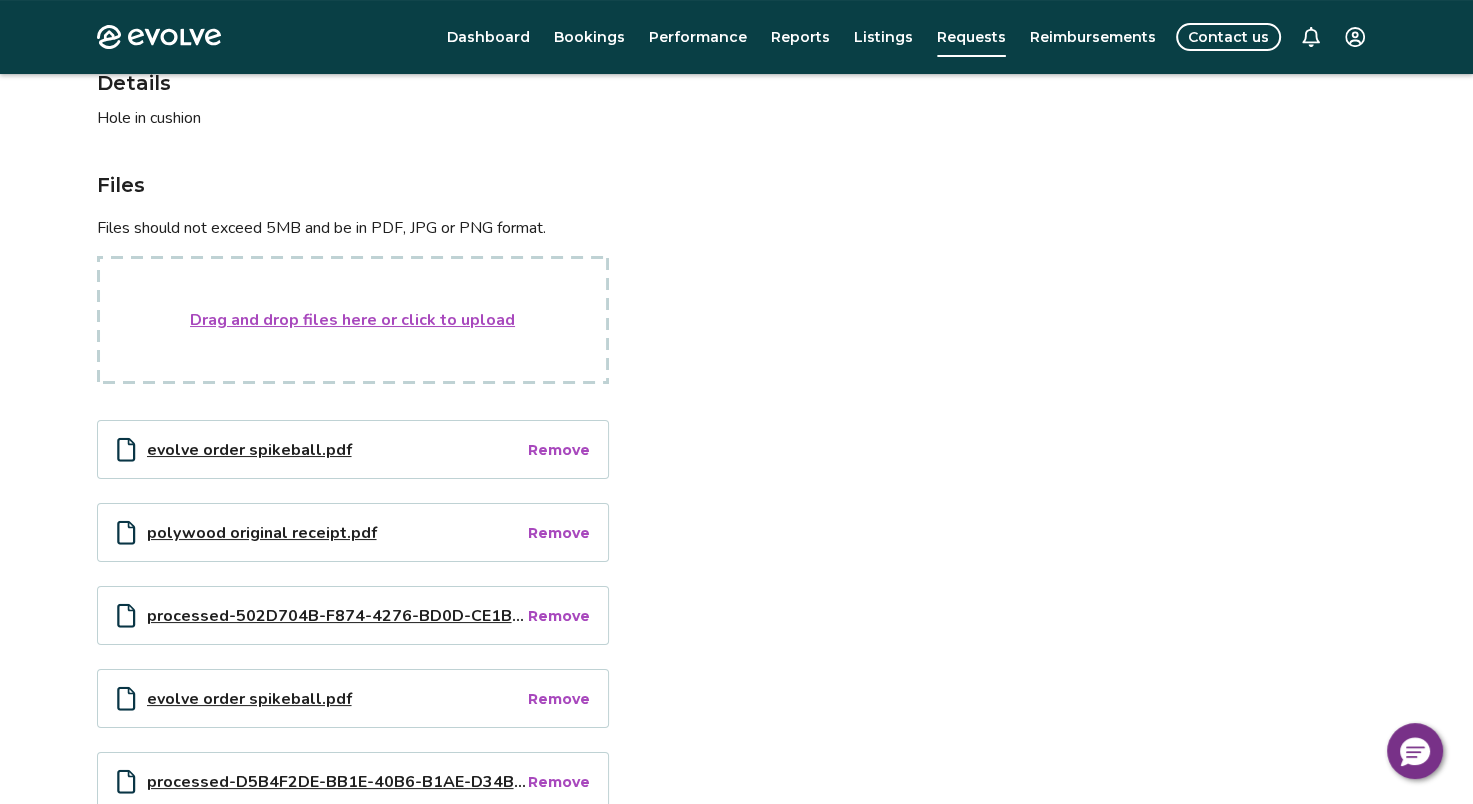 click 